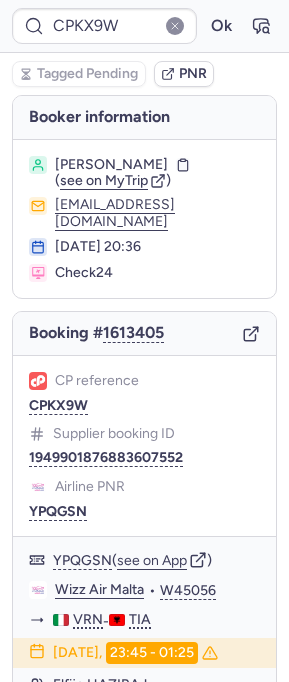 scroll, scrollTop: 0, scrollLeft: 0, axis: both 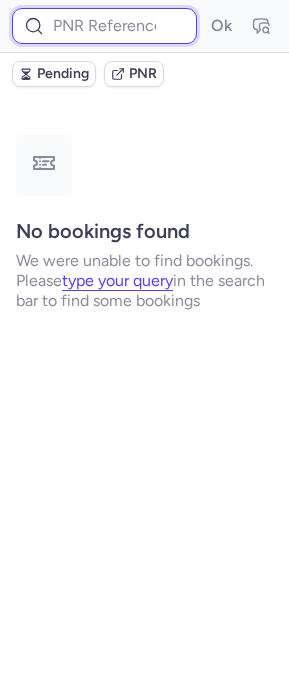 click at bounding box center [104, 26] 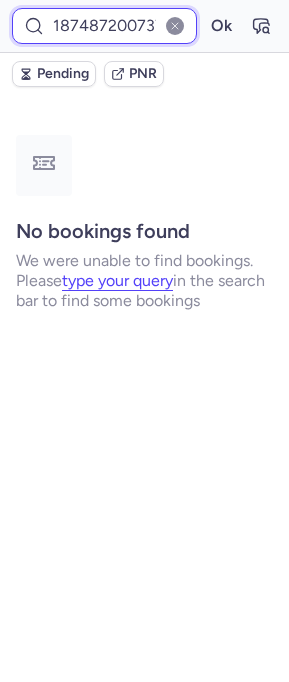 scroll, scrollTop: 0, scrollLeft: 69, axis: horizontal 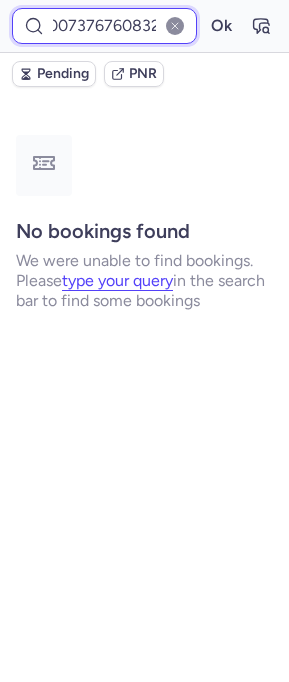 type on "1874872007376760832" 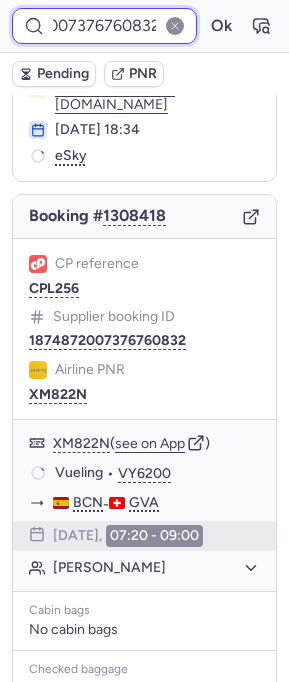 scroll, scrollTop: 116, scrollLeft: 0, axis: vertical 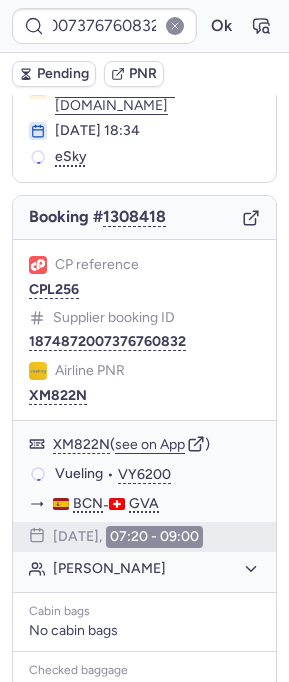 click 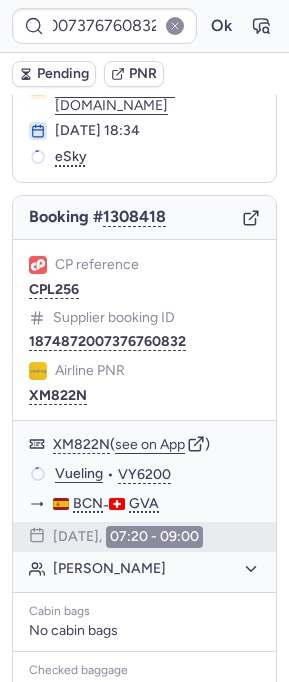 scroll, scrollTop: 0, scrollLeft: 0, axis: both 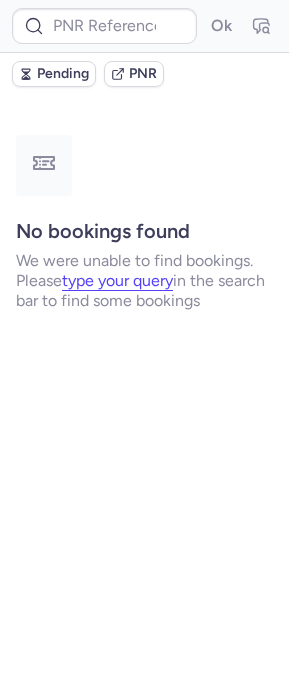 type on "CPKX9W" 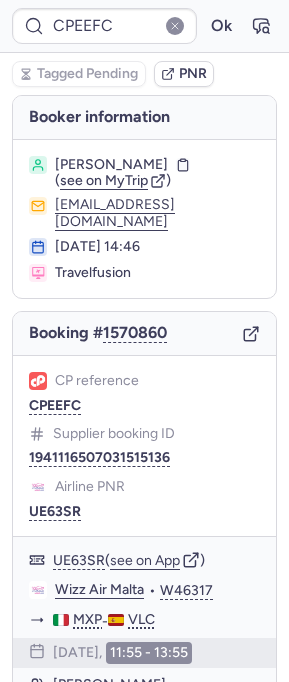 type on "CZ042167" 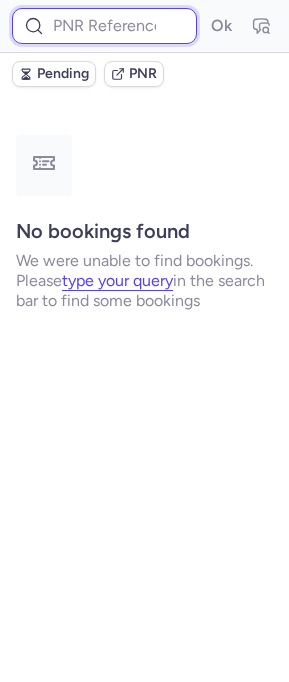 click at bounding box center [104, 26] 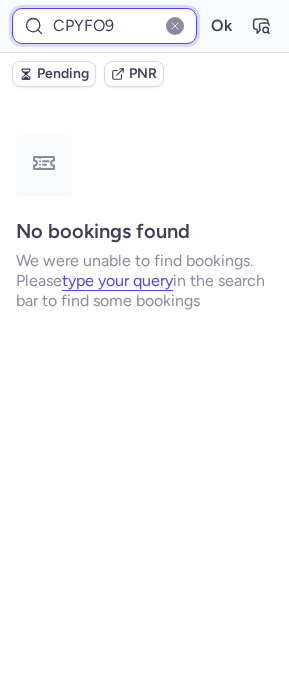 type on "CPYFO9" 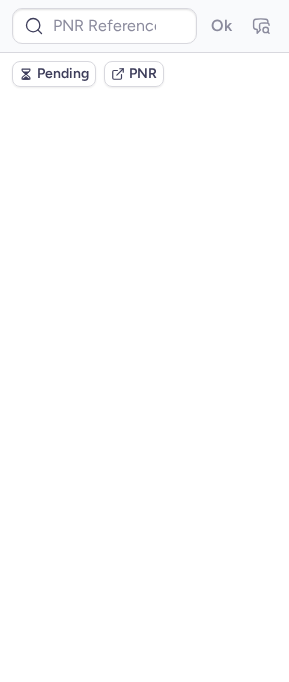 scroll, scrollTop: 0, scrollLeft: 0, axis: both 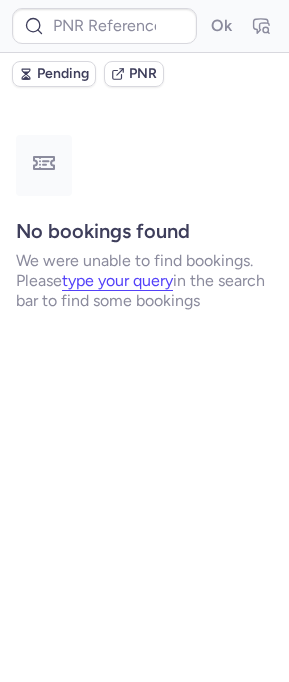 type on "CPI8OG" 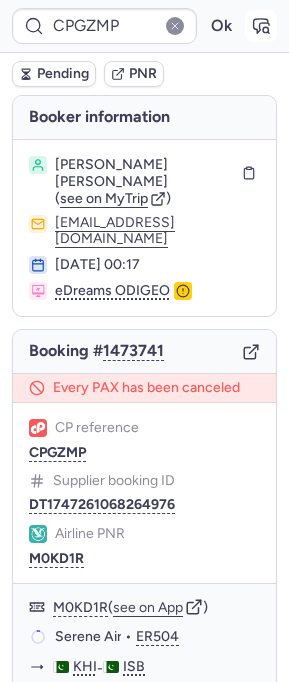 click 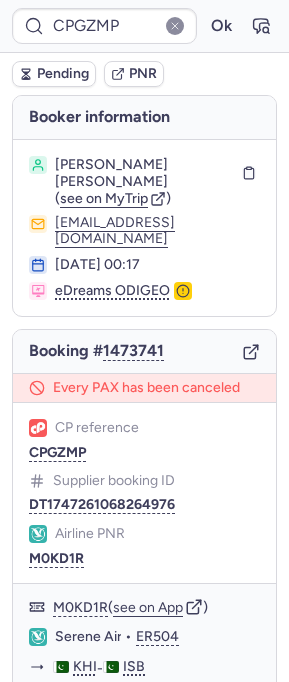 scroll, scrollTop: 218, scrollLeft: 0, axis: vertical 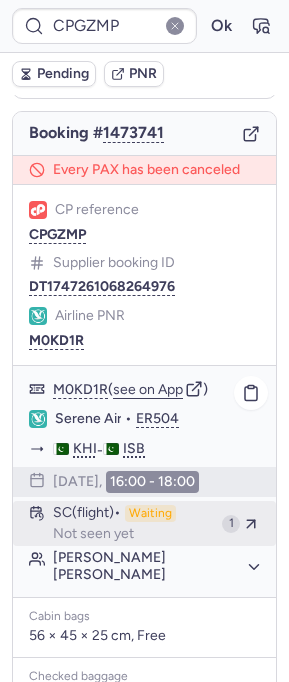 click on "SC   (flight)  Waiting Not seen yet 1" 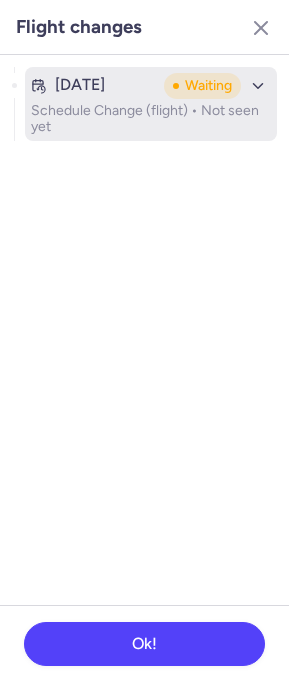 click on "Schedule Change (flight) •  Not seen yet" at bounding box center [151, 119] 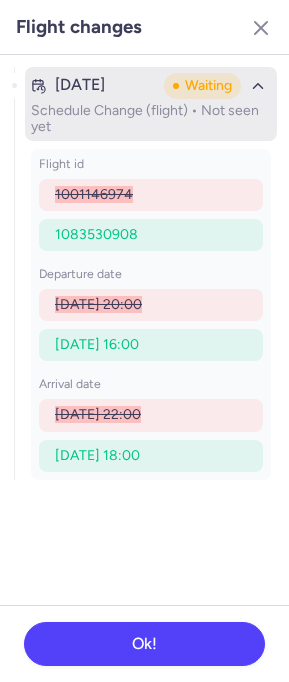 click on "Schedule Change (flight) •  Not seen yet" at bounding box center (151, 119) 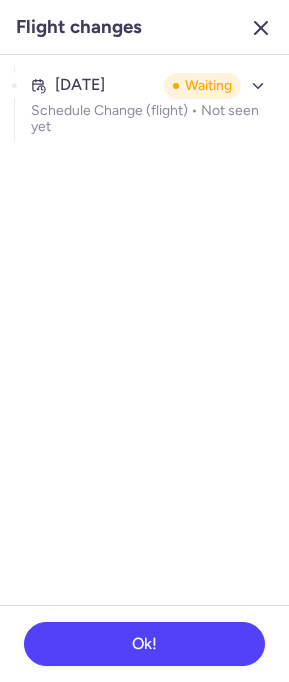 click 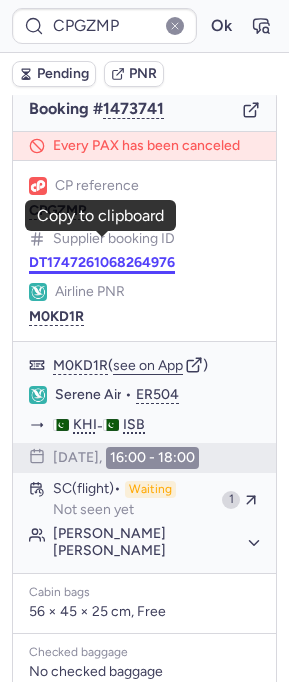 scroll, scrollTop: 269, scrollLeft: 0, axis: vertical 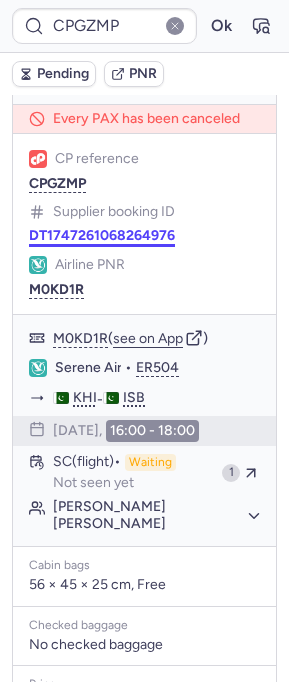 click on "DT1747261068264976" at bounding box center (102, 236) 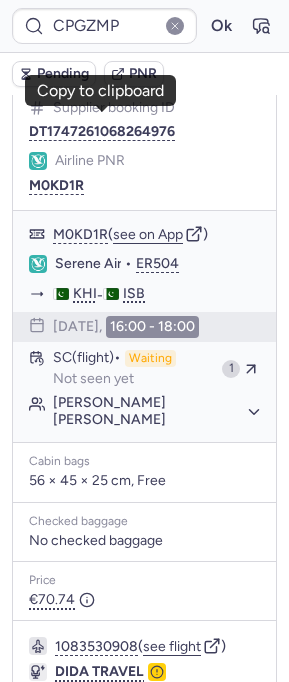scroll, scrollTop: 481, scrollLeft: 0, axis: vertical 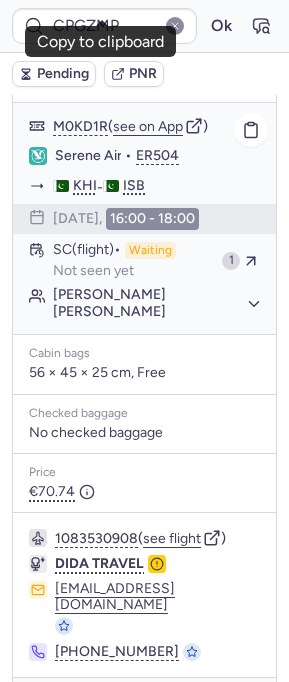 click on "[PERSON_NAME] [PERSON_NAME]" 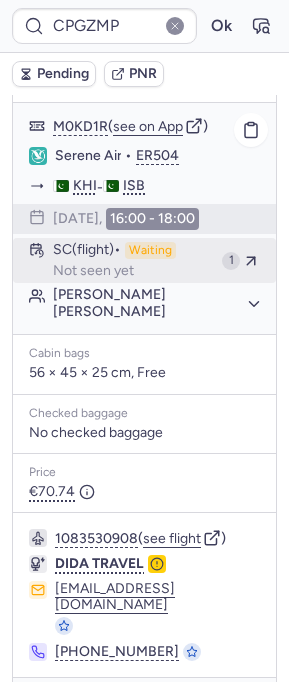 click on "SC   (flight)  Waiting Not seen yet" at bounding box center (133, 261) 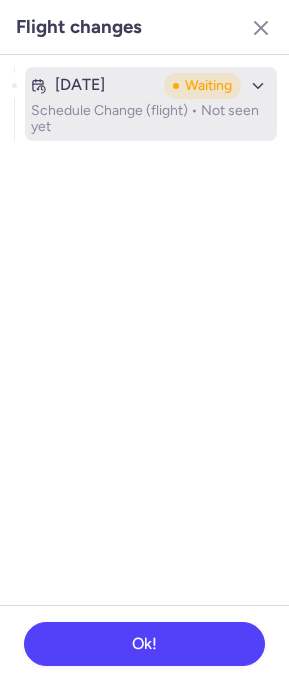 click on "Schedule Change (flight) •  Not seen yet" at bounding box center [151, 119] 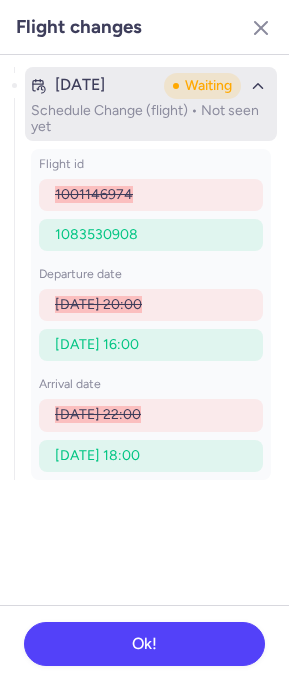 click at bounding box center (258, 86) 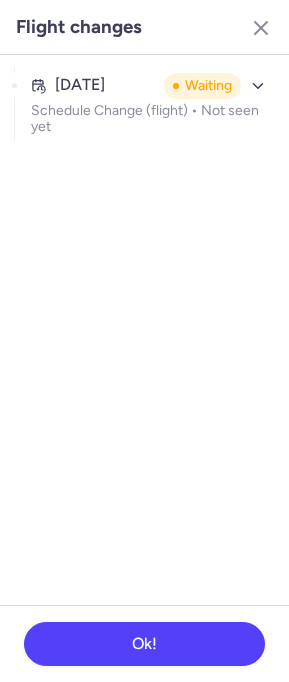 click on "Jun 1, 2025 Waiting Schedule Change (flight) •  Not seen yet" 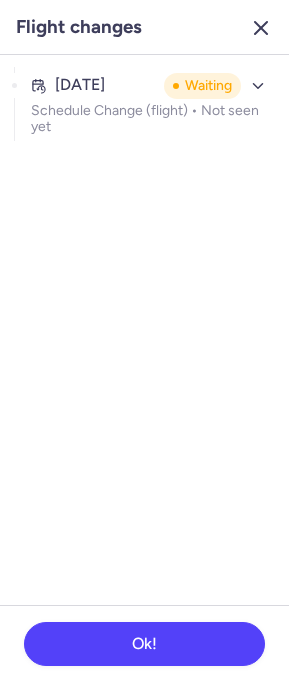 click 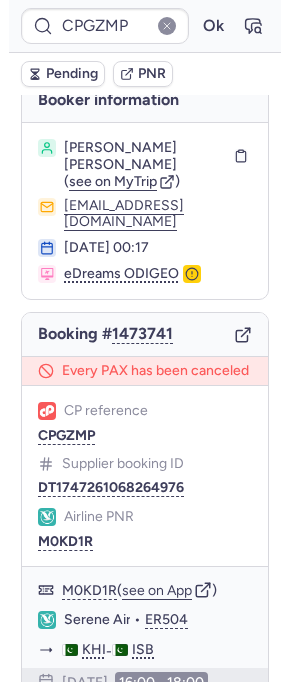 scroll, scrollTop: 481, scrollLeft: 0, axis: vertical 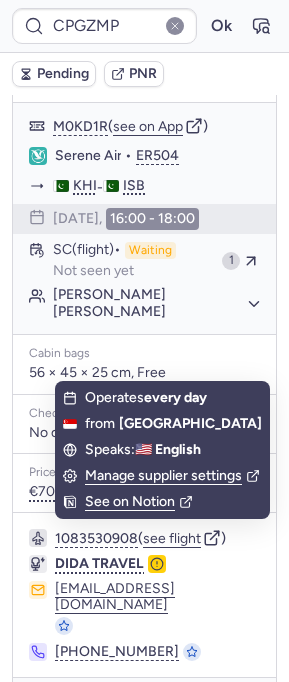 click at bounding box center [41, 706] 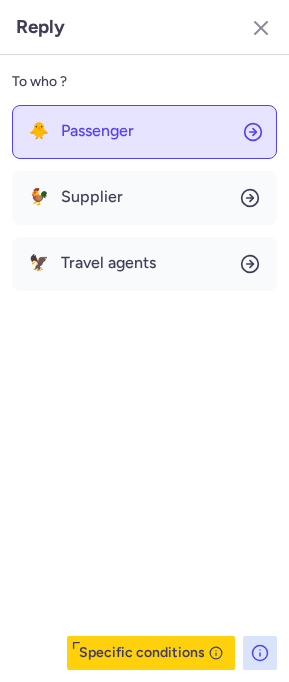 click on "🐥 Passenger" 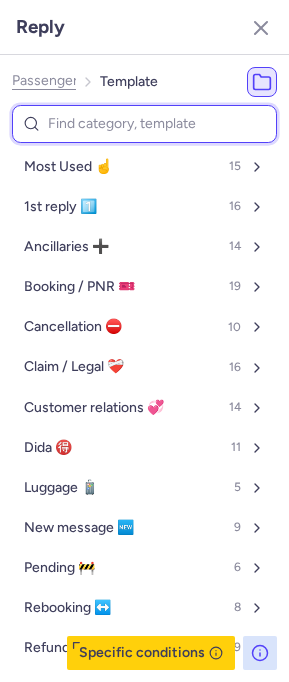 click at bounding box center [144, 124] 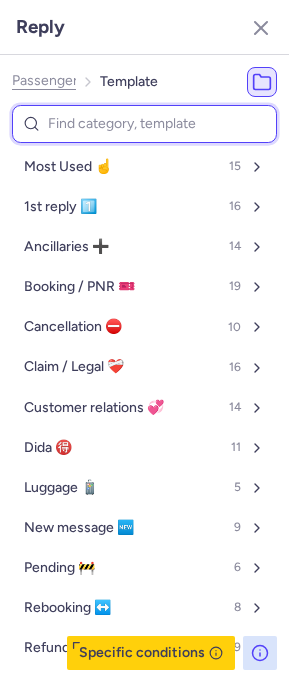 type on "o" 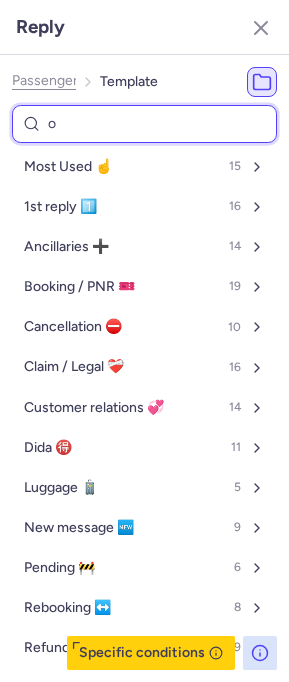 select on "en" 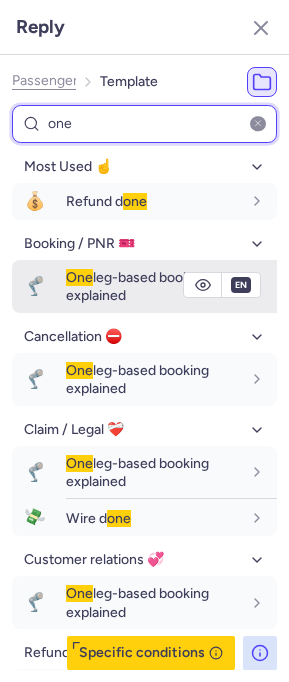 type on "one" 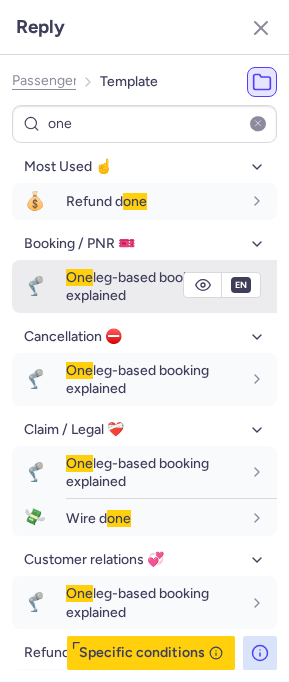 click on "One  leg-based booking explained" at bounding box center (137, 286) 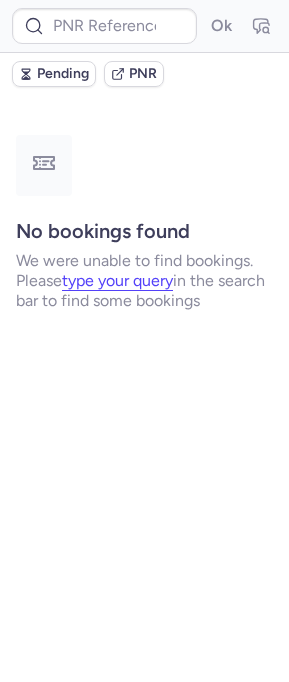 scroll, scrollTop: 0, scrollLeft: 0, axis: both 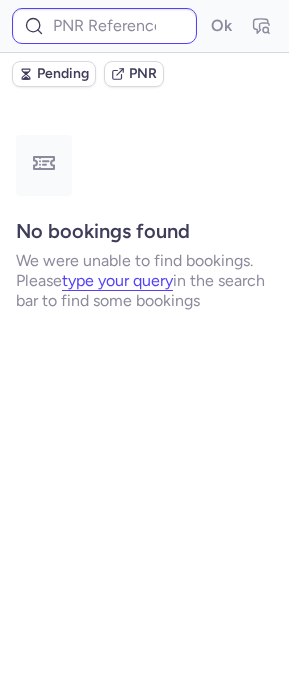 type on "[DATE]" 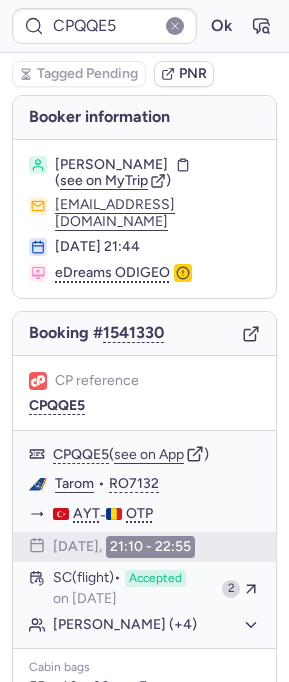 scroll, scrollTop: 365, scrollLeft: 0, axis: vertical 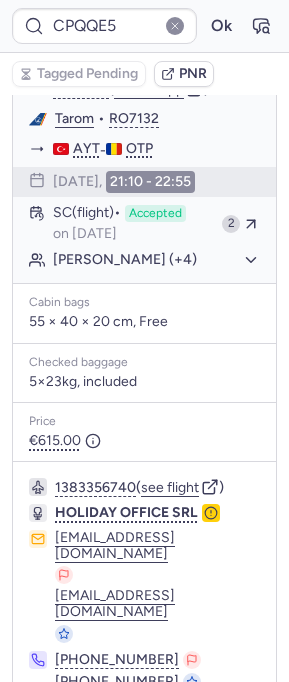 type on "CP9ZGB" 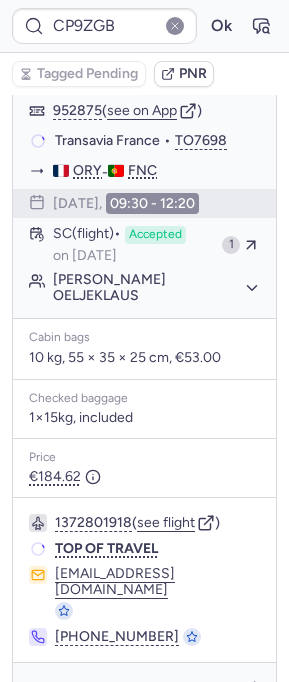 scroll, scrollTop: 406, scrollLeft: 0, axis: vertical 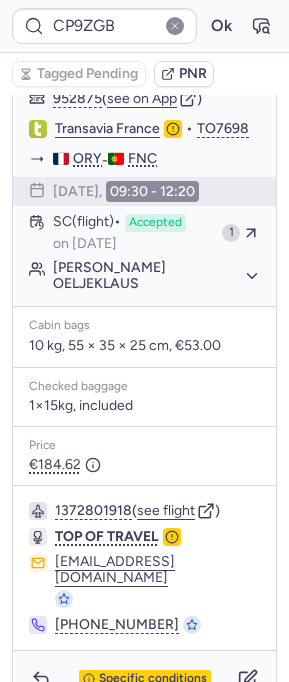 type on "CPXNAD" 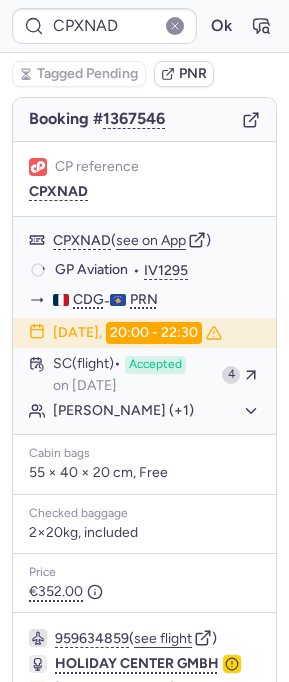 scroll, scrollTop: 113, scrollLeft: 0, axis: vertical 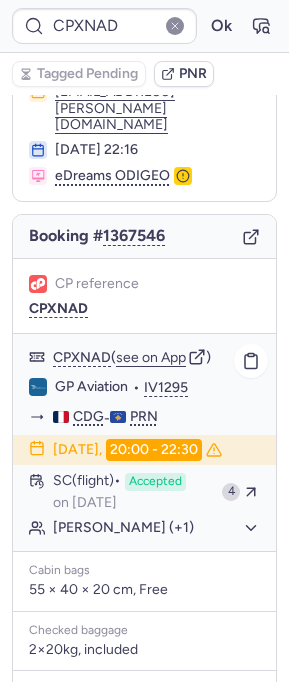 click on "Kujtim GUTIC (+1)" 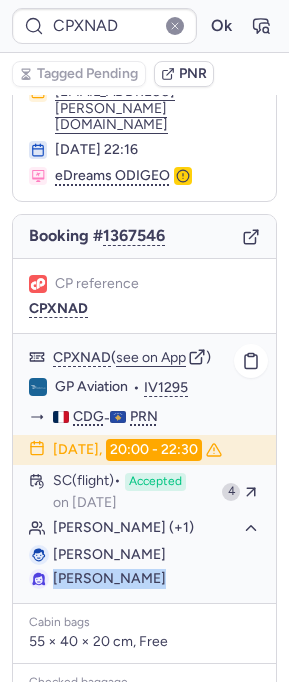 drag, startPoint x: 159, startPoint y: 556, endPoint x: 181, endPoint y: 584, distance: 35.608986 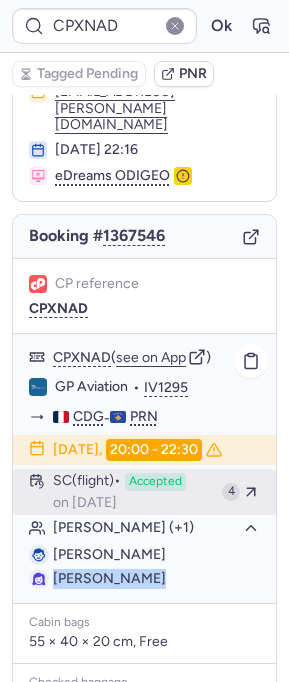 copy on "Fikreta GUTIC" 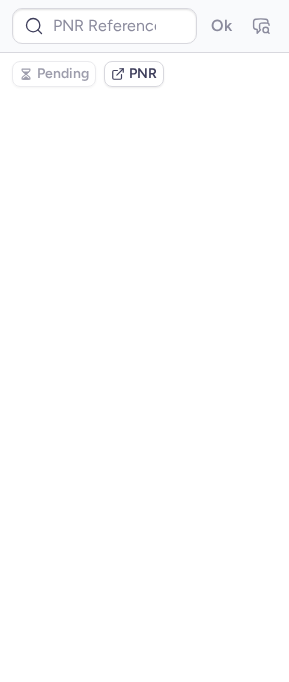 scroll, scrollTop: 0, scrollLeft: 0, axis: both 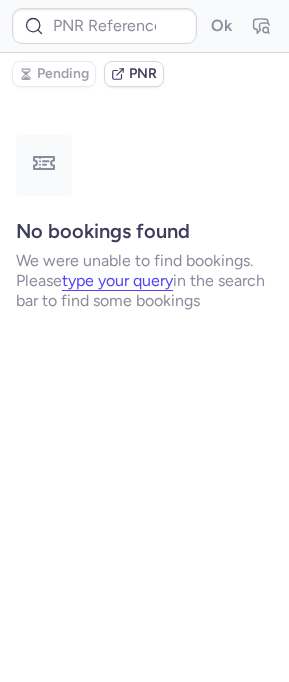 type on "CPXNAD" 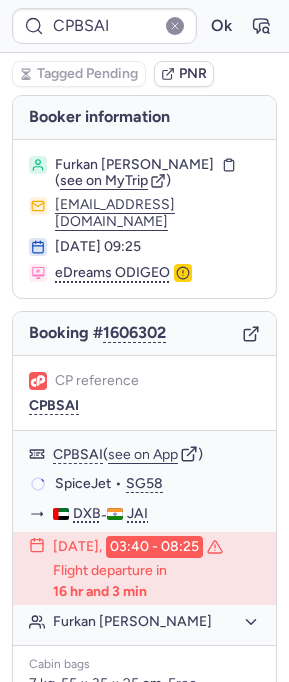 type on "CPKX9W" 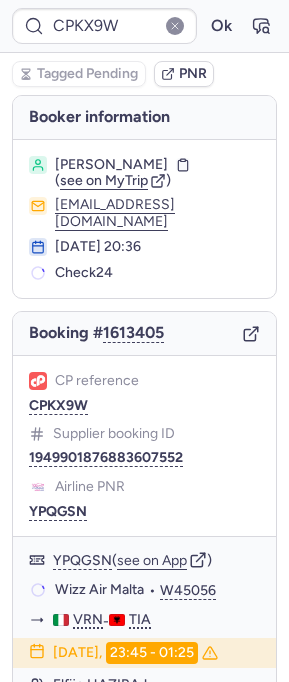 scroll, scrollTop: 448, scrollLeft: 0, axis: vertical 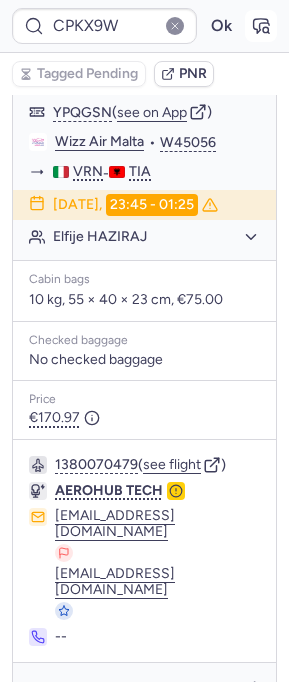 click 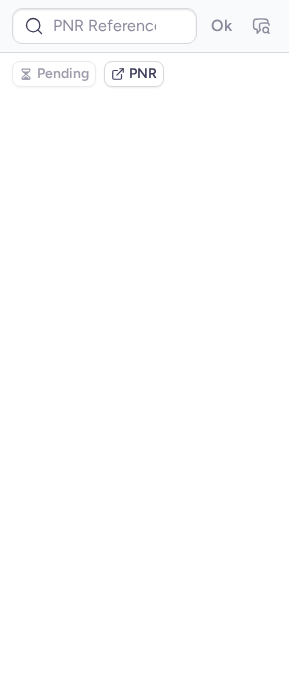 scroll, scrollTop: 0, scrollLeft: 0, axis: both 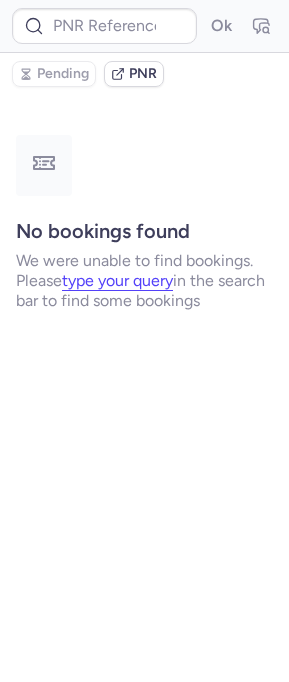 type on "CPKX9W" 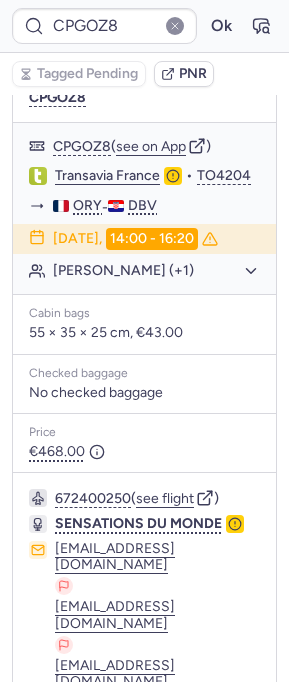 scroll, scrollTop: 532, scrollLeft: 0, axis: vertical 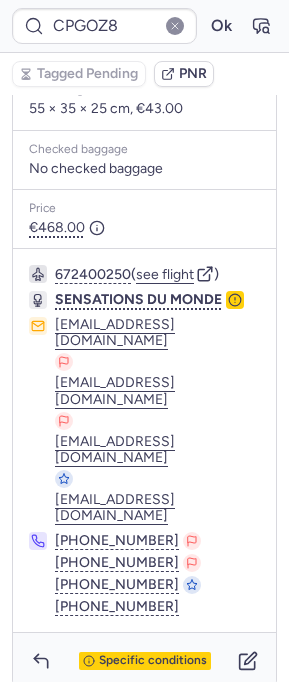 click on "Specific conditions" at bounding box center (144, 661) 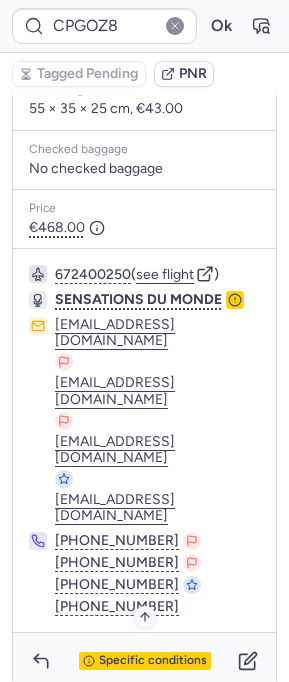 click on "Specific conditions" at bounding box center (153, 661) 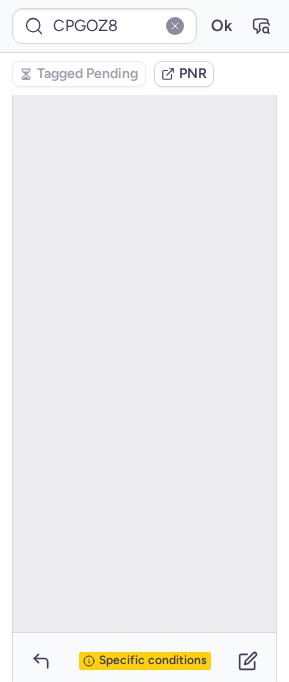 scroll, scrollTop: 101, scrollLeft: 0, axis: vertical 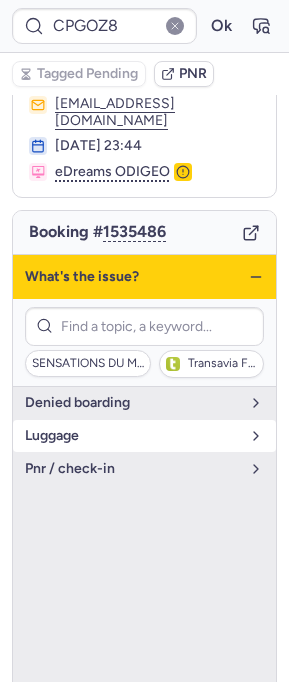 click on "luggage" at bounding box center (132, 436) 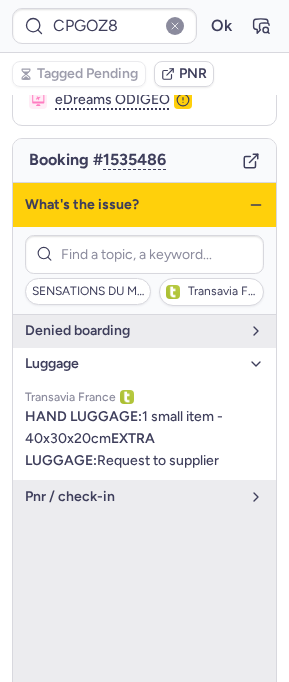 scroll, scrollTop: 50, scrollLeft: 0, axis: vertical 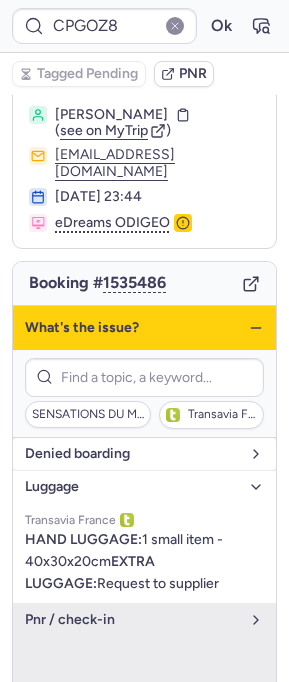 click on "denied boarding" at bounding box center [144, 454] 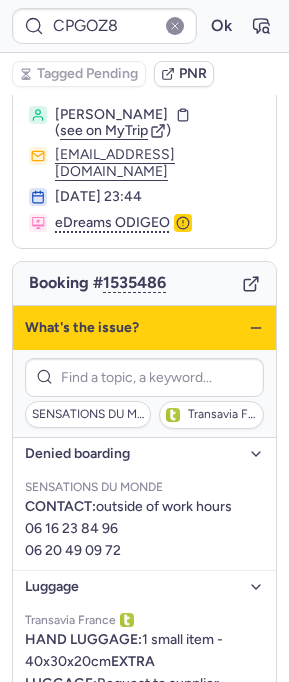 click 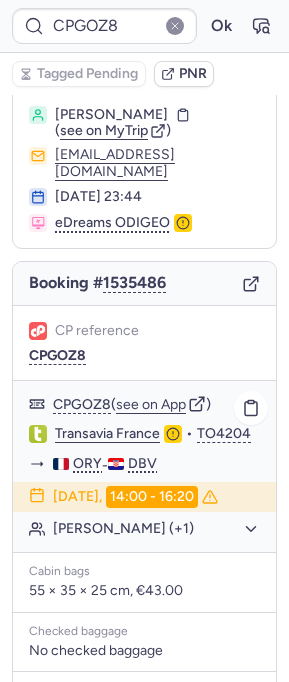 type on "CPBSAI" 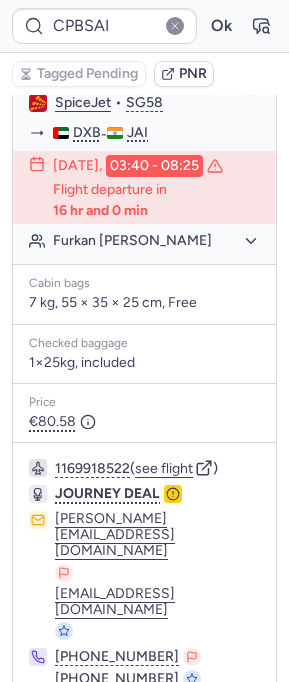 scroll, scrollTop: 0, scrollLeft: 0, axis: both 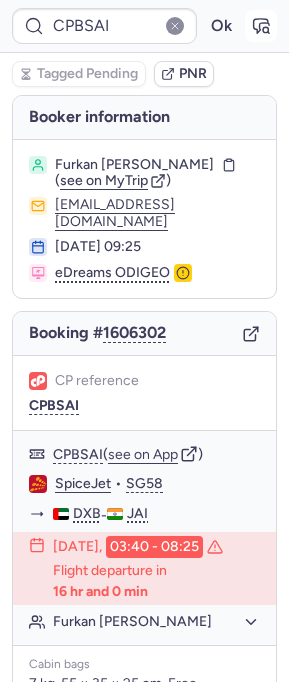 click on "CPBSAI  Ok" at bounding box center (144, 26) 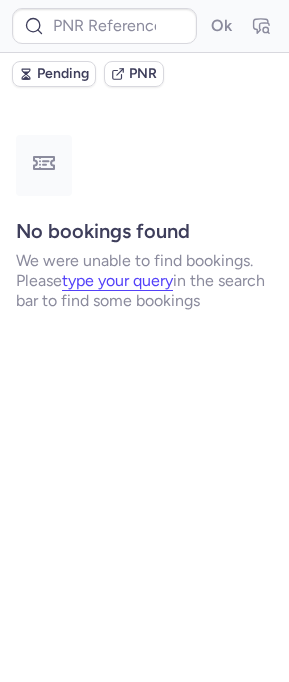 type on "CPBSAI" 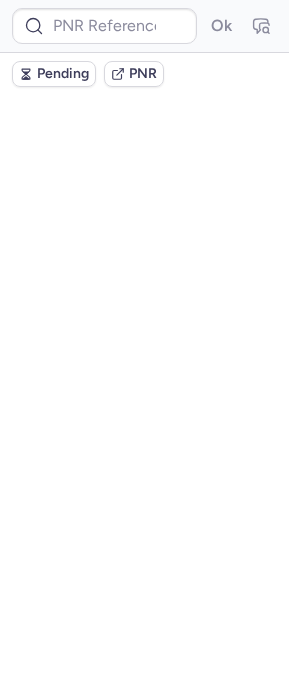 type on "CPEEFC" 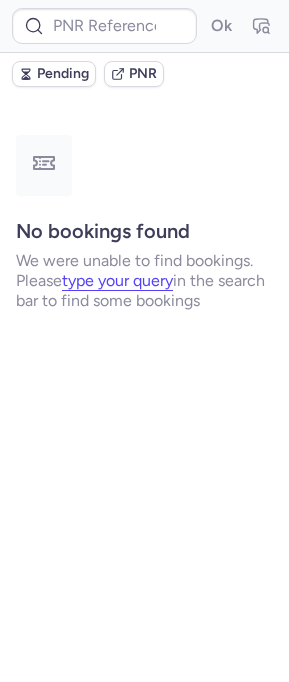 type on "CPEEFC" 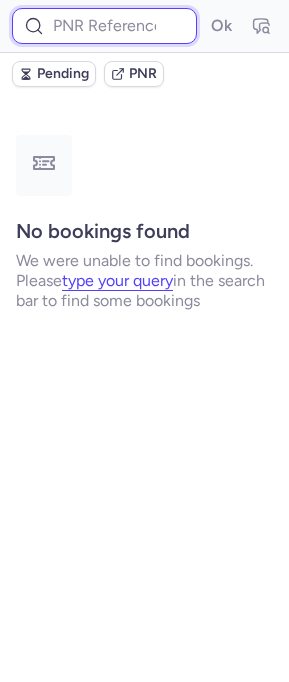 click at bounding box center [104, 26] 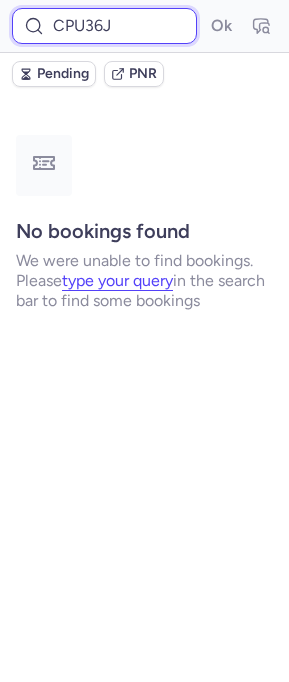type on "CPU36J" 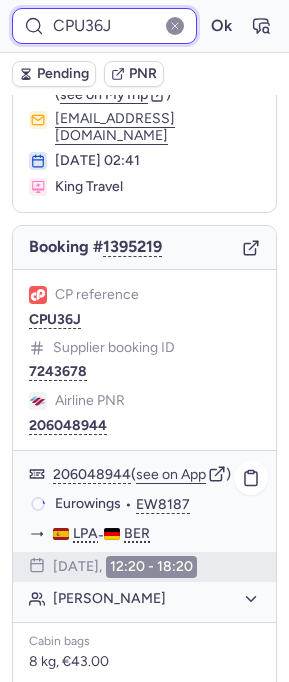scroll, scrollTop: 220, scrollLeft: 0, axis: vertical 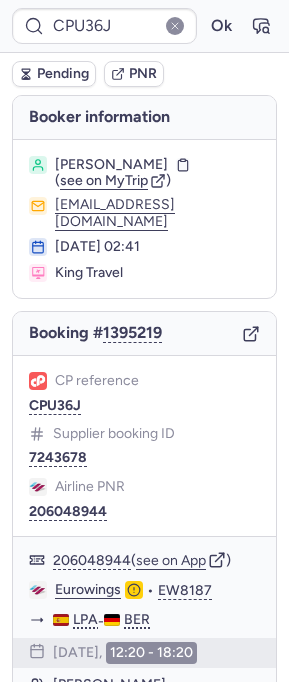 click 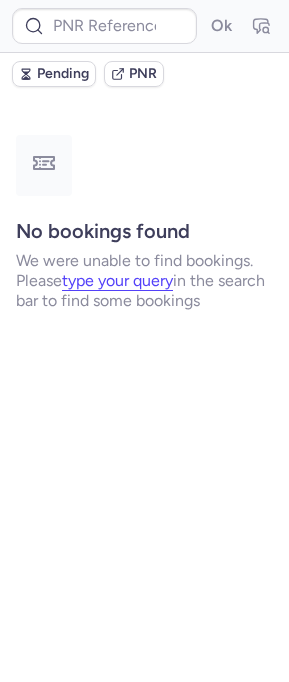 type on "[DATE]" 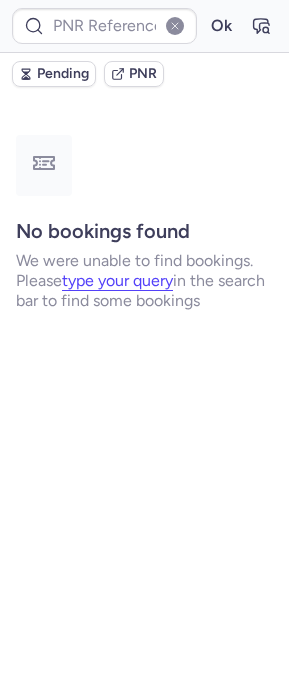 type on "CPQPRY" 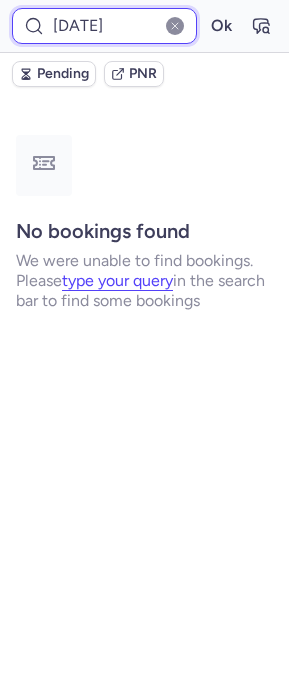 click on "[DATE]" at bounding box center (104, 26) 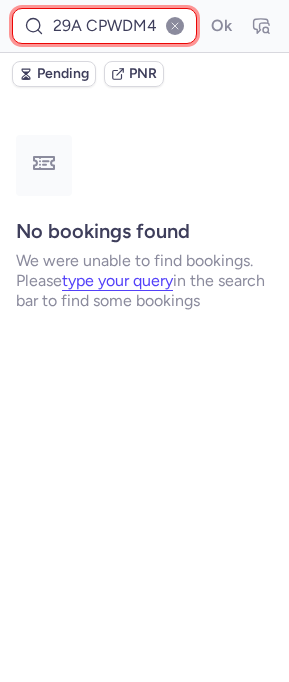 paste 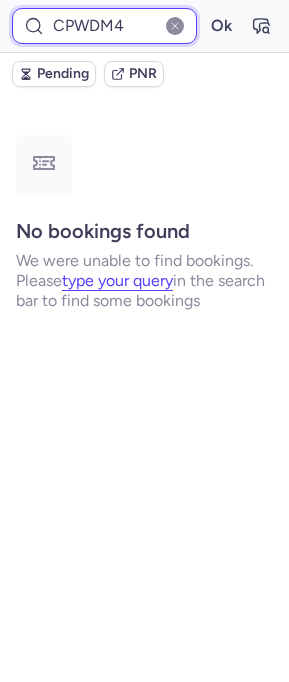 click on "Ok" at bounding box center [221, 26] 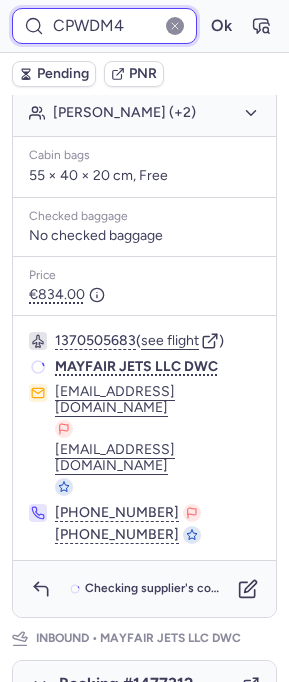 scroll, scrollTop: 450, scrollLeft: 0, axis: vertical 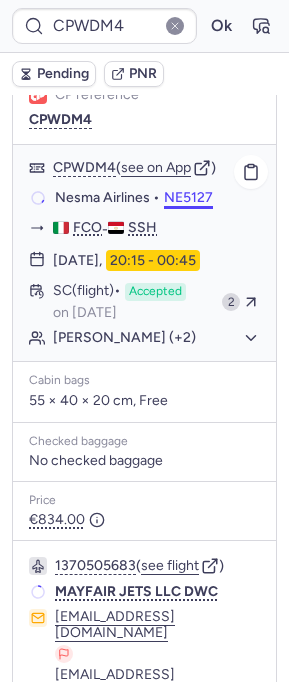 click on "NE5127" at bounding box center [188, 198] 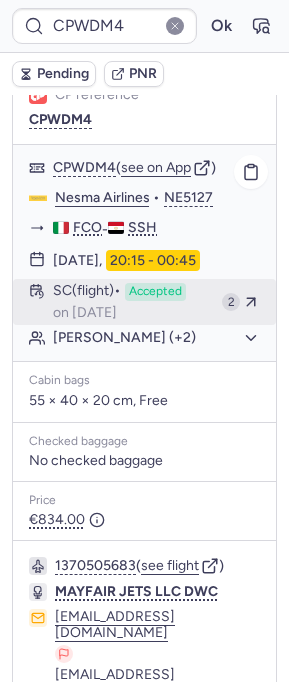 click on "SC   (flight)" at bounding box center [87, 292] 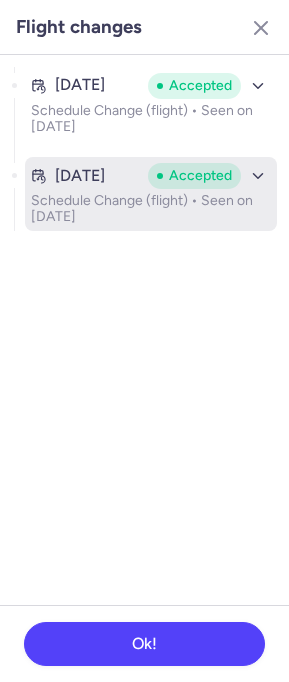 click on "Schedule Change (flight) •  Seen on Jul 27, 2025" at bounding box center (151, 209) 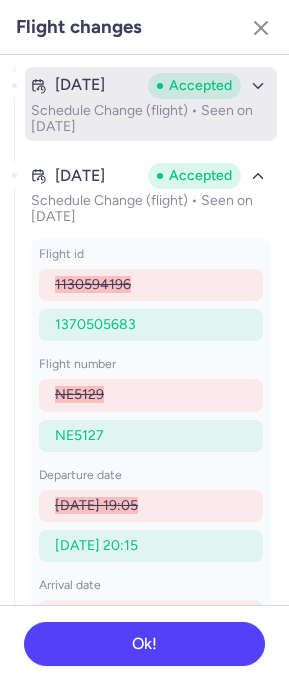 click on "Jun 12, 2025 Accepted" at bounding box center [151, 86] 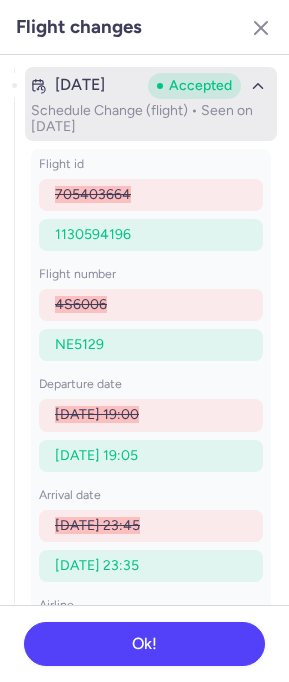 click on "Schedule Change (flight) •  Seen on Jun 14, 2025" at bounding box center [151, 119] 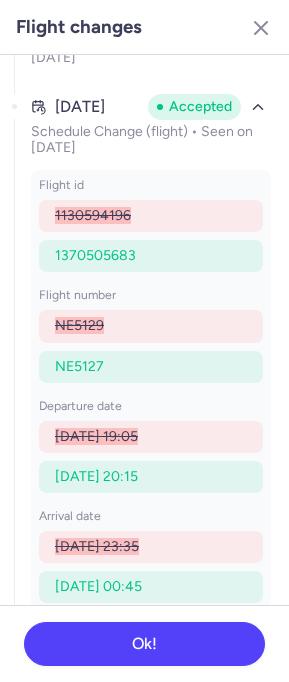 scroll, scrollTop: 73, scrollLeft: 0, axis: vertical 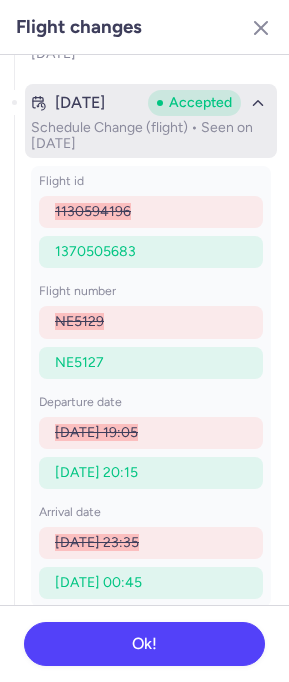 click on "Schedule Change (flight) •  Seen on Jul 27, 2025" at bounding box center [151, 136] 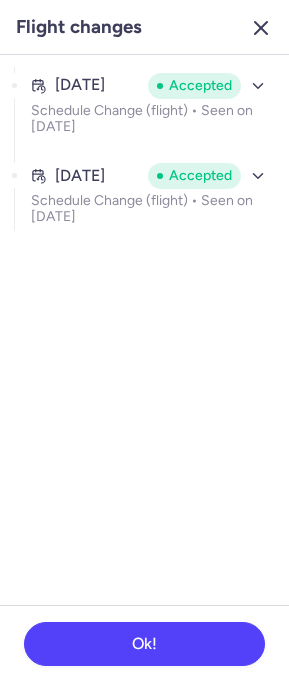 click 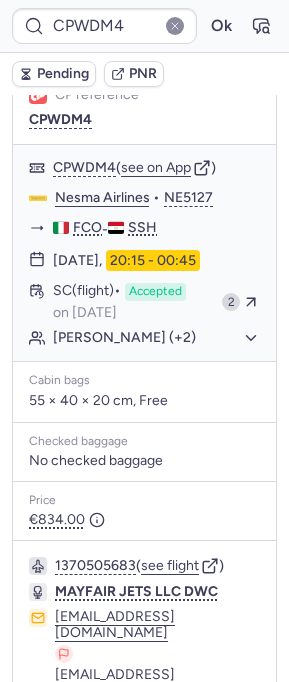 type on "[DATE]" 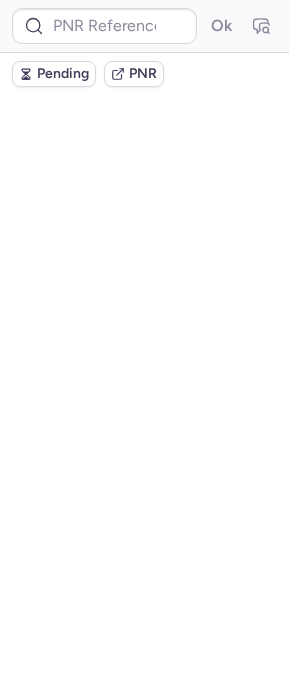 scroll, scrollTop: 0, scrollLeft: 0, axis: both 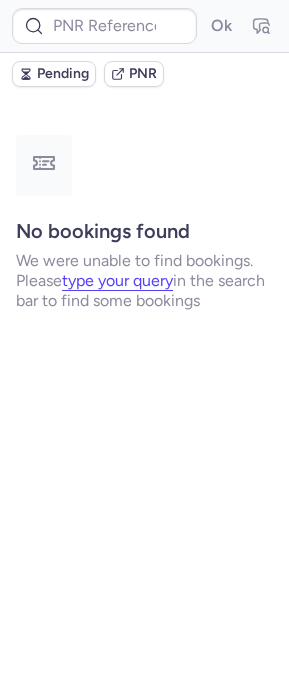 click on "Ok" at bounding box center [144, 26] 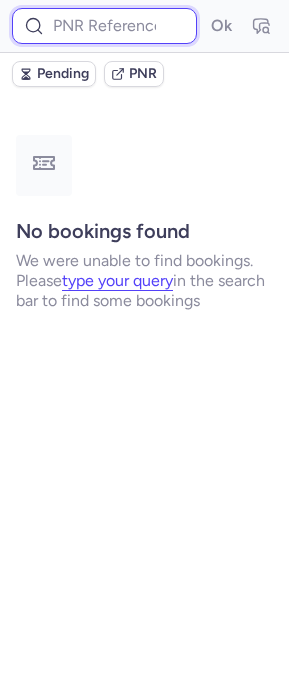 click at bounding box center (104, 26) 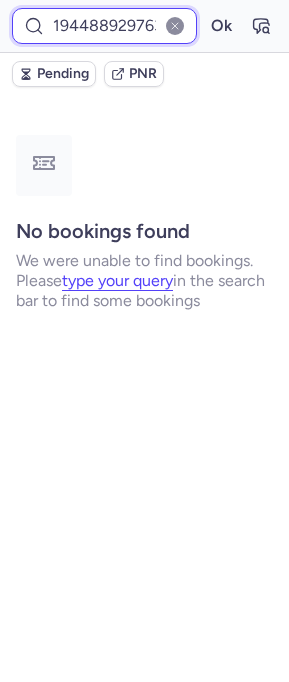 scroll, scrollTop: 0, scrollLeft: 63, axis: horizontal 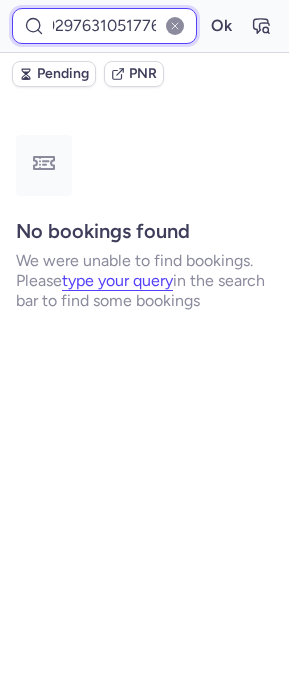type on "1944889297631051776" 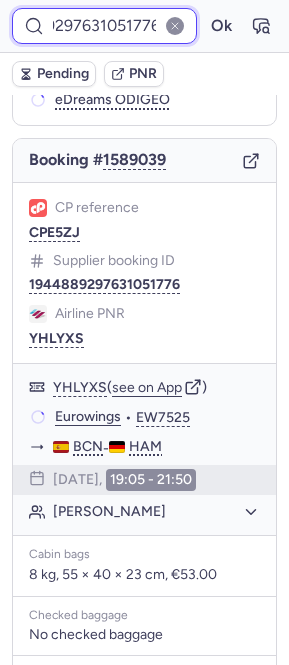 scroll, scrollTop: 0, scrollLeft: 0, axis: both 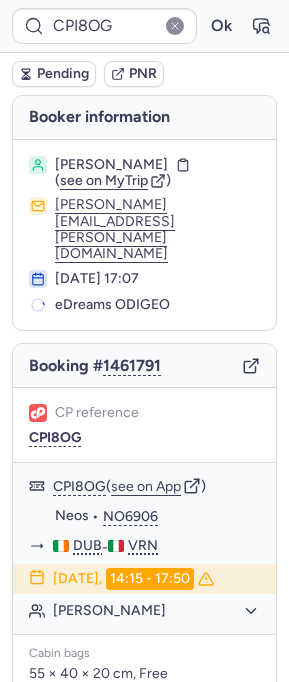 type on "CZ042167" 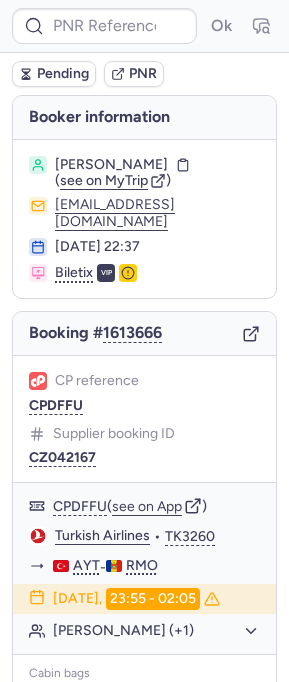 click at bounding box center [104, 26] 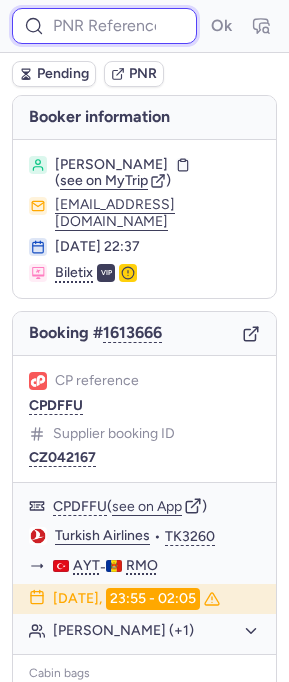 click at bounding box center [104, 26] 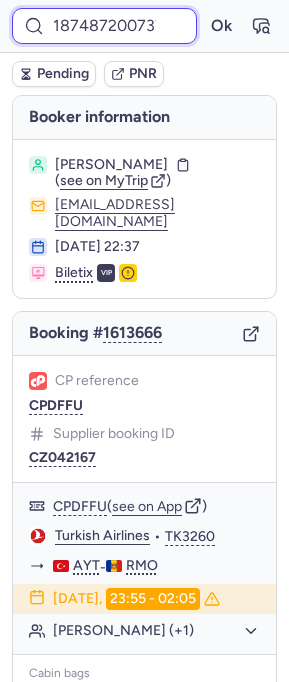 scroll, scrollTop: 0, scrollLeft: 86, axis: horizontal 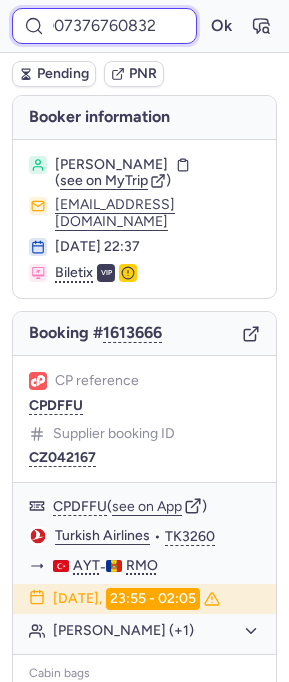 type on "1874872007376760832" 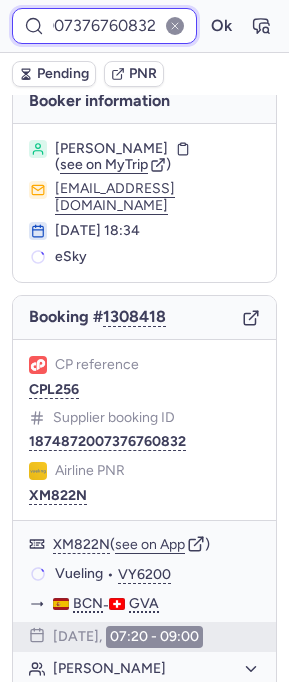 scroll, scrollTop: 235, scrollLeft: 0, axis: vertical 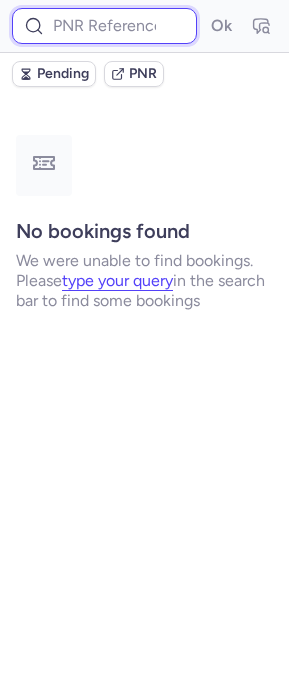 click at bounding box center (104, 26) 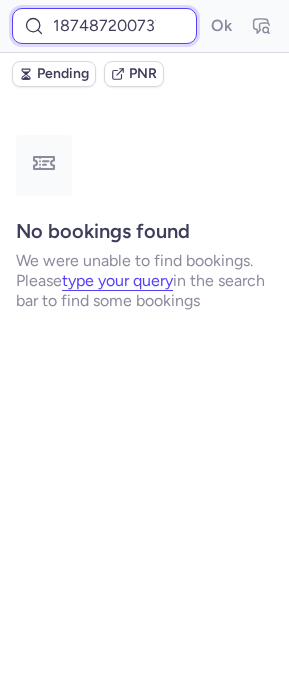 scroll, scrollTop: 0, scrollLeft: 69, axis: horizontal 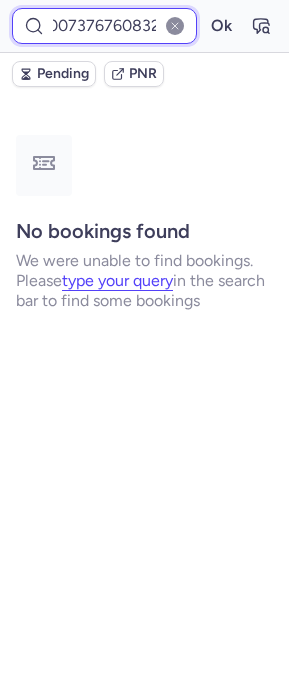 click on "Ok" at bounding box center (221, 26) 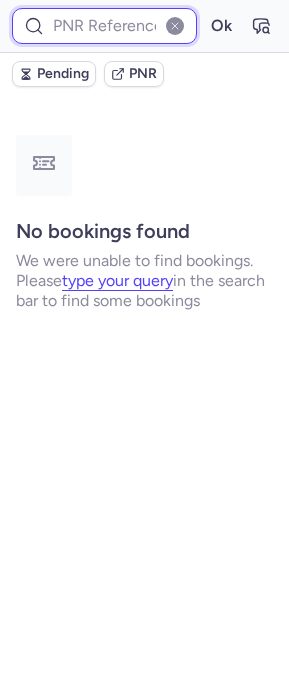 scroll, scrollTop: 0, scrollLeft: 0, axis: both 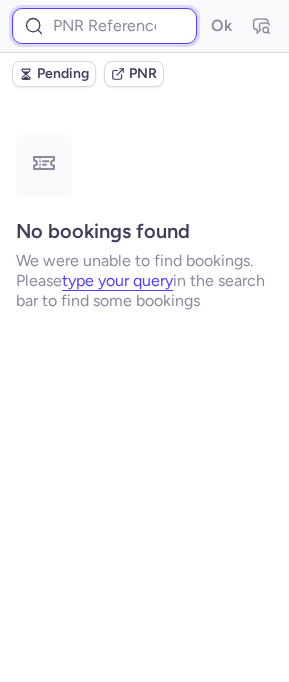 paste on "1874872007376760832" 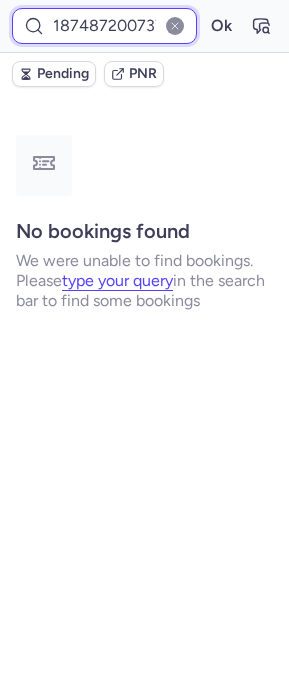 scroll, scrollTop: 0, scrollLeft: 69, axis: horizontal 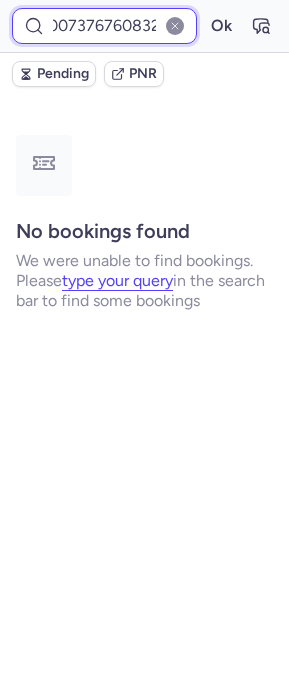 click on "Ok" at bounding box center (221, 26) 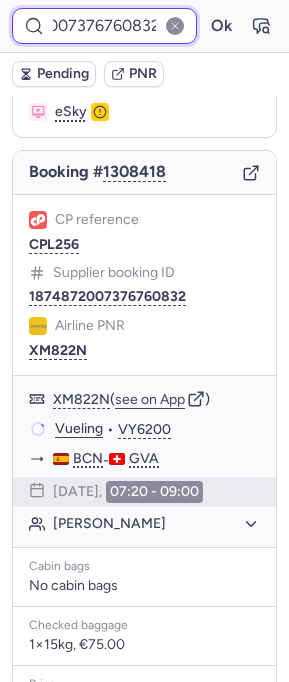 scroll, scrollTop: 125, scrollLeft: 0, axis: vertical 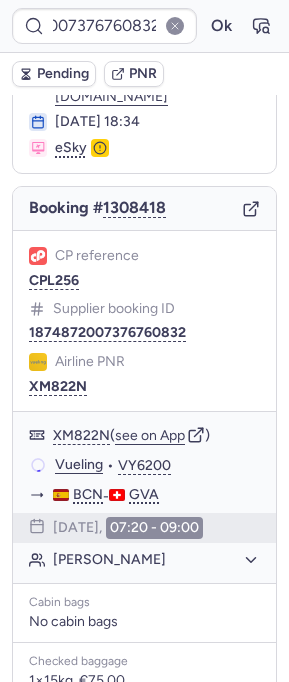 click 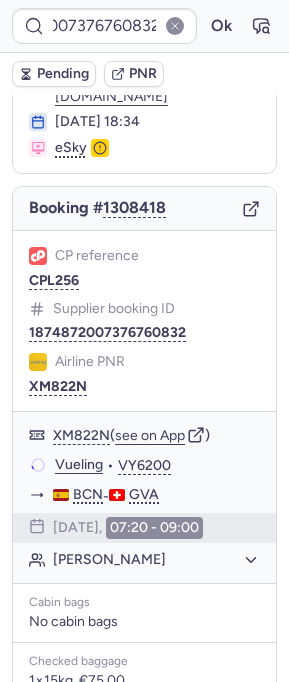 scroll, scrollTop: 0, scrollLeft: 0, axis: both 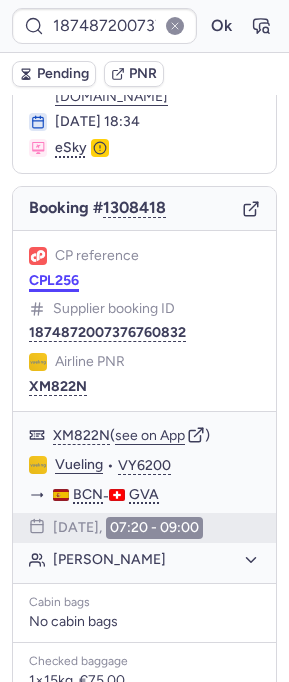 click on "CPL256" at bounding box center [54, 281] 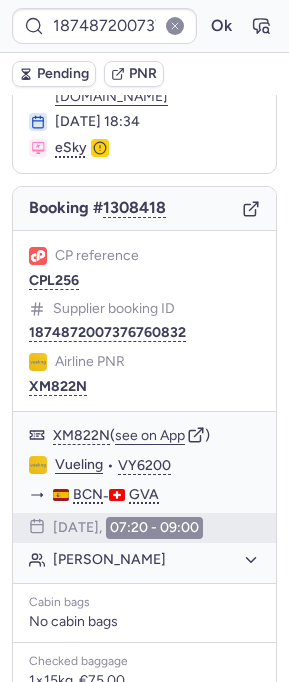 type 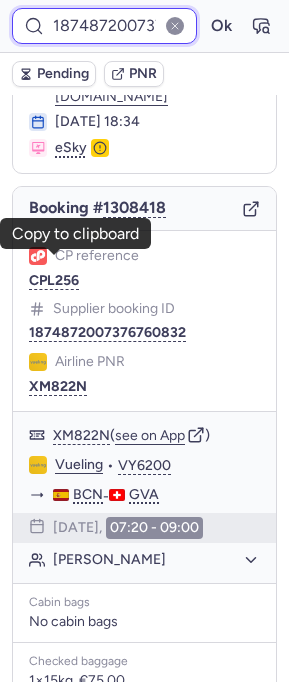click on "1874872007376760832" at bounding box center [104, 26] 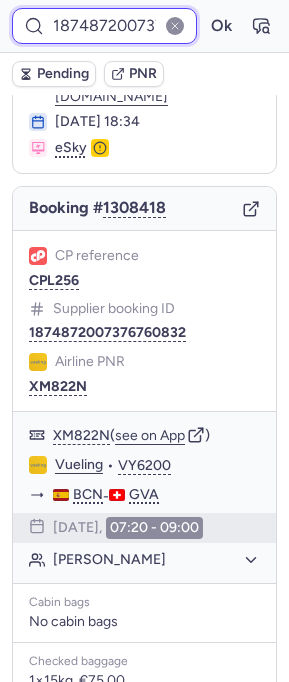 click on "1874872007376760832" at bounding box center [104, 26] 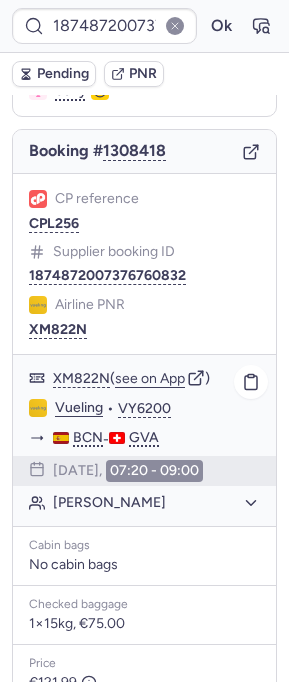click on "Joudi ABU AISHEH" 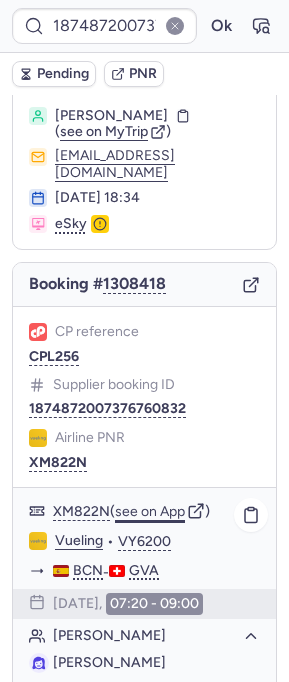 scroll, scrollTop: 36, scrollLeft: 0, axis: vertical 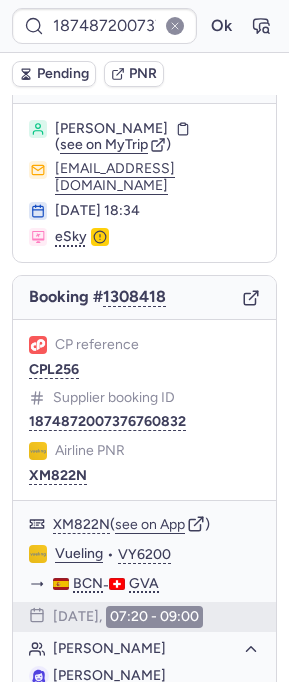 type 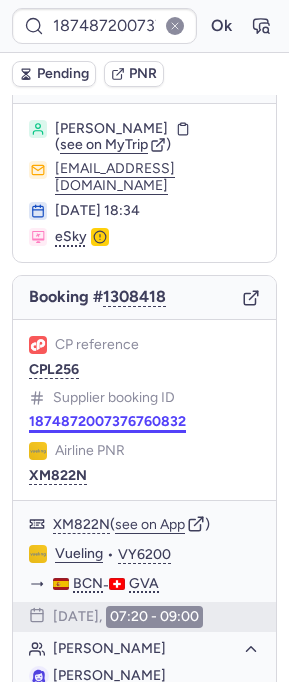 click on "1874872007376760832" at bounding box center (107, 422) 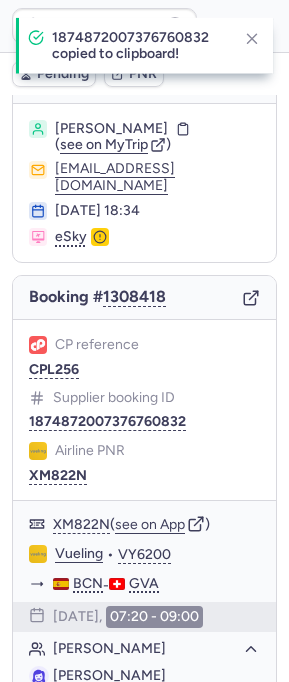 type 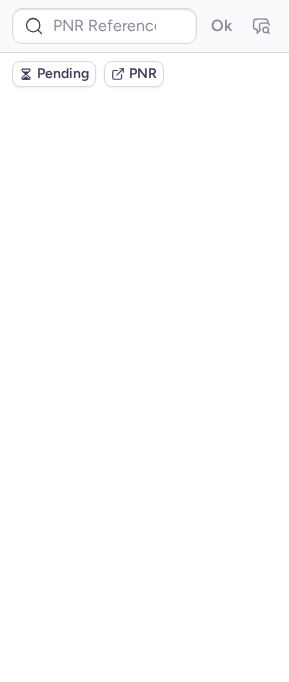 scroll, scrollTop: 0, scrollLeft: 0, axis: both 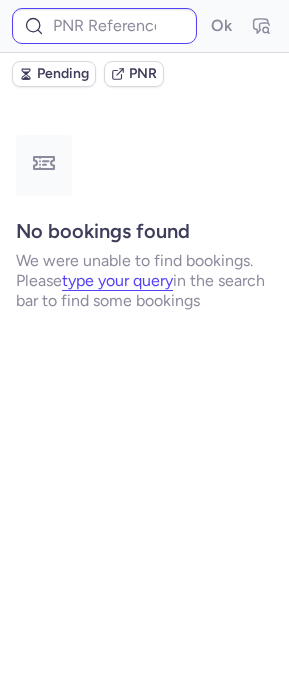 click on "Ok" at bounding box center (144, 26) 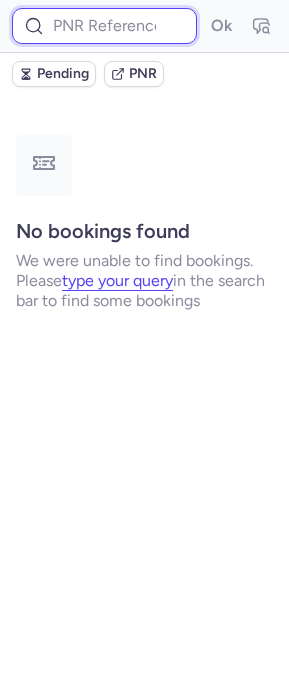 click at bounding box center (104, 26) 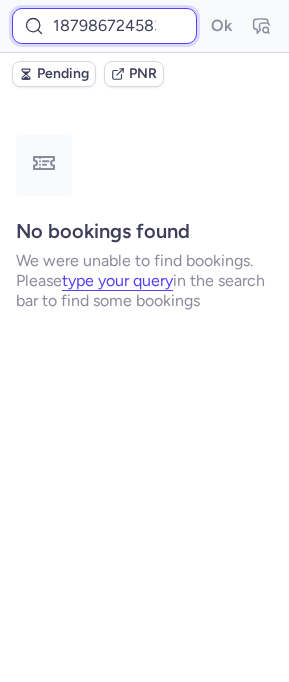 scroll, scrollTop: 0, scrollLeft: 71, axis: horizontal 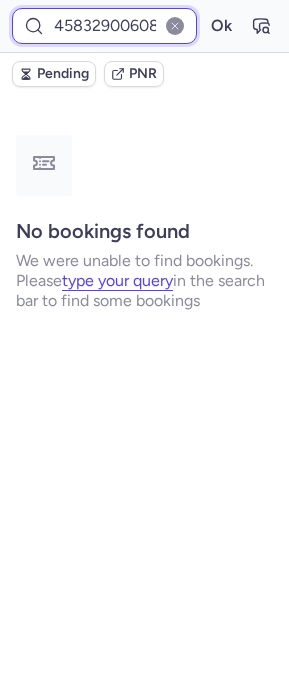 type on "1879867245832900608" 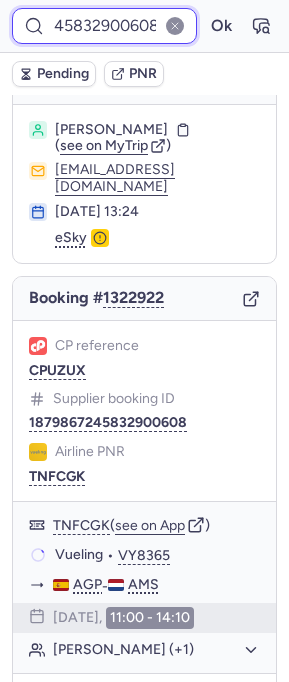 scroll, scrollTop: 0, scrollLeft: 0, axis: both 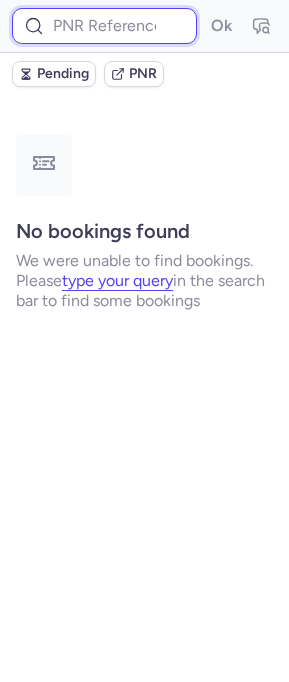click at bounding box center [104, 26] 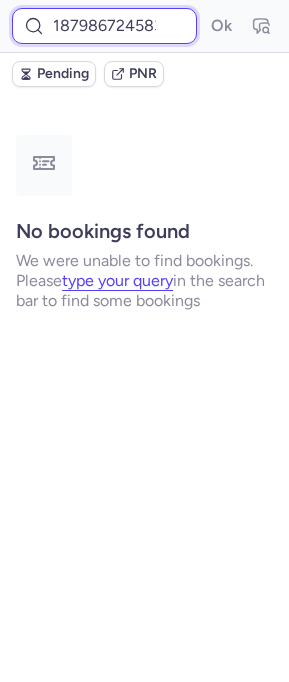 scroll, scrollTop: 0, scrollLeft: 71, axis: horizontal 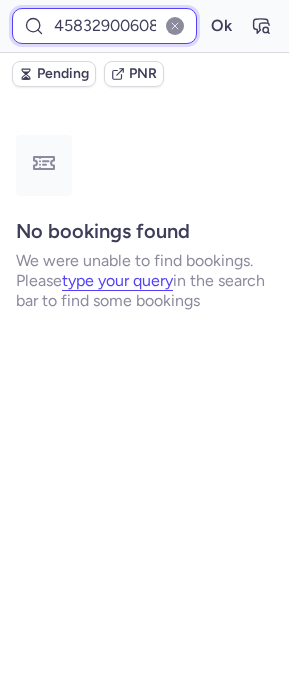 click on "Ok" at bounding box center (221, 26) 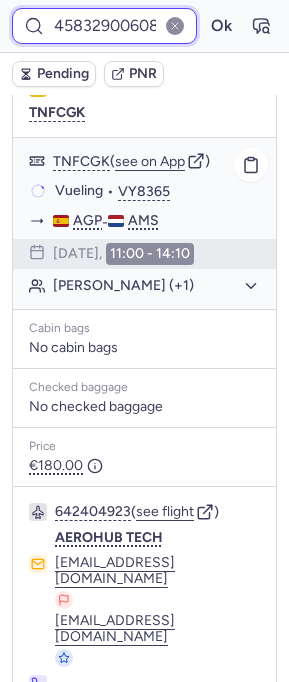 scroll, scrollTop: 401, scrollLeft: 0, axis: vertical 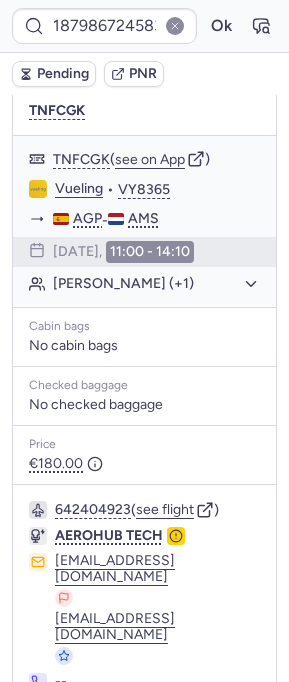 type on "CPCUMU" 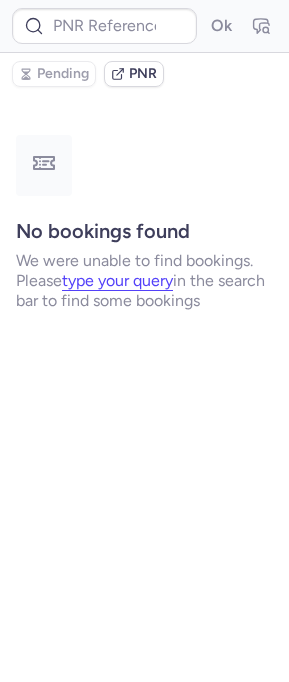 scroll, scrollTop: 0, scrollLeft: 0, axis: both 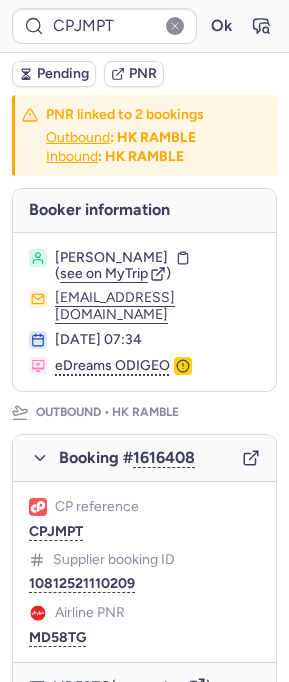 type 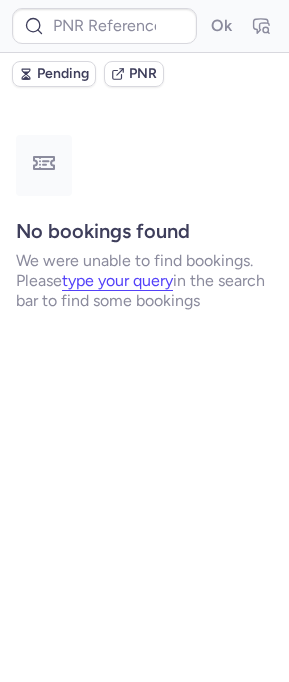 scroll, scrollTop: 0, scrollLeft: 0, axis: both 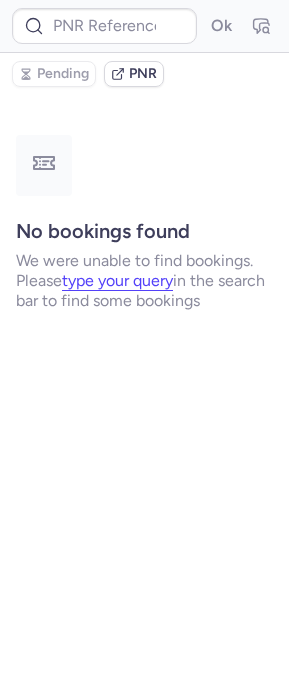 type on "CPCUMU" 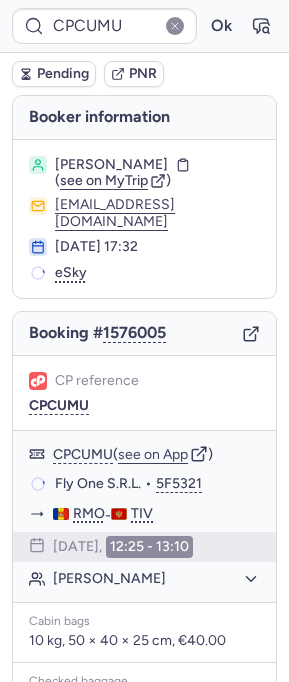 scroll, scrollTop: 362, scrollLeft: 0, axis: vertical 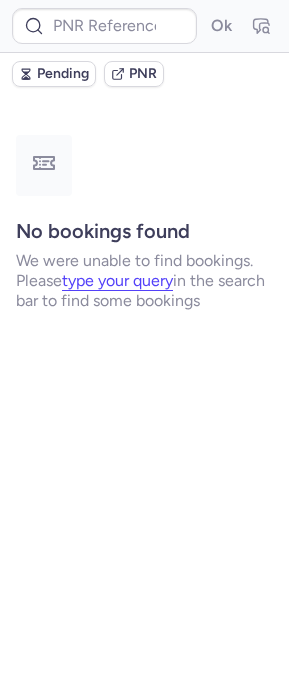 click at bounding box center (175, 26) 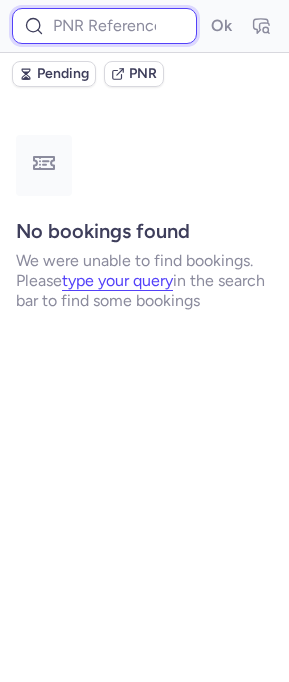click at bounding box center (104, 26) 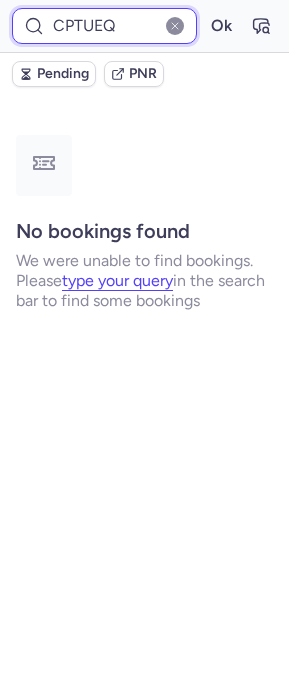type on "CPTUEQ" 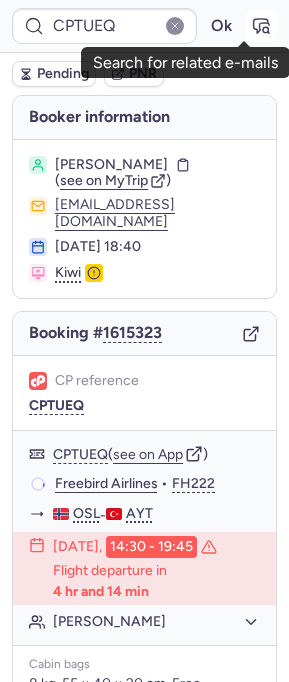 click at bounding box center [261, 26] 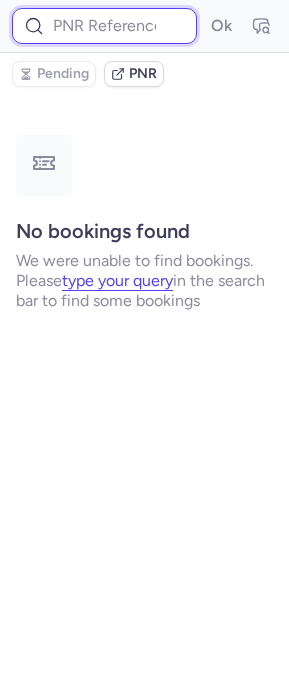 click at bounding box center [104, 26] 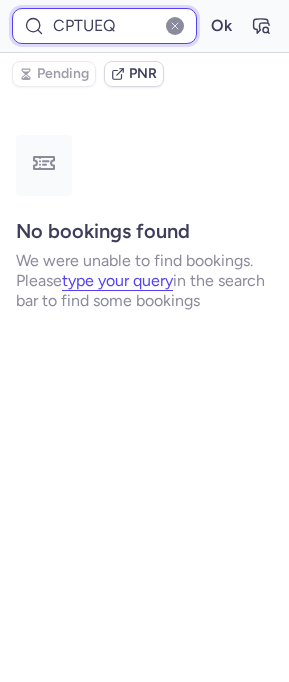 click on "Ok" at bounding box center (221, 26) 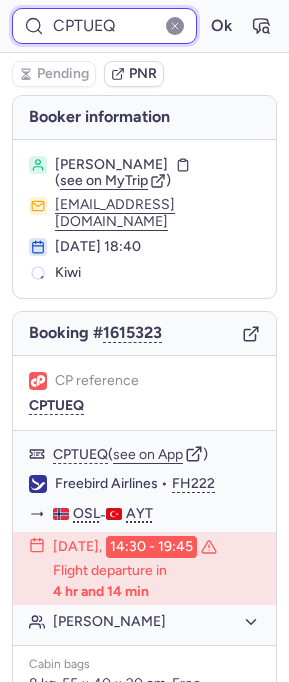 type on "CPT4EQ" 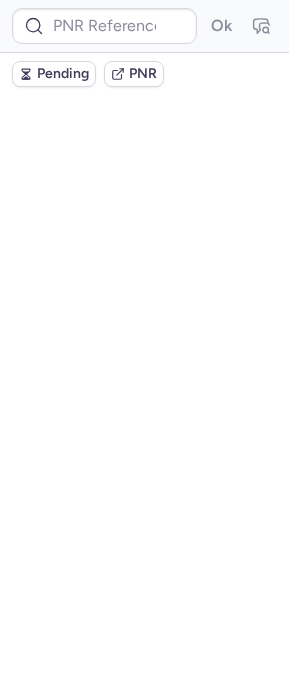scroll, scrollTop: 0, scrollLeft: 0, axis: both 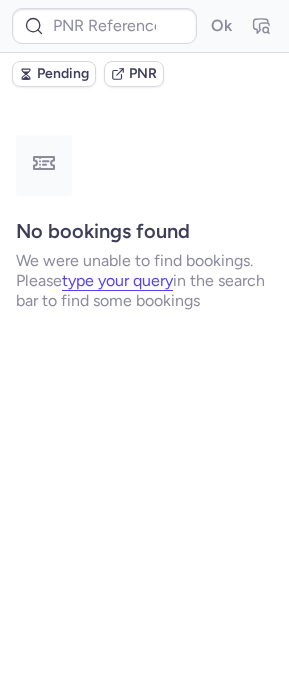 click on "Ok" at bounding box center [144, 26] 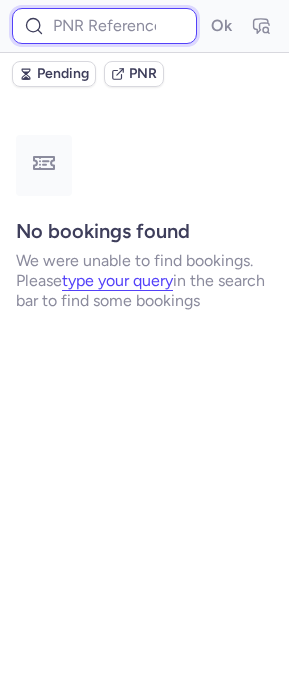 click at bounding box center [104, 26] 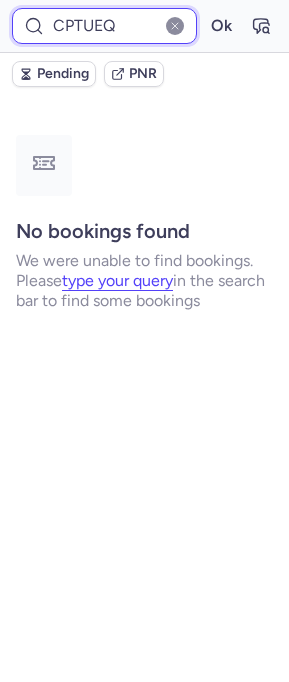 type on "CPTUEQ" 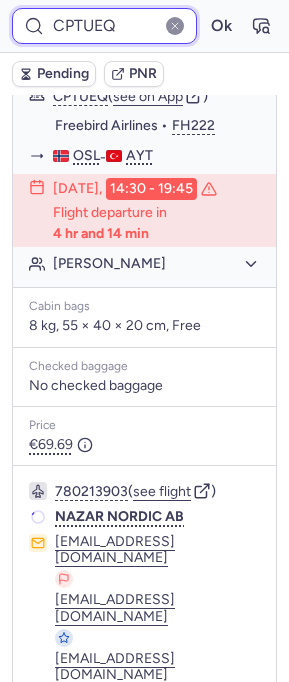 scroll, scrollTop: 402, scrollLeft: 0, axis: vertical 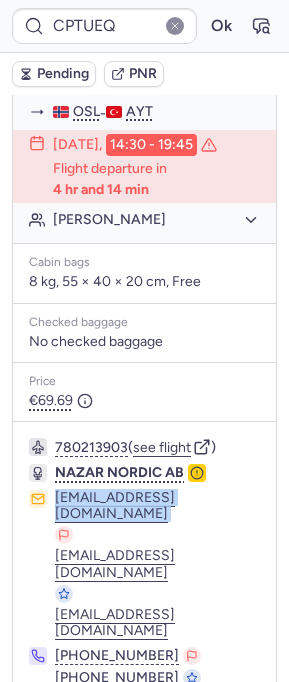 drag, startPoint x: 218, startPoint y: 497, endPoint x: 28, endPoint y: 497, distance: 190 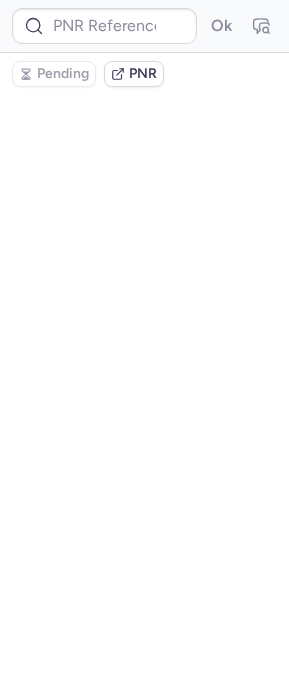 scroll, scrollTop: 0, scrollLeft: 0, axis: both 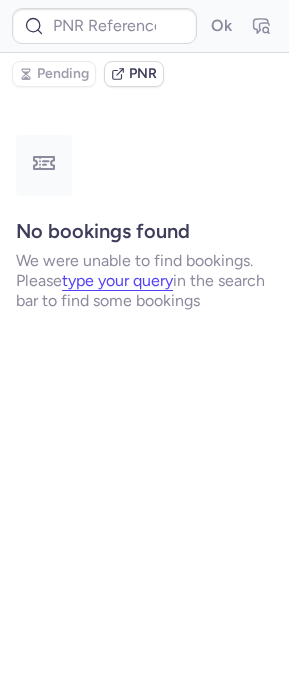 type on "CPWNHM" 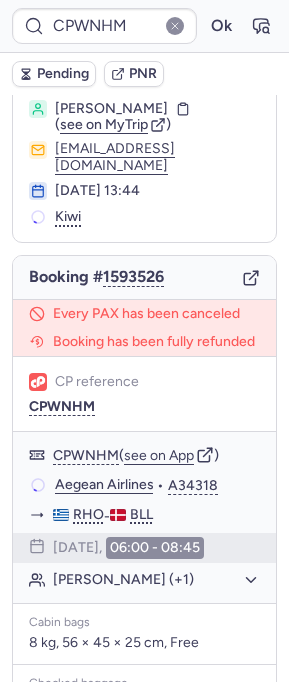 scroll, scrollTop: 411, scrollLeft: 0, axis: vertical 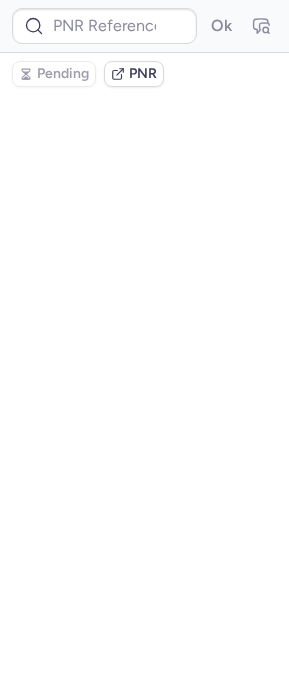 type on "CPZZEC" 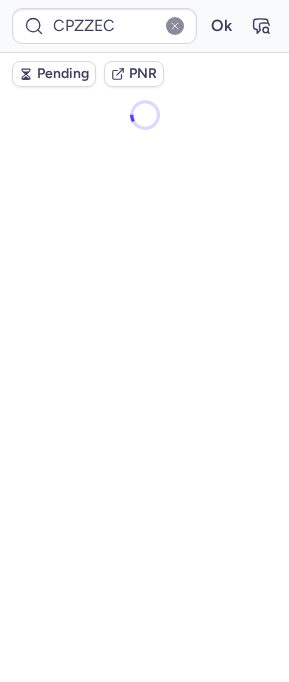 scroll, scrollTop: 0, scrollLeft: 0, axis: both 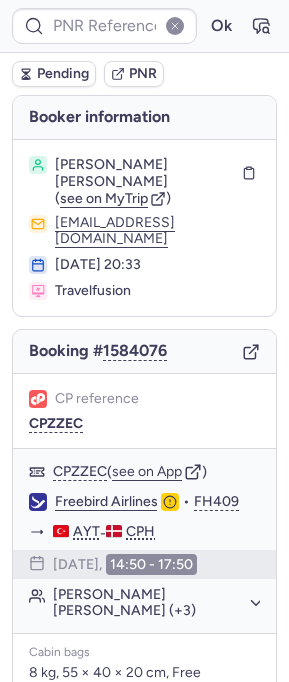 type on "CPOZEW" 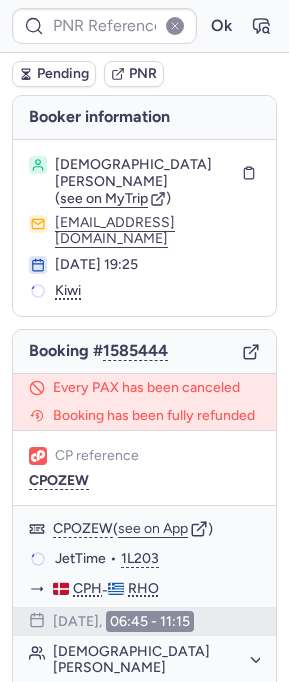 type on "CPOZEW" 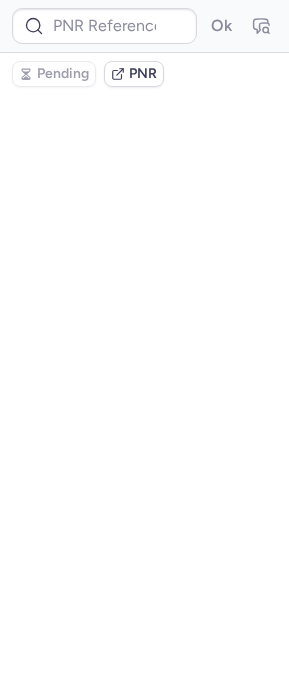 type on "CPGPUO" 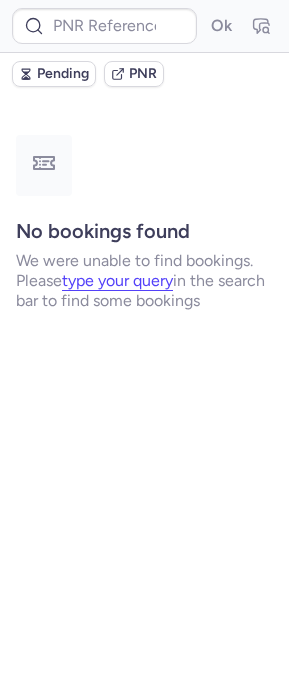 type on "CZ042167" 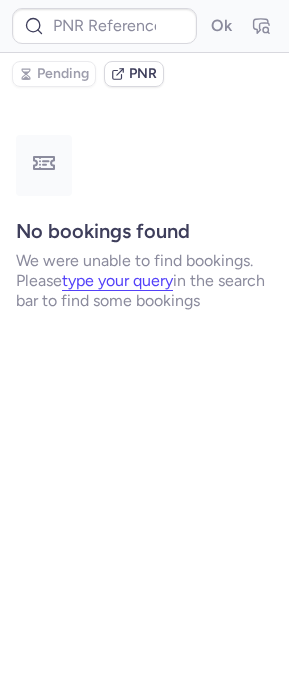 type on "CPZ49H" 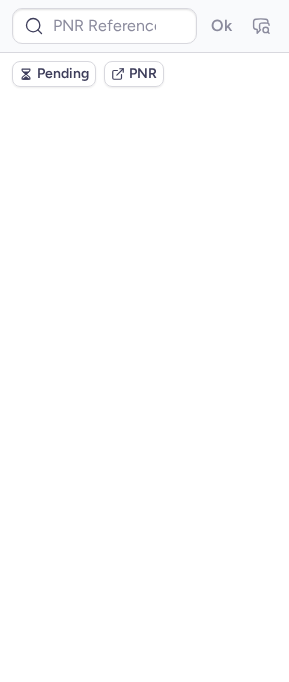 scroll, scrollTop: 0, scrollLeft: 0, axis: both 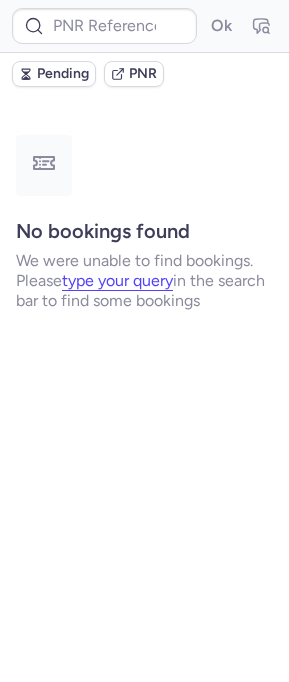 type on "CPKART" 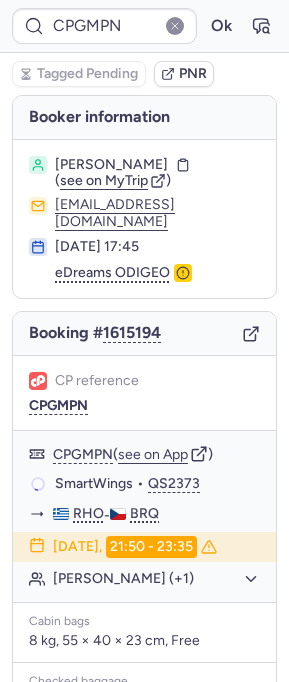 type on "CPCYIQ" 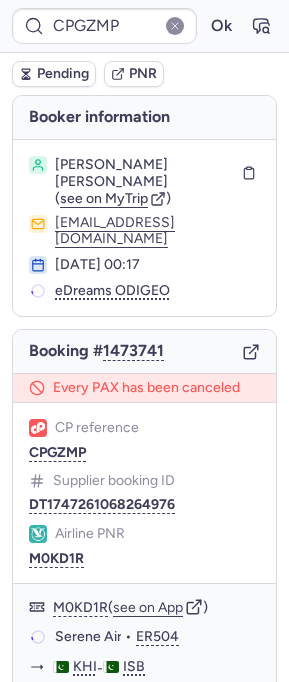 type on "CPZ49H" 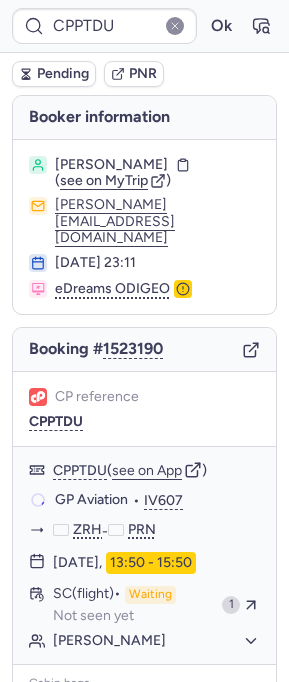type on "CPQK4B" 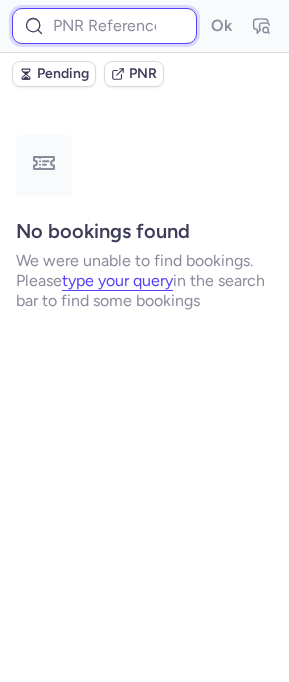 click at bounding box center [104, 26] 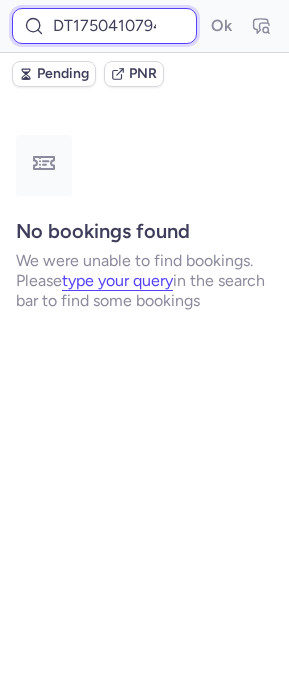 scroll, scrollTop: 0, scrollLeft: 60, axis: horizontal 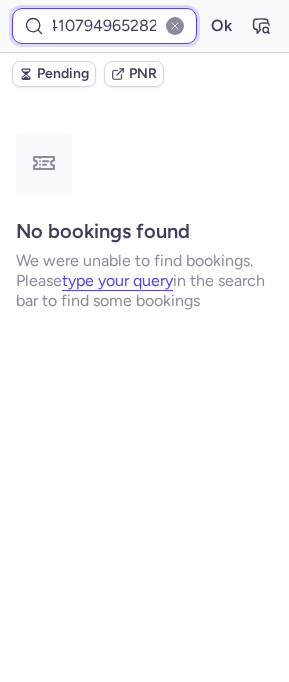 type on "DT1750410794965282" 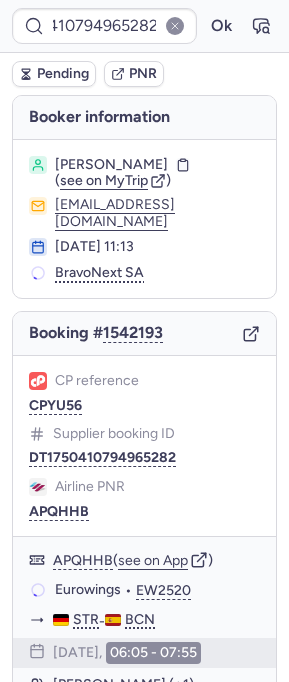 scroll, scrollTop: 0, scrollLeft: 0, axis: both 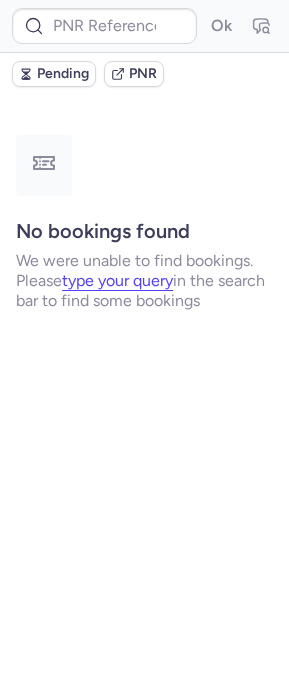type on "CPKART" 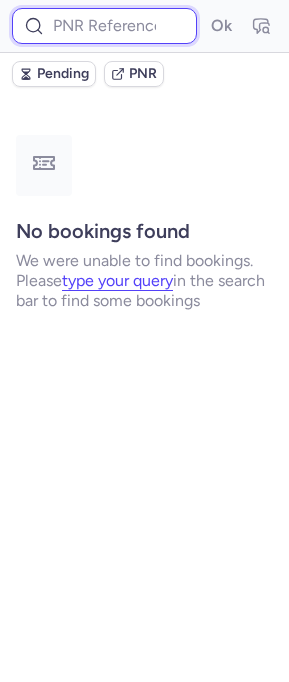 click at bounding box center [104, 26] 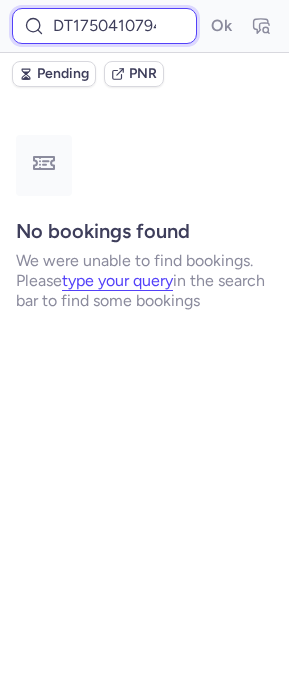 scroll, scrollTop: 0, scrollLeft: 60, axis: horizontal 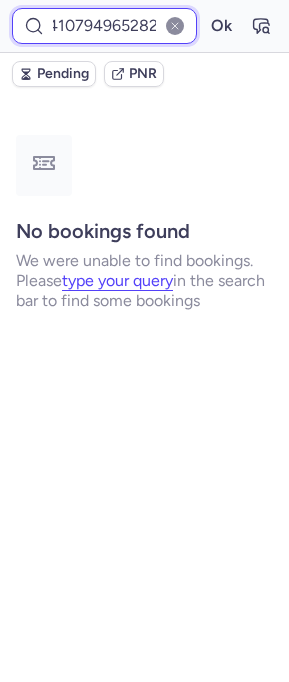 click on "Ok" at bounding box center (221, 26) 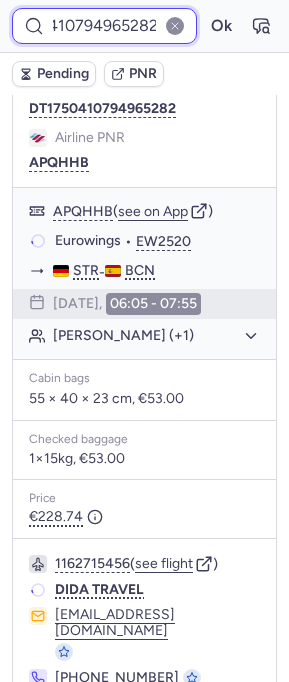 scroll, scrollTop: 381, scrollLeft: 0, axis: vertical 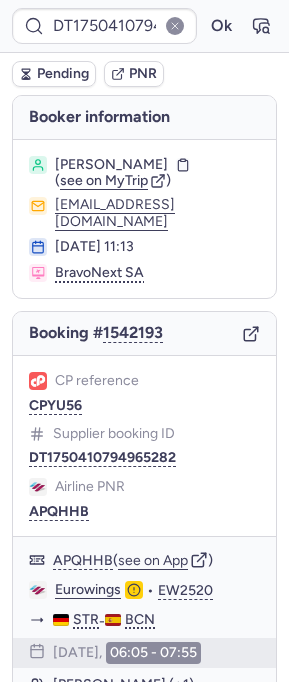 click 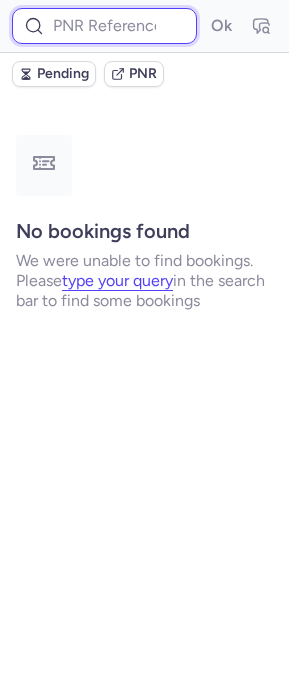click at bounding box center (104, 26) 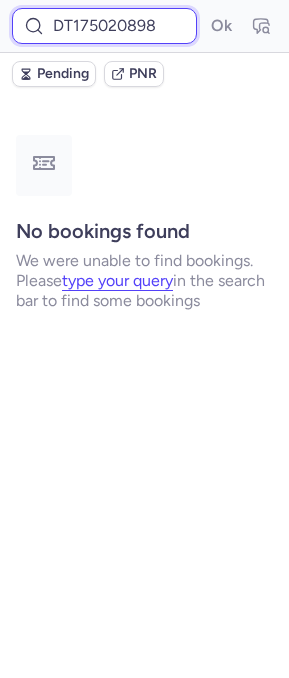 scroll, scrollTop: 0, scrollLeft: 62, axis: horizontal 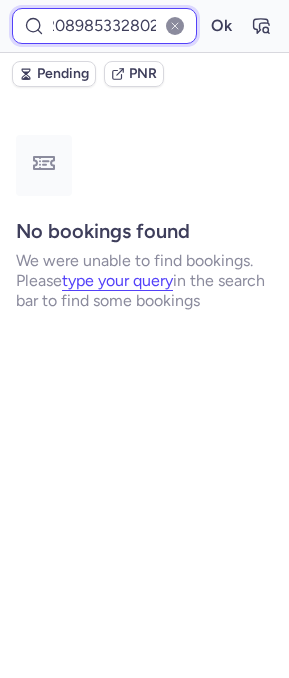type on "DT1750208985332802" 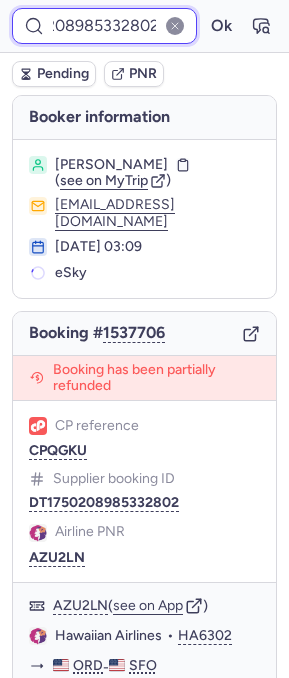 scroll, scrollTop: 450, scrollLeft: 0, axis: vertical 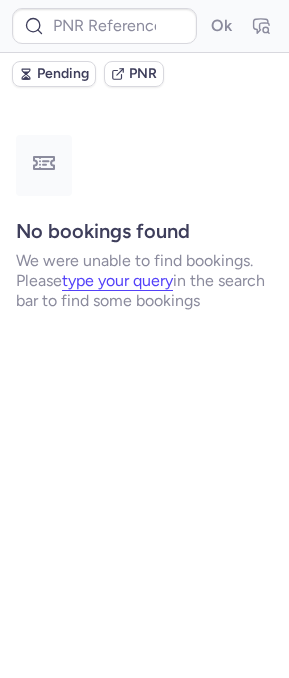 type on "CPT7HT" 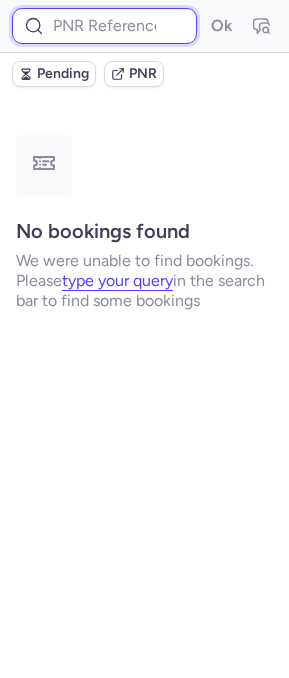 click at bounding box center (104, 26) 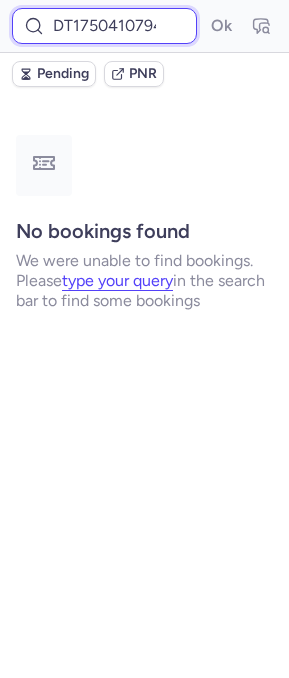 scroll, scrollTop: 0, scrollLeft: 60, axis: horizontal 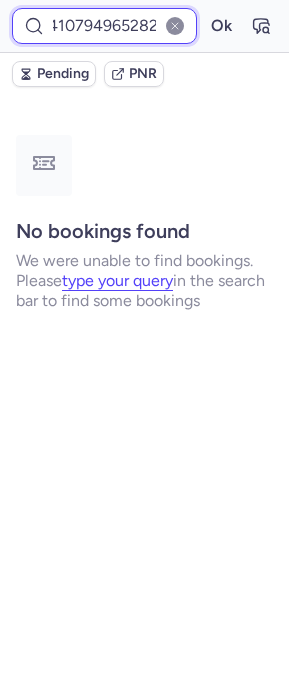 type on "DT1750410794965282" 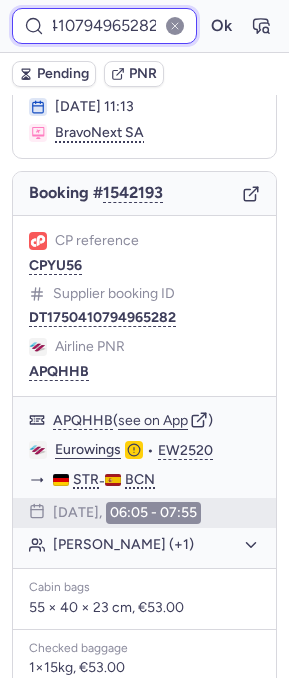 scroll, scrollTop: 76, scrollLeft: 0, axis: vertical 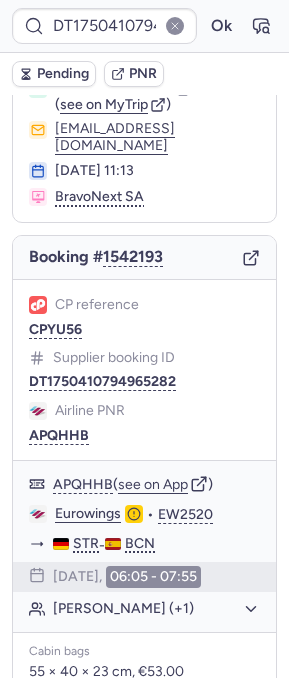 click 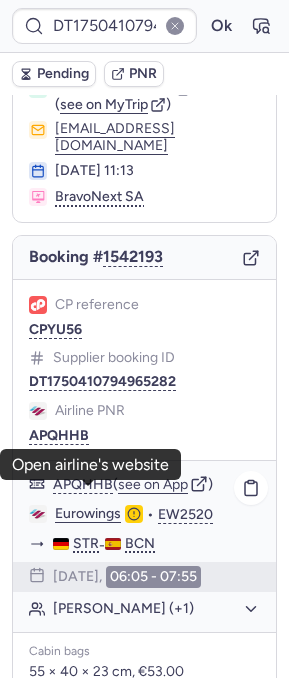 click on "Eurowings" 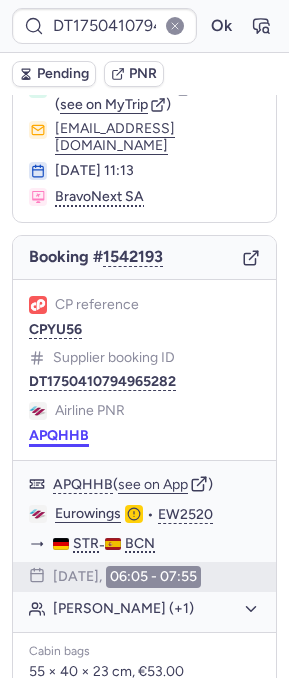 click on "APQHHB" at bounding box center (59, 436) 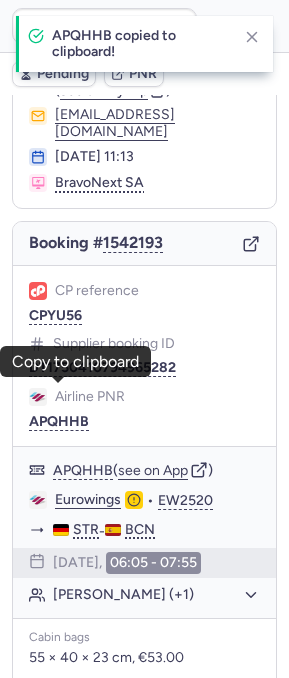 scroll, scrollTop: 110, scrollLeft: 0, axis: vertical 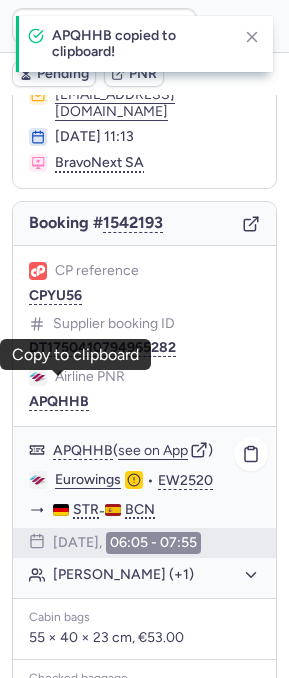 click on "[PERSON_NAME] (+1)" 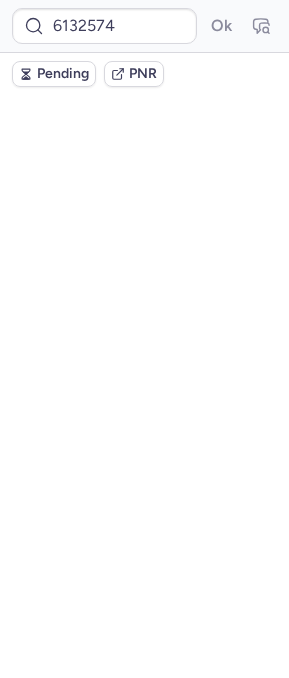 scroll, scrollTop: 0, scrollLeft: 0, axis: both 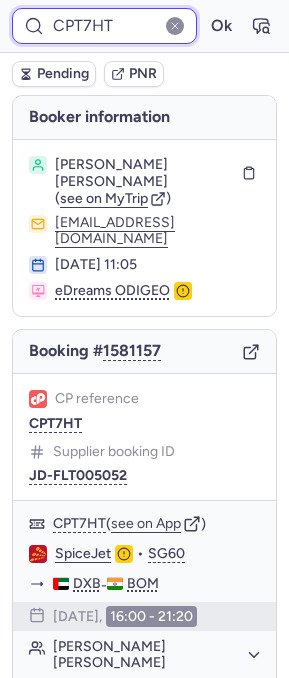 click on "CPT7HT" at bounding box center (104, 26) 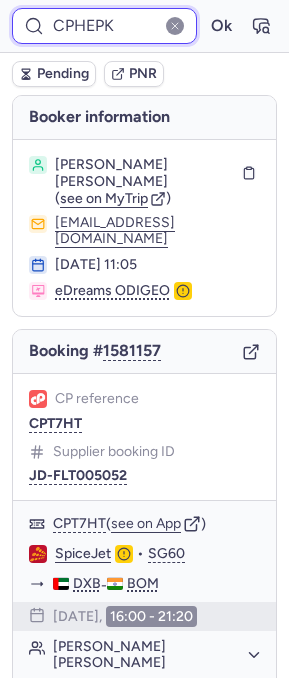 click on "Ok" at bounding box center [221, 26] 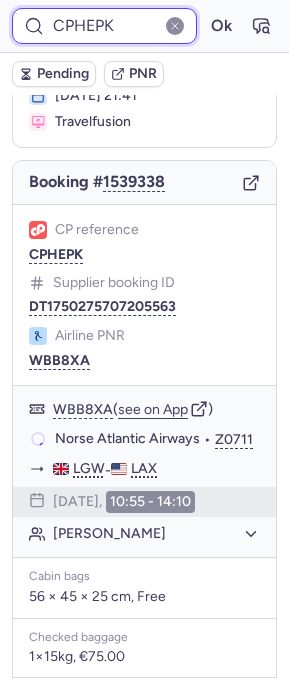 scroll, scrollTop: 238, scrollLeft: 0, axis: vertical 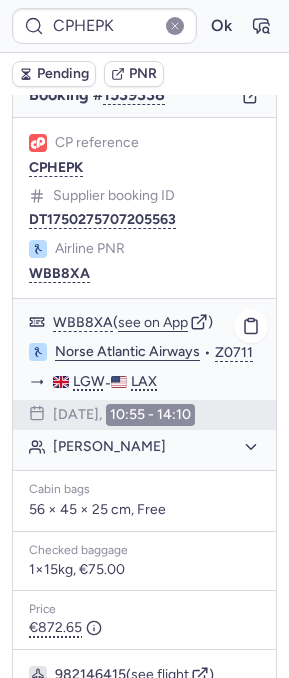 click on "Norse Atlantic Airways  •  Z0711" 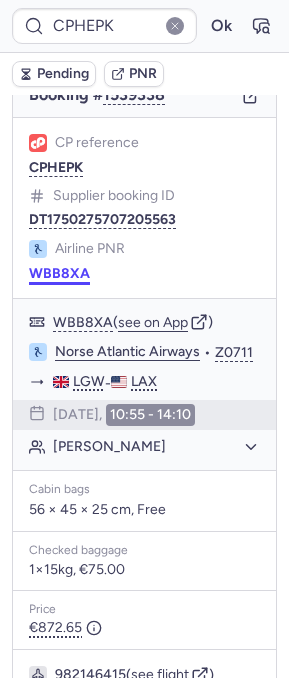 click on "Airline PNR WBB8XA" 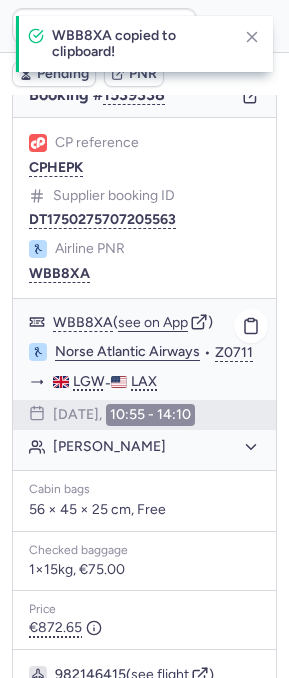 click on "[PERSON_NAME]" 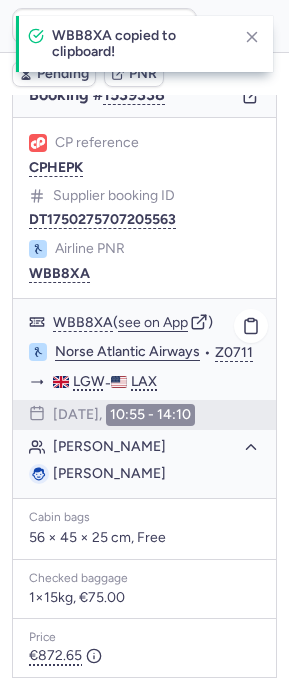 click on "[PERSON_NAME]" at bounding box center (109, 474) 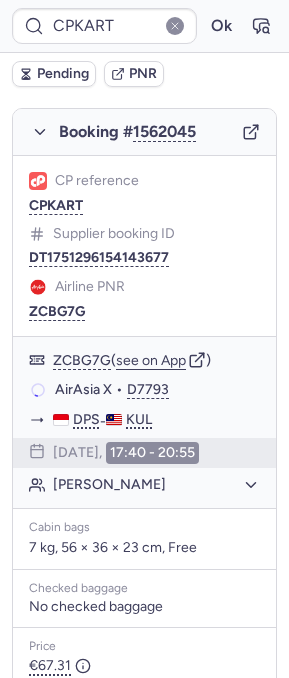 scroll, scrollTop: 314, scrollLeft: 0, axis: vertical 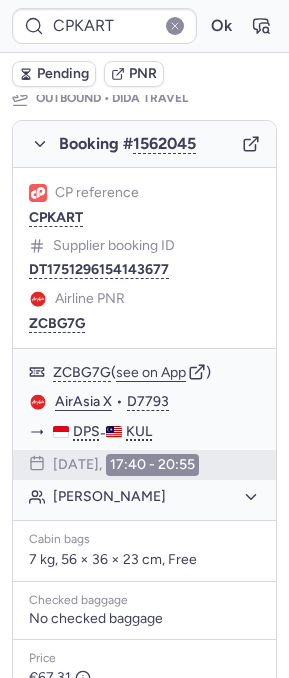 type on "CPT7HT" 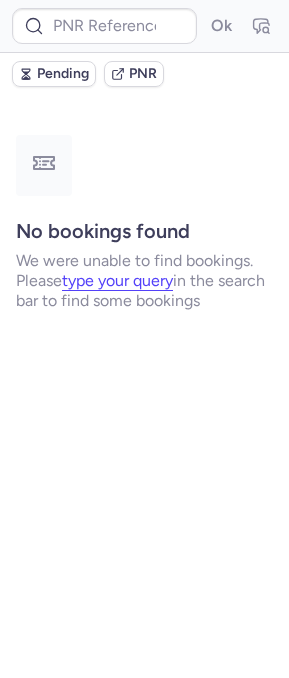 scroll, scrollTop: 0, scrollLeft: 0, axis: both 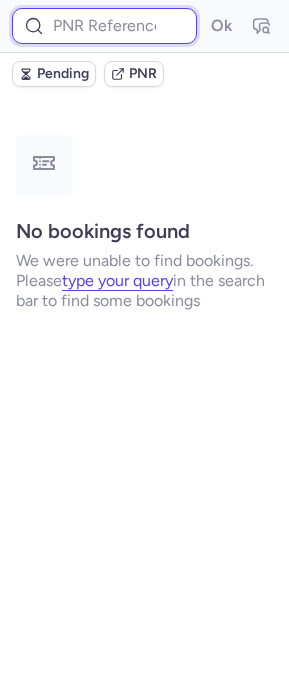 click at bounding box center [104, 26] 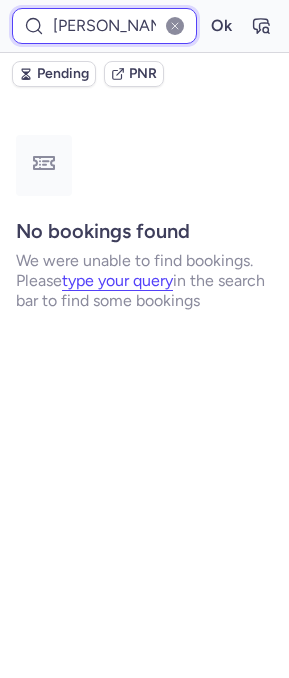 click on "Ok" at bounding box center [221, 26] 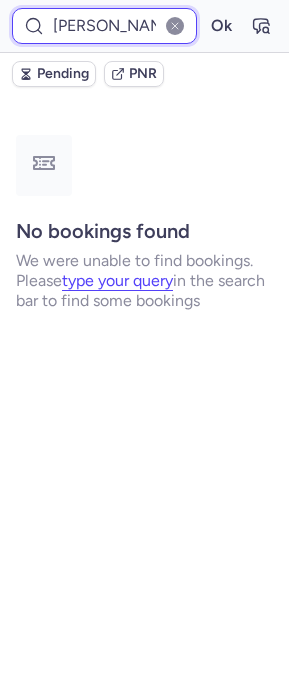 click on "[PERSON_NAME]" at bounding box center [104, 26] 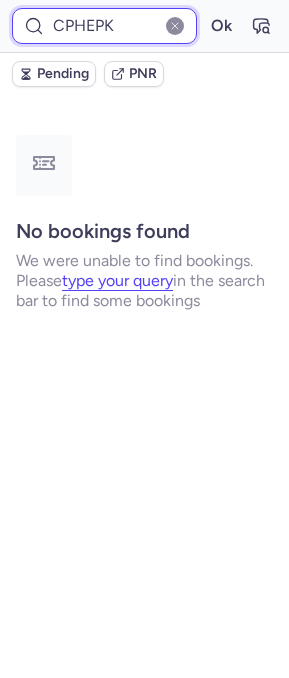 type on "CPHEPK" 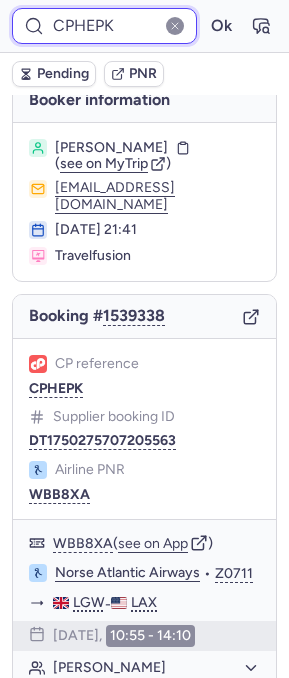 scroll, scrollTop: 0, scrollLeft: 0, axis: both 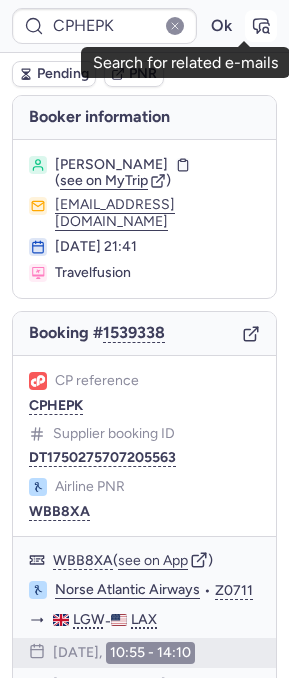 click 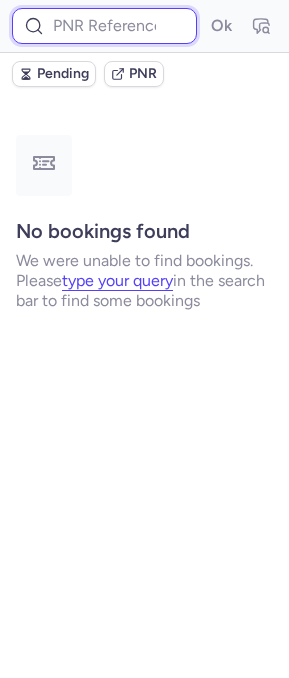 click at bounding box center [104, 26] 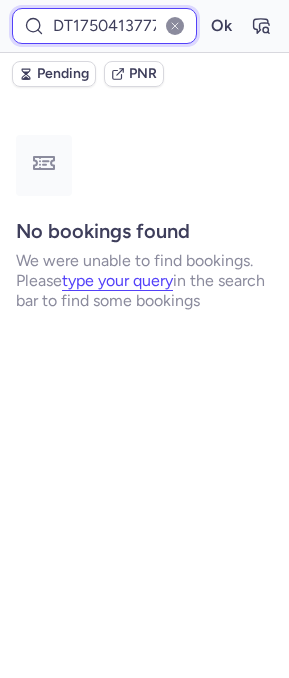 scroll, scrollTop: 0, scrollLeft: 51, axis: horizontal 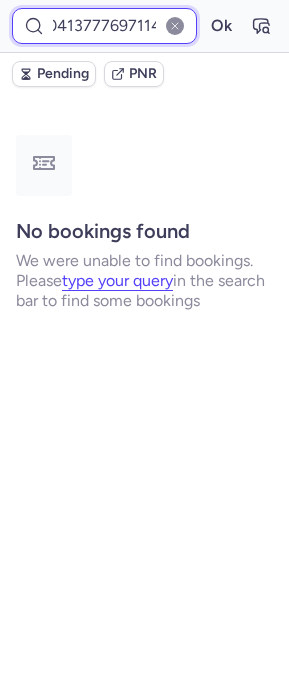 click on "Ok" at bounding box center [221, 26] 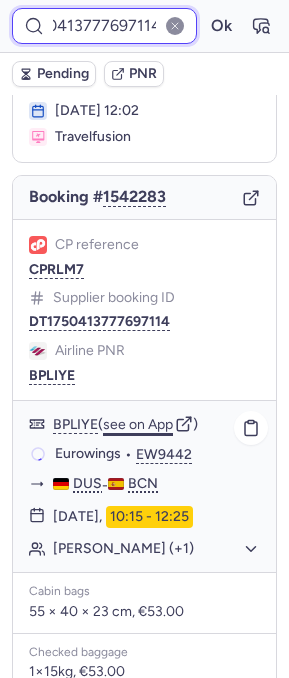 scroll, scrollTop: 119, scrollLeft: 0, axis: vertical 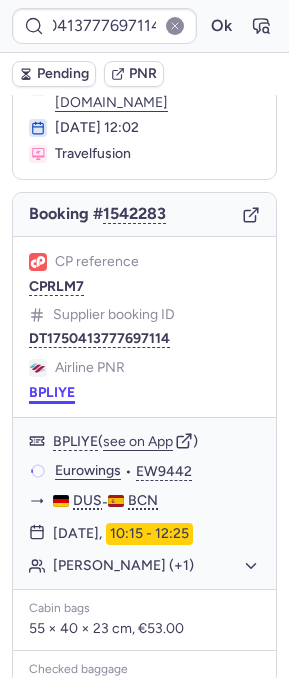 click on "BPLIYE" at bounding box center (52, 393) 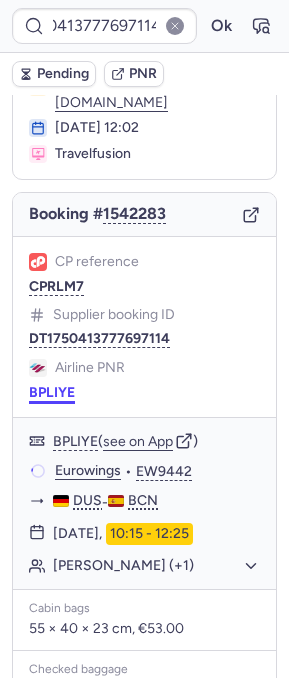 scroll, scrollTop: 0, scrollLeft: 0, axis: both 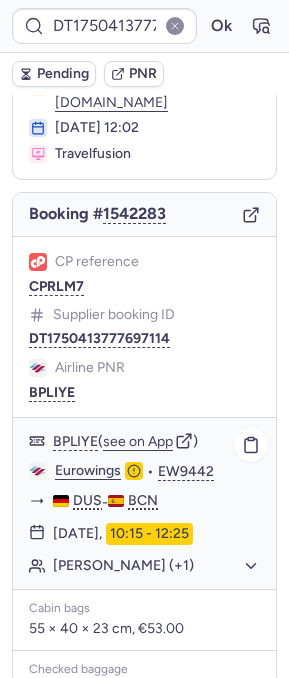 click on "[PERSON_NAME] (+1)" 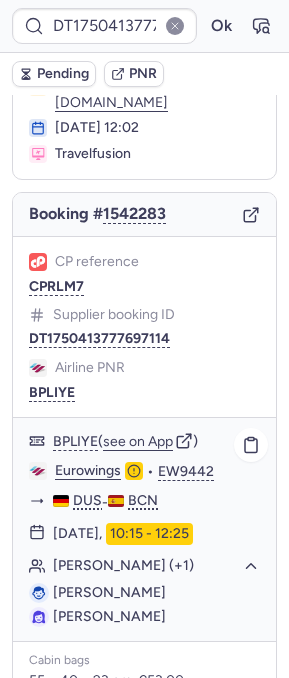 click on "[PERSON_NAME]" at bounding box center (109, 592) 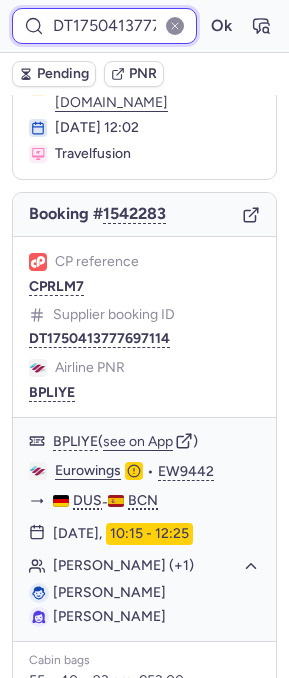 click on "DT1750413777697114" at bounding box center (104, 26) 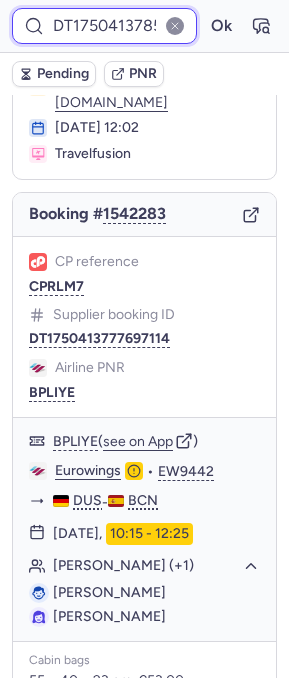 scroll, scrollTop: 0, scrollLeft: 76, axis: horizontal 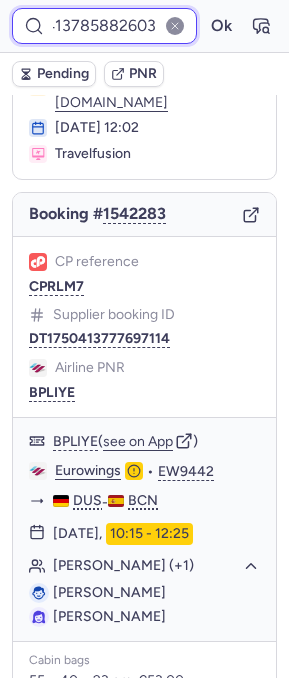 click on "Ok" at bounding box center (221, 26) 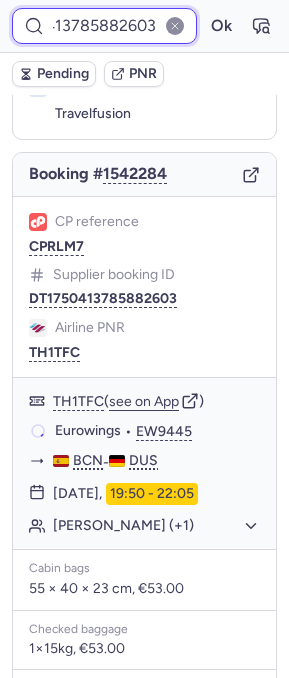 scroll, scrollTop: 119, scrollLeft: 0, axis: vertical 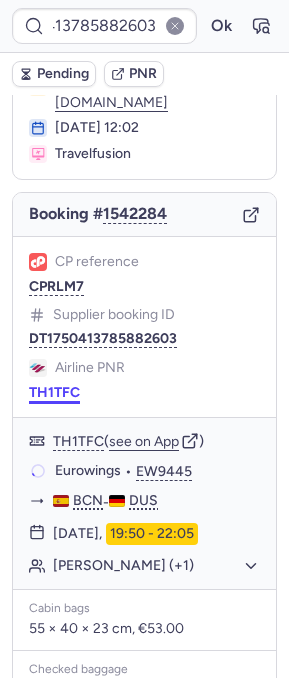 click on "TH1TFC" at bounding box center (54, 393) 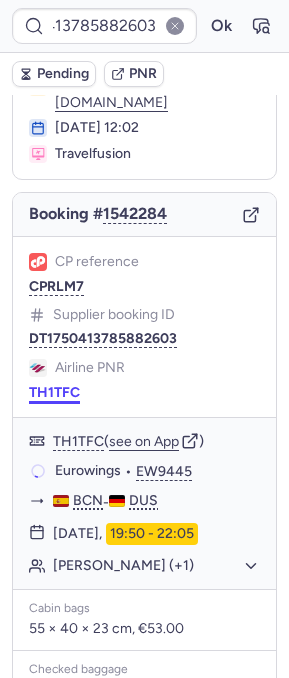 scroll, scrollTop: 0, scrollLeft: 0, axis: both 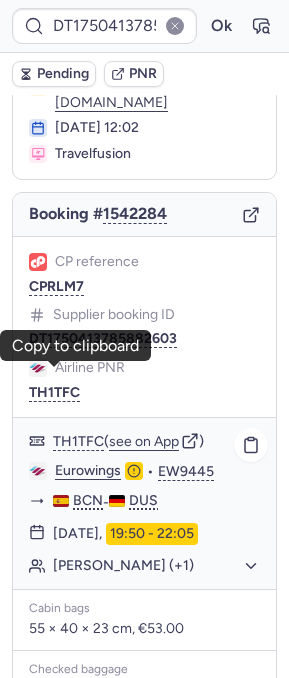 click on "TH1TFC  ( see on App )  Eurowings  •  EW9445 BCN  -  DUS [DATE]  19:50 - 22:05 [PERSON_NAME] (+1)" at bounding box center (144, 503) 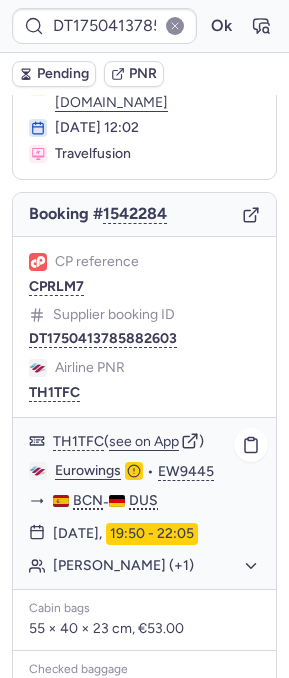 click on "[PERSON_NAME] (+1)" 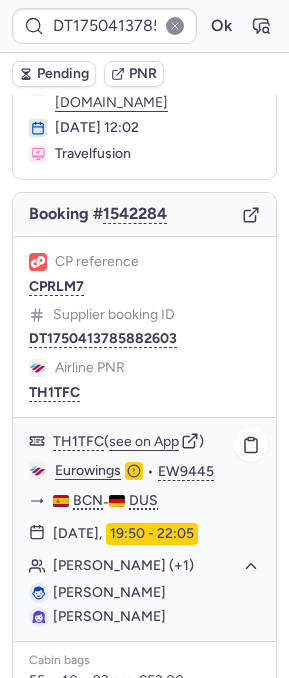 click on "[PERSON_NAME]" at bounding box center (109, 592) 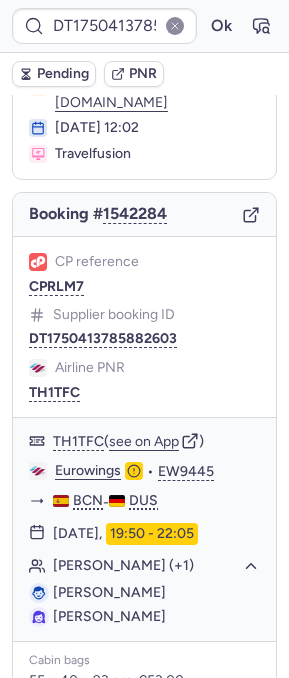 copy on "DUIJSINGS" 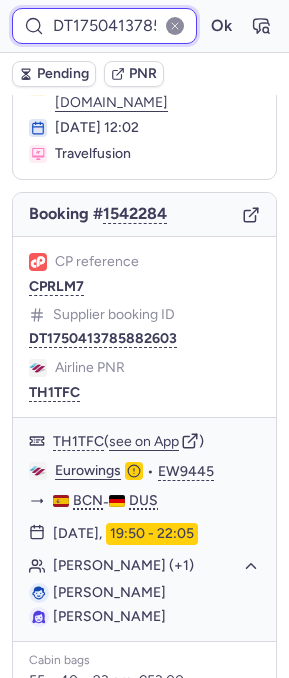 click on "DT1750413785882603" at bounding box center [104, 26] 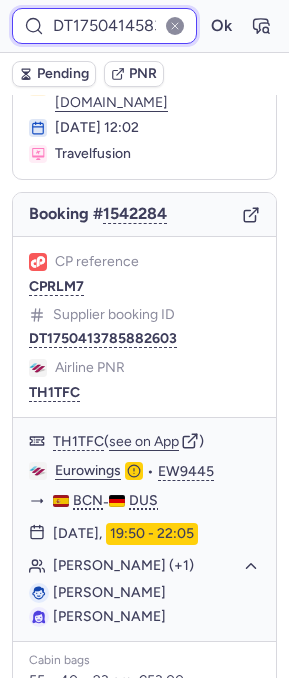 scroll, scrollTop: 0, scrollLeft: 77, axis: horizontal 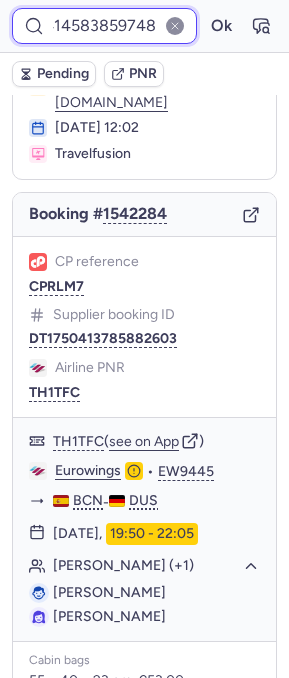 click on "Ok" at bounding box center (221, 26) 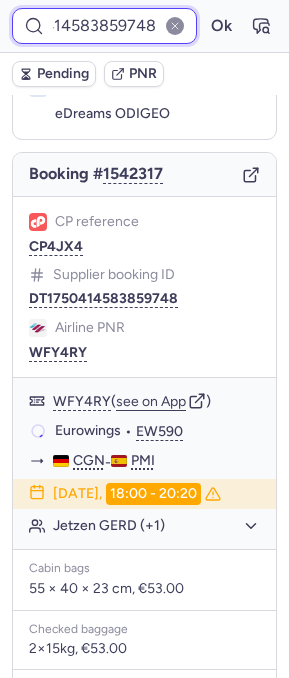 scroll, scrollTop: 119, scrollLeft: 0, axis: vertical 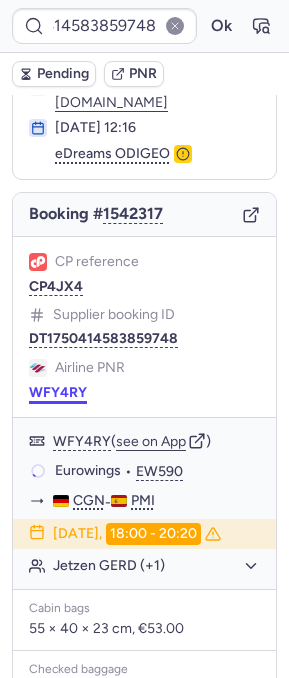 click on "WFY4RY" at bounding box center [58, 393] 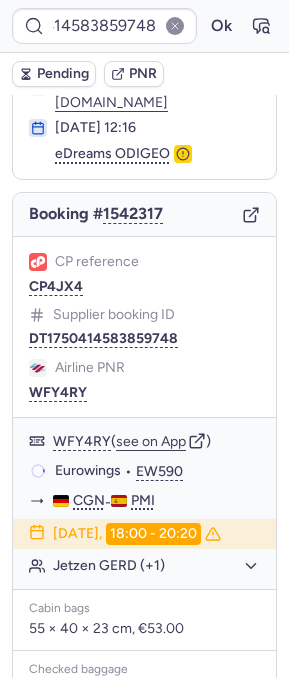 scroll, scrollTop: 0, scrollLeft: 0, axis: both 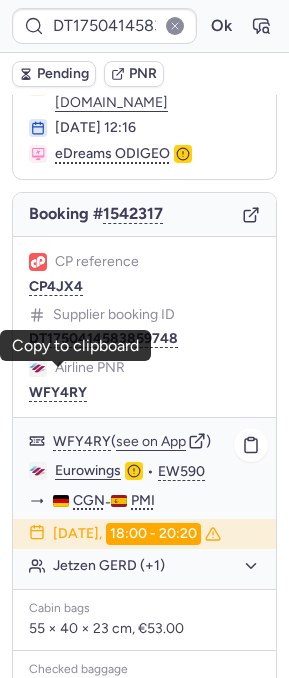 click on "Jetzen GERD (+1)" 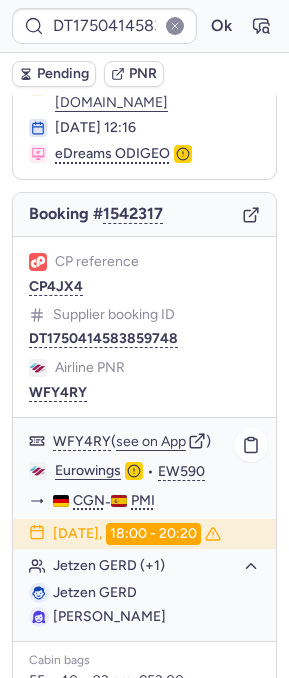 click on "Jetzen GERD" 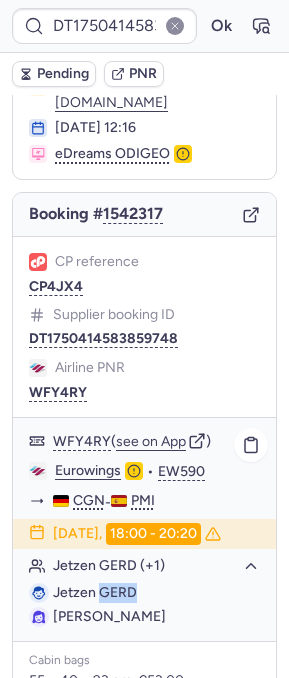 click on "Jetzen GERD" at bounding box center (95, 592) 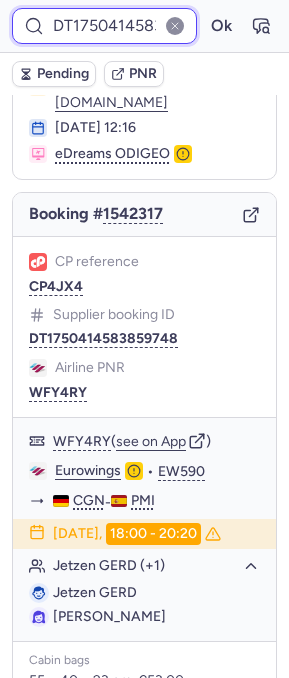 click on "DT1750414583859748" at bounding box center (104, 26) 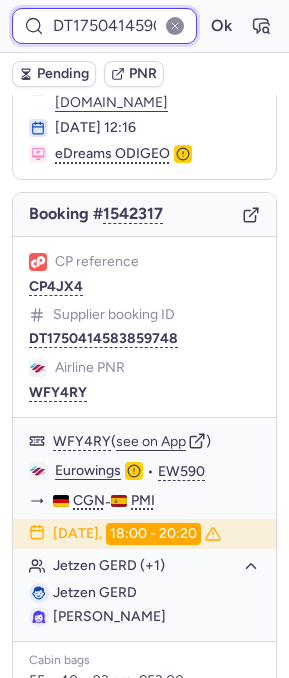 scroll, scrollTop: 0, scrollLeft: 75, axis: horizontal 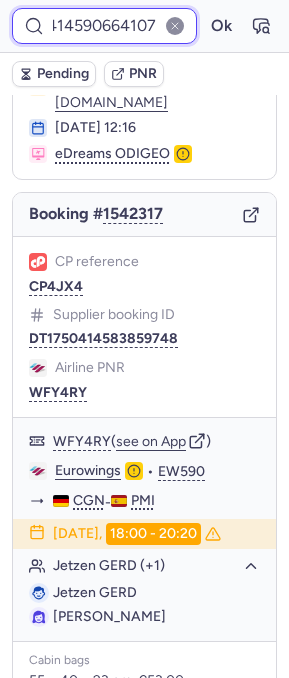 click on "Ok" at bounding box center [221, 26] 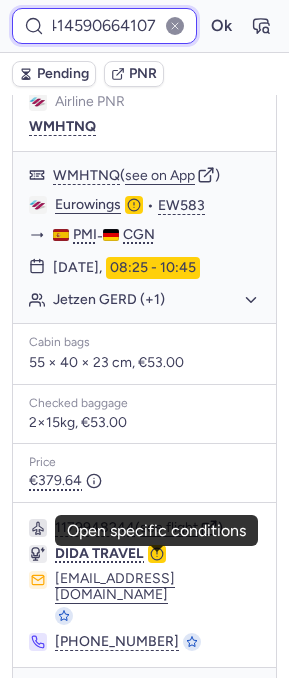 scroll, scrollTop: 0, scrollLeft: 0, axis: both 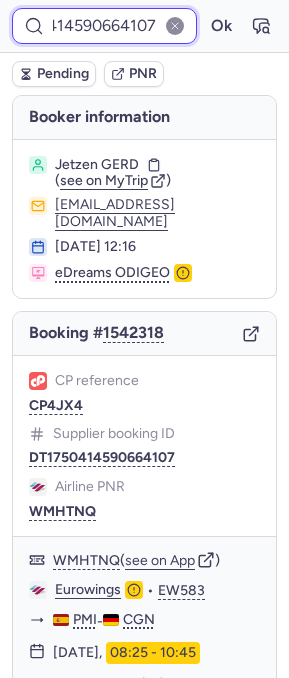 click on "DT1750414590664107" at bounding box center [104, 26] 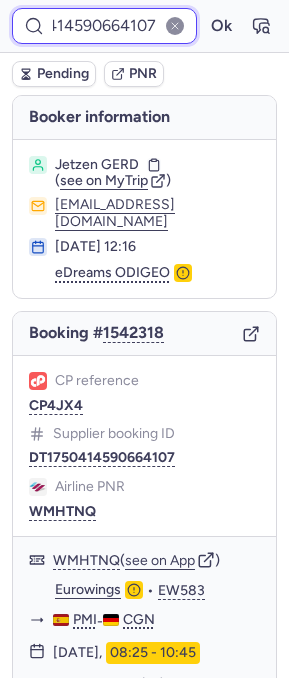scroll, scrollTop: 0, scrollLeft: 0, axis: both 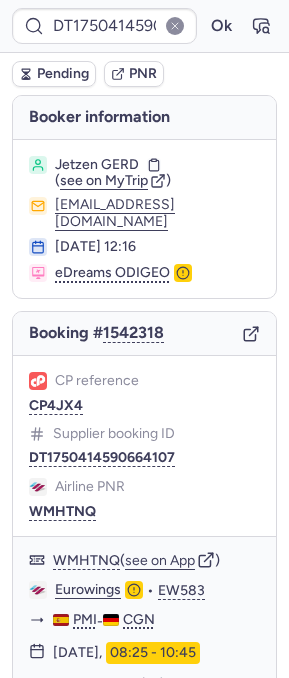 click on "Airline PNR WMHTNQ" 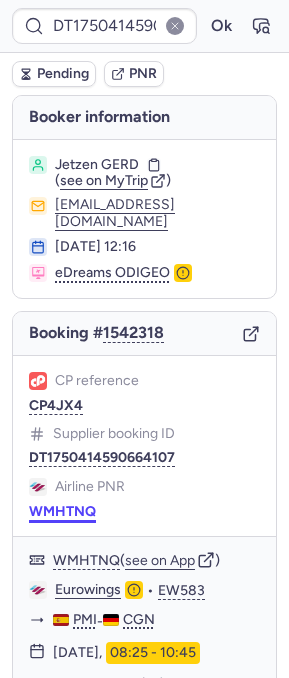 click on "WMHTNQ" at bounding box center (62, 512) 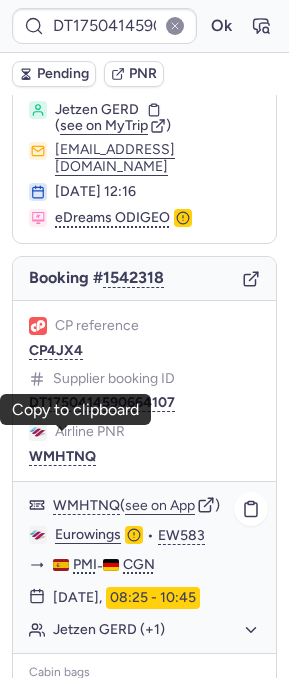 scroll, scrollTop: 56, scrollLeft: 0, axis: vertical 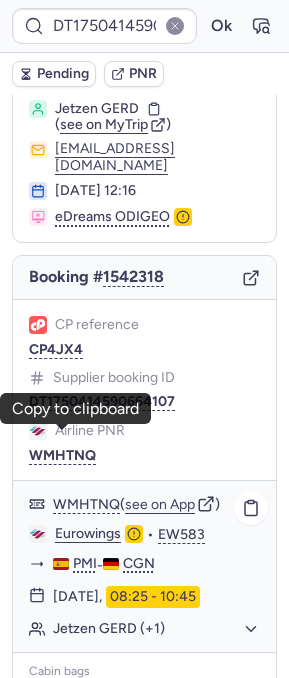 click on "Jetzen GERD (+1)" 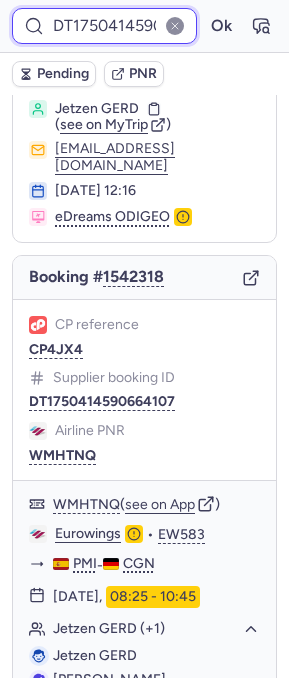 click on "DT1750414590664107" at bounding box center (104, 26) 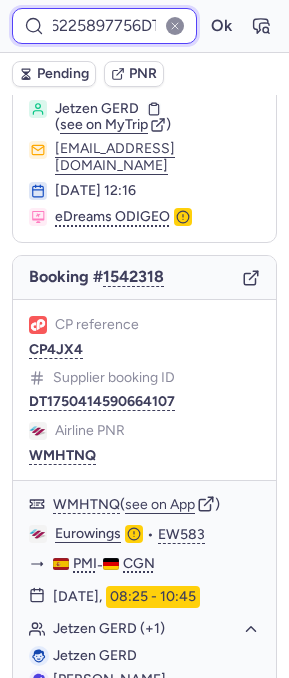 paste 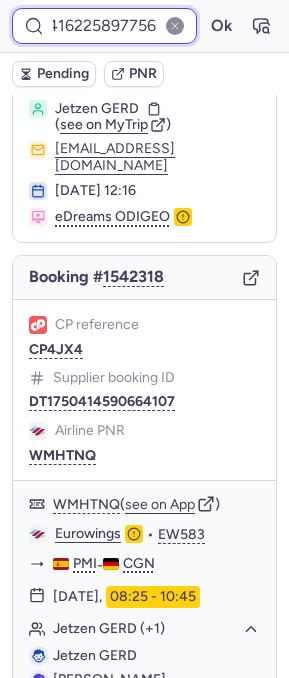 scroll, scrollTop: 0, scrollLeft: 73, axis: horizontal 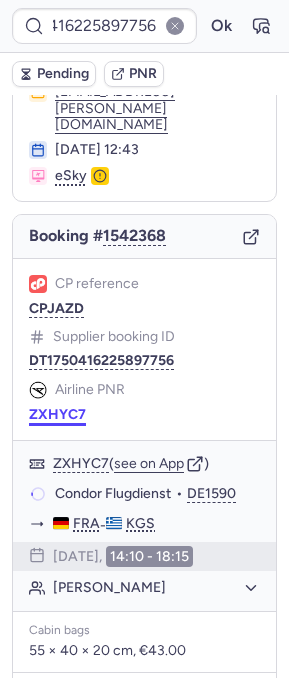 click on "ZXHYC7" at bounding box center (57, 415) 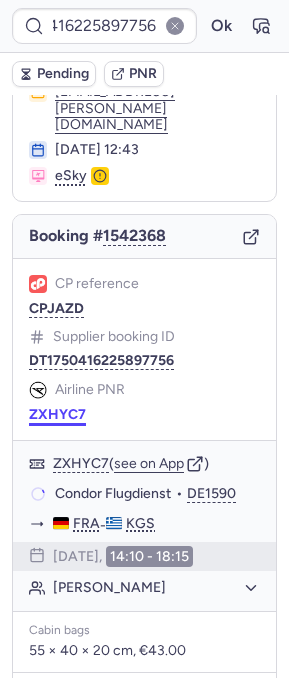 scroll, scrollTop: 0, scrollLeft: 0, axis: both 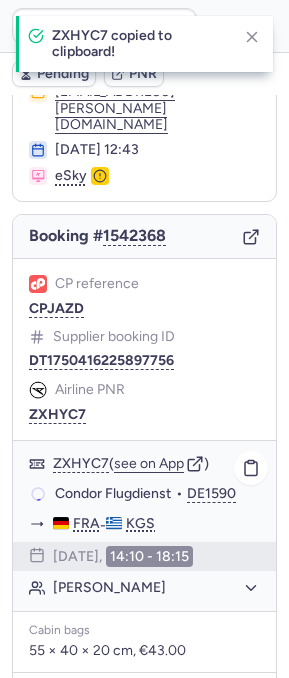 click on "Condor Flugdienst" 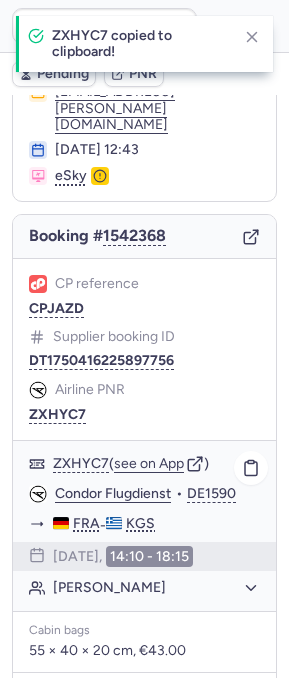 scroll, scrollTop: 159, scrollLeft: 0, axis: vertical 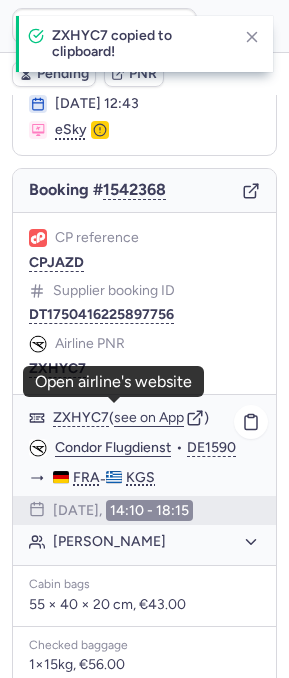 click on "Condor Flugdienst" 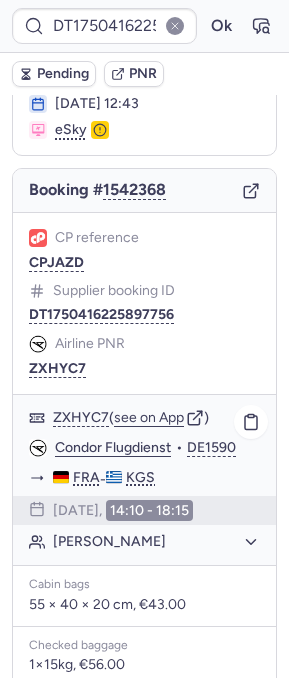 click on "[PERSON_NAME]" 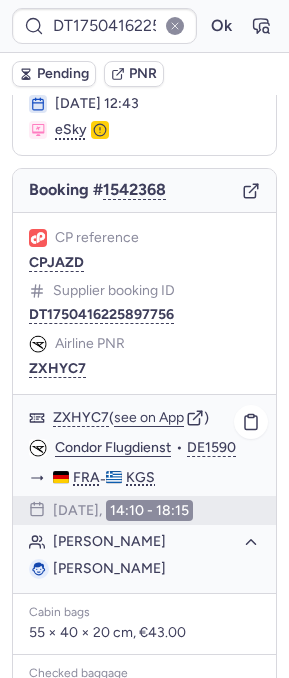 click on "[PERSON_NAME]" 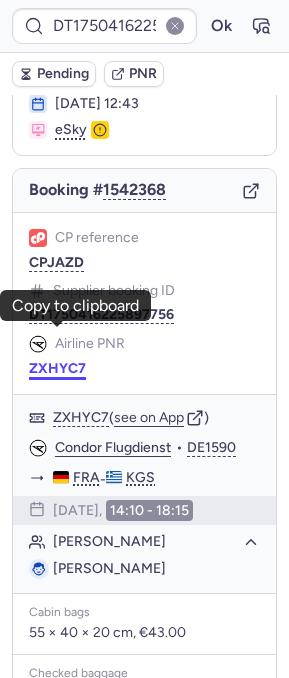 click on "ZXHYC7" at bounding box center [57, 369] 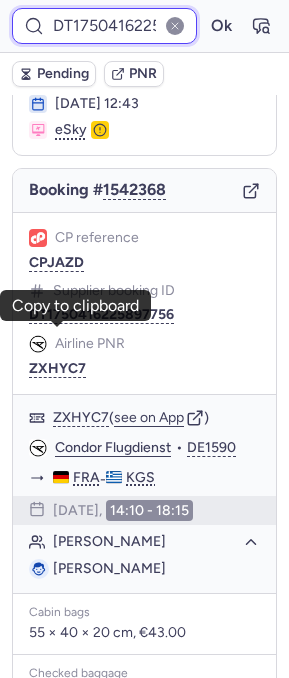 click on "DT1750416225897756" at bounding box center (104, 26) 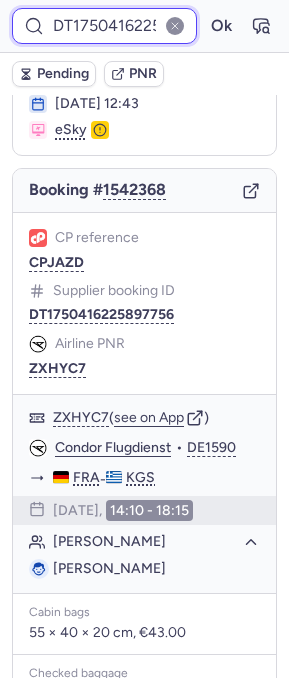 click on "DT1750416225897756" at bounding box center (104, 26) 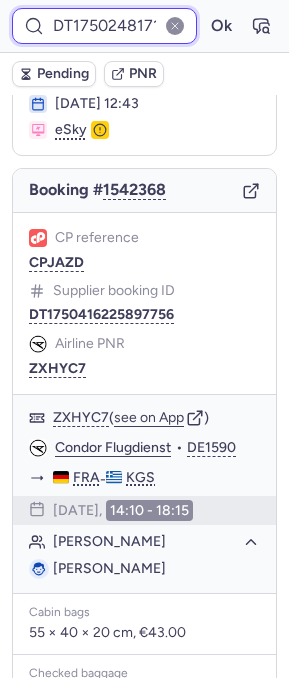 scroll, scrollTop: 0, scrollLeft: 72, axis: horizontal 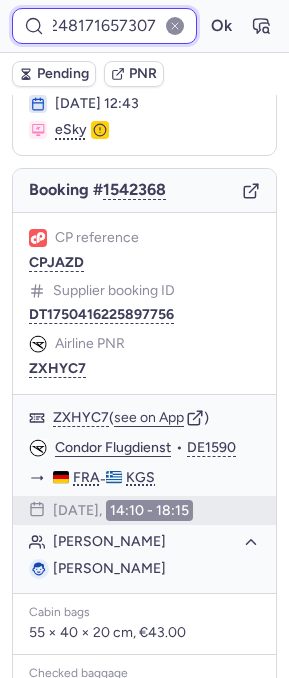 click on "Ok" at bounding box center (221, 26) 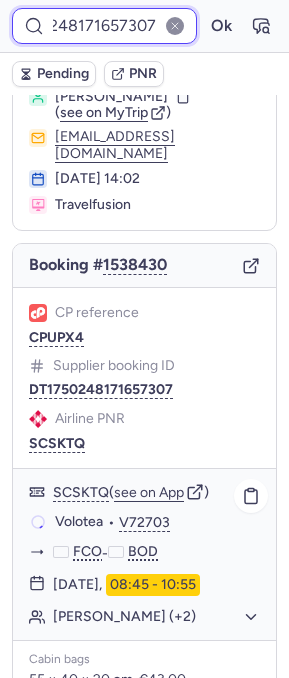 scroll, scrollTop: 78, scrollLeft: 0, axis: vertical 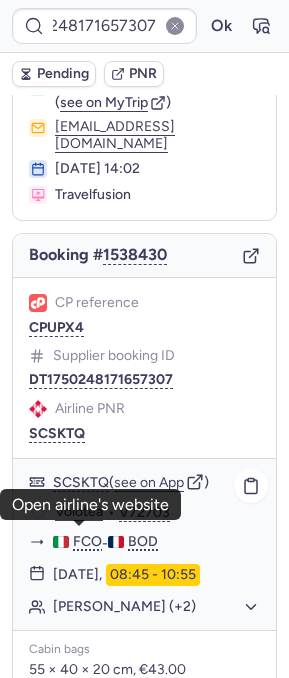 click on "Volotea" 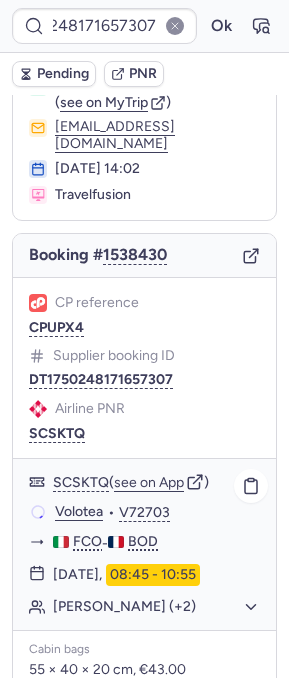 scroll, scrollTop: 0, scrollLeft: 0, axis: both 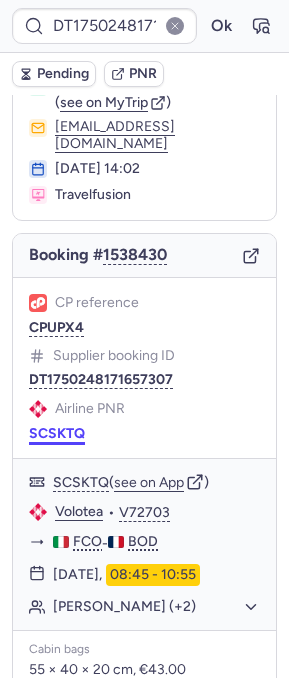 click on "SCSKTQ" at bounding box center (57, 434) 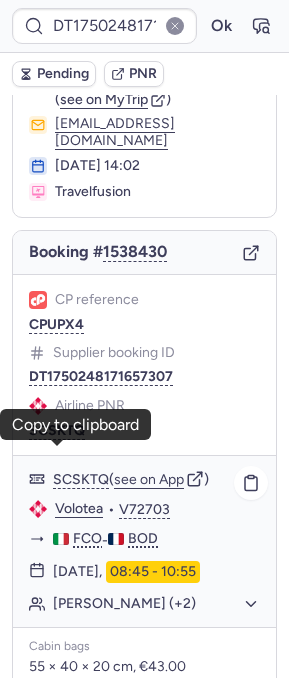 scroll, scrollTop: 87, scrollLeft: 0, axis: vertical 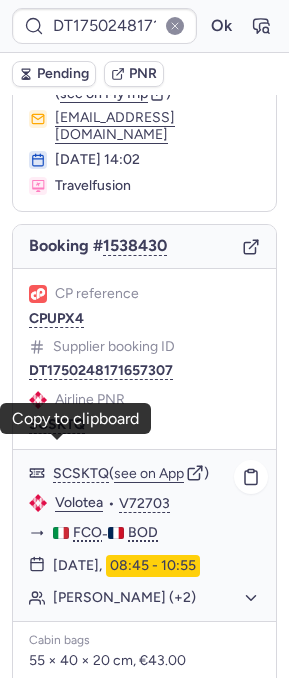 click on "[PERSON_NAME] (+2)" 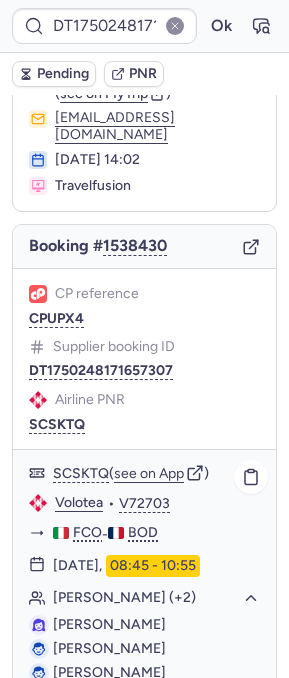 click on "[PERSON_NAME] [PERSON_NAME] [PERSON_NAME]" 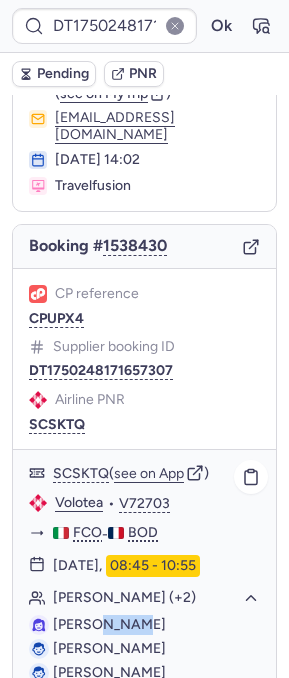 click on "[PERSON_NAME]" at bounding box center [109, 624] 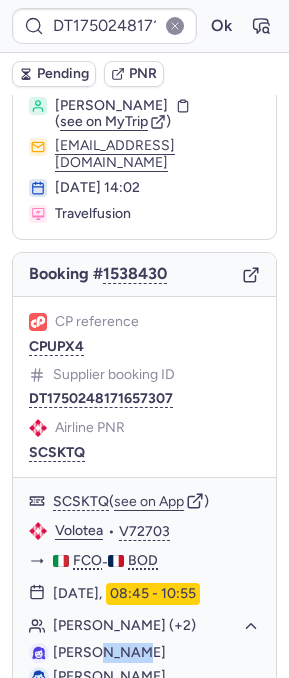 scroll, scrollTop: 40, scrollLeft: 0, axis: vertical 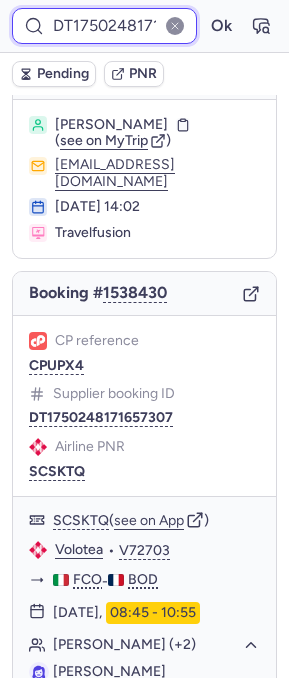 click on "DT1750248171657307" at bounding box center (104, 26) 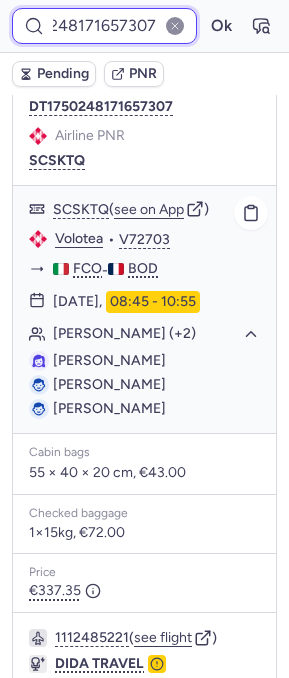 scroll, scrollTop: 354, scrollLeft: 0, axis: vertical 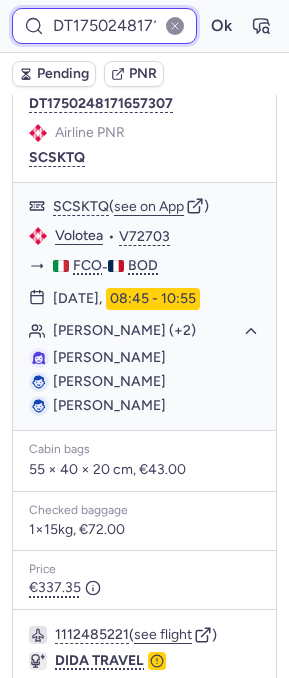 click on "DT1750248171657307" at bounding box center [104, 26] 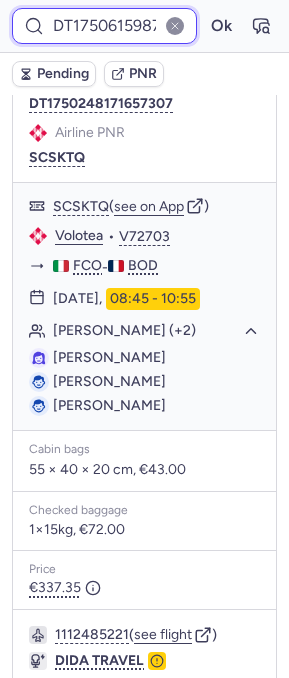 scroll, scrollTop: 0, scrollLeft: 77, axis: horizontal 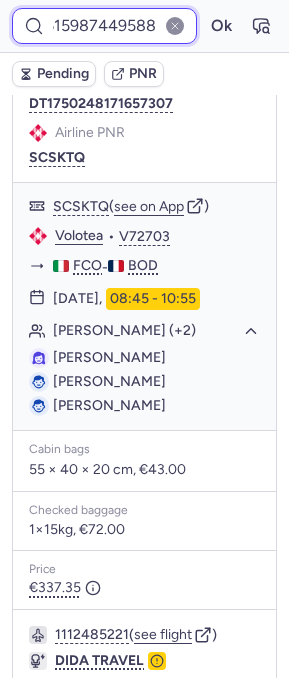type on "DT1750615987449588" 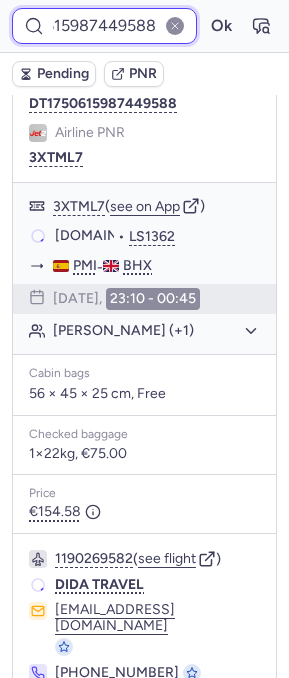 scroll, scrollTop: 65, scrollLeft: 0, axis: vertical 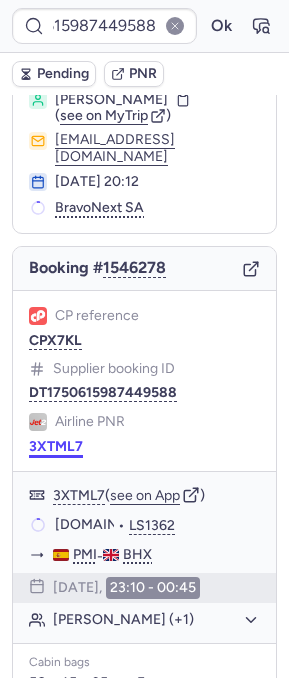click on "3XTML7" at bounding box center (56, 447) 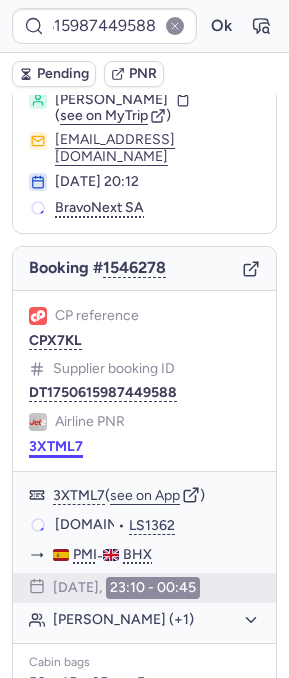 scroll, scrollTop: 0, scrollLeft: 0, axis: both 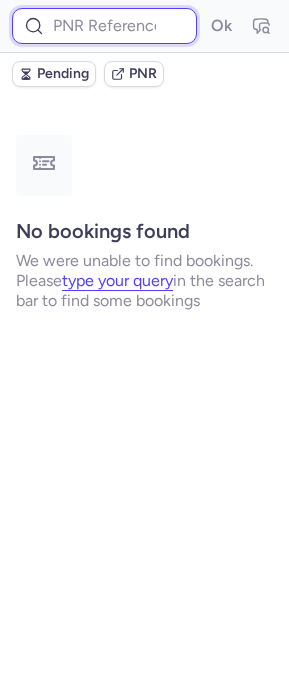click at bounding box center (104, 26) 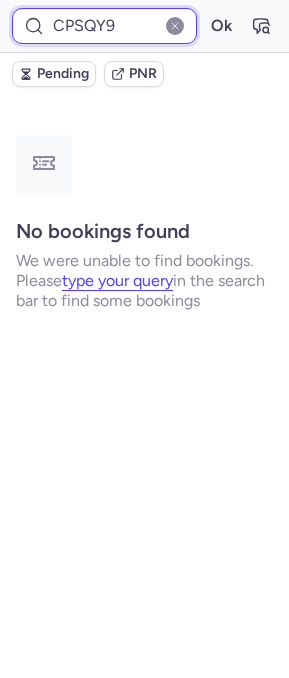 type on "CPSQY9" 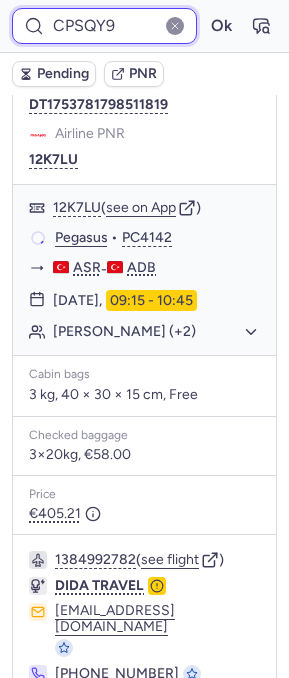 scroll, scrollTop: 120, scrollLeft: 0, axis: vertical 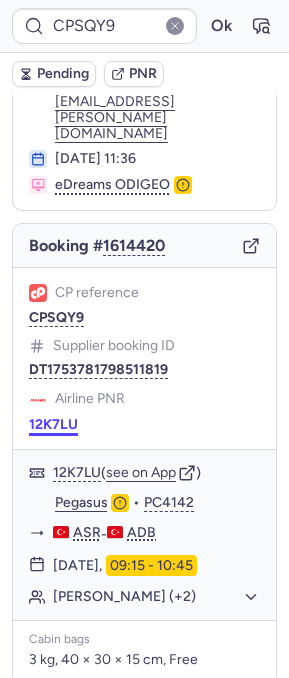 click on "12K7LU" at bounding box center (53, 425) 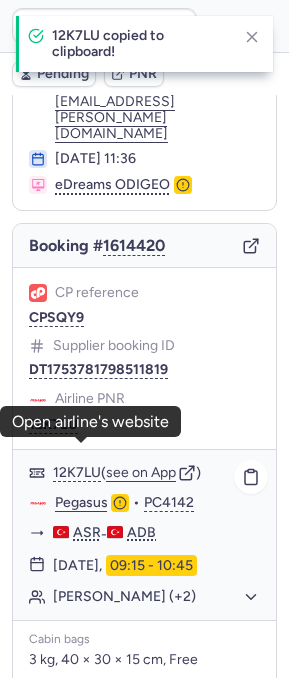click on "Pegasus" 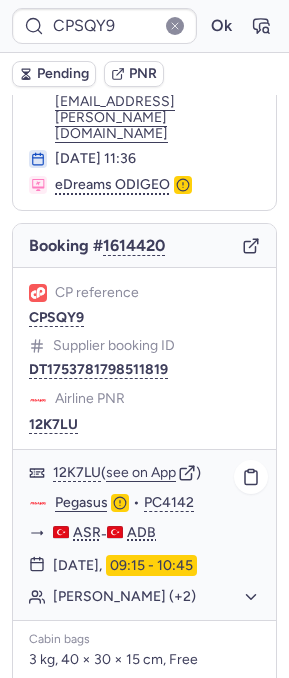 click on "[PERSON_NAME] (+2)" 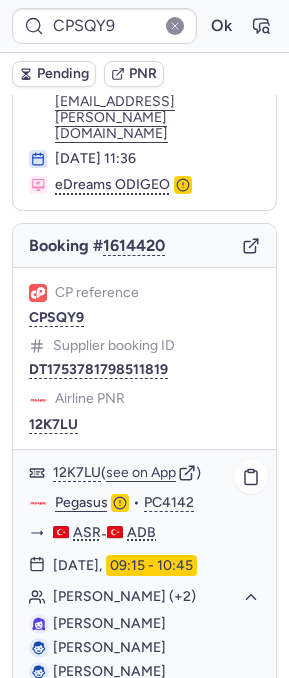click on "[PERSON_NAME]" at bounding box center (109, 623) 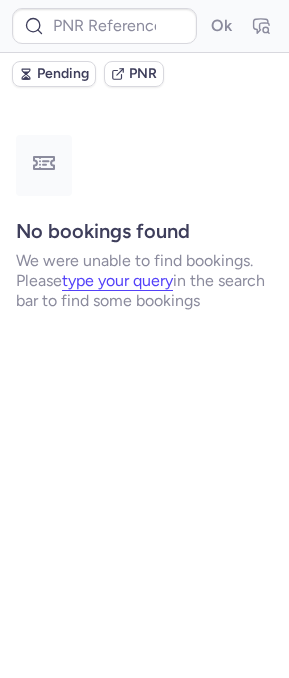 scroll, scrollTop: 0, scrollLeft: 0, axis: both 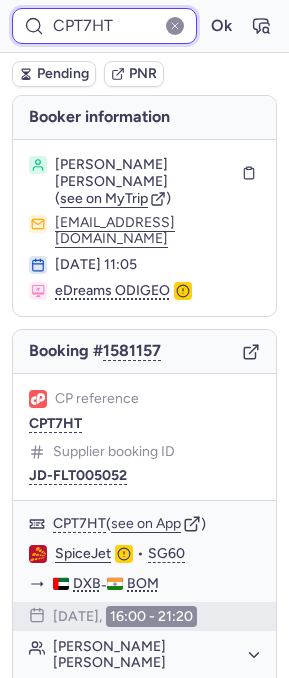 click on "CPT7HT" at bounding box center [104, 26] 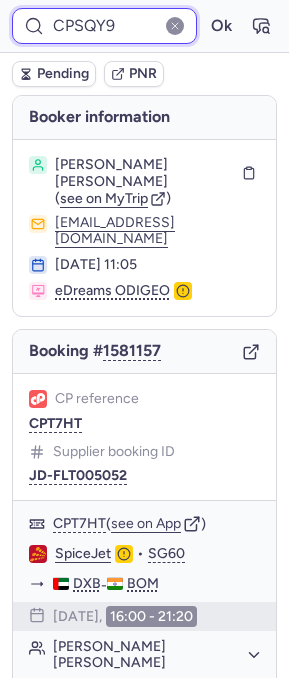 type on "CPSQY9" 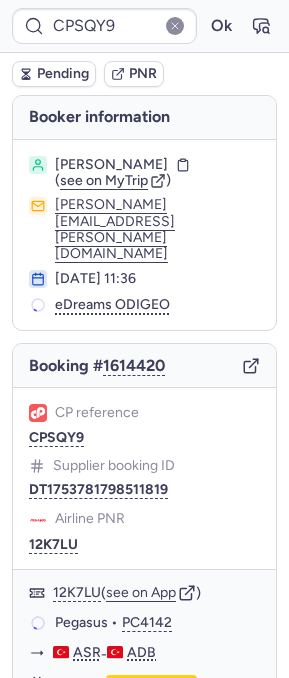 click on "CP reference CPSQY9 Supplier booking ID DT1753781798511819 Airline PNR 12K7LU" at bounding box center [144, 478] 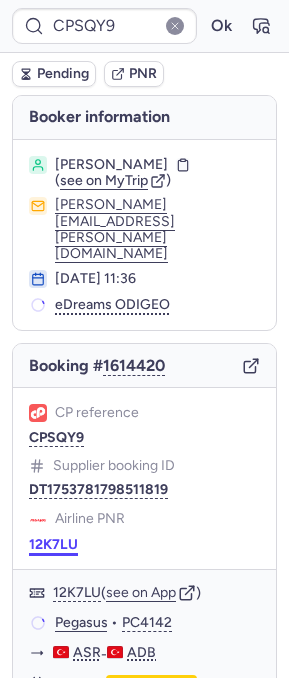 click on "12K7LU" at bounding box center (53, 545) 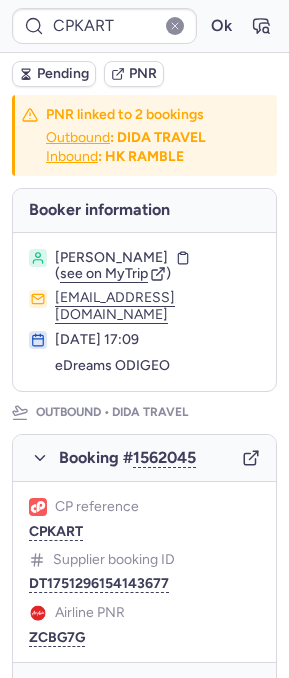 type on "CPT7HT" 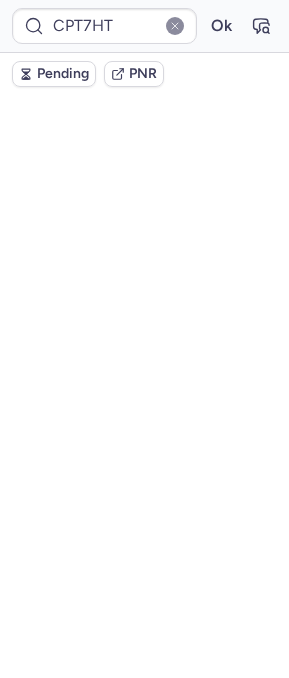 scroll, scrollTop: 0, scrollLeft: 0, axis: both 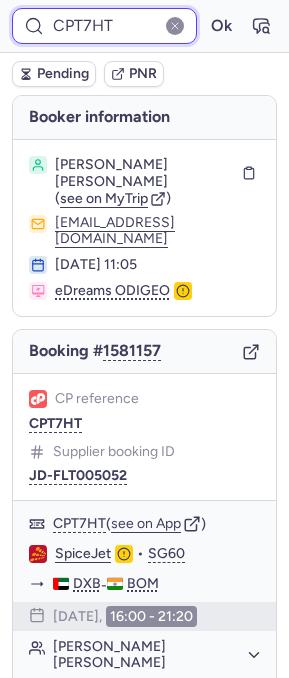 click on "CPT7HT" at bounding box center [104, 26] 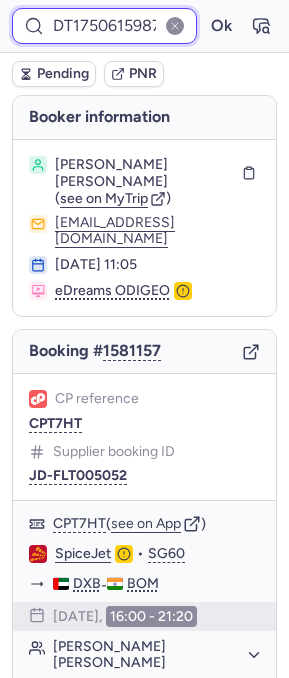 scroll, scrollTop: 0, scrollLeft: 77, axis: horizontal 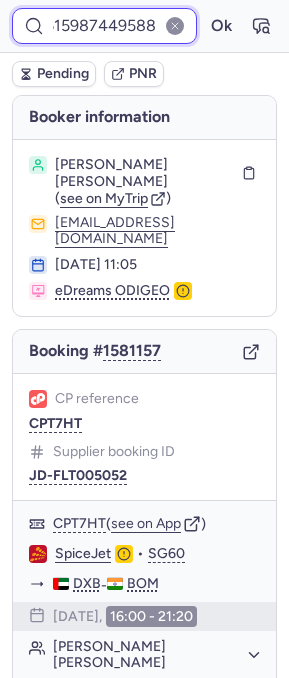 click on "Ok" at bounding box center [221, 26] 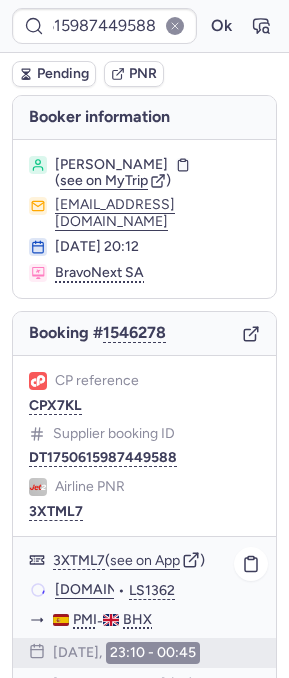 click on "[DOMAIN_NAME]" 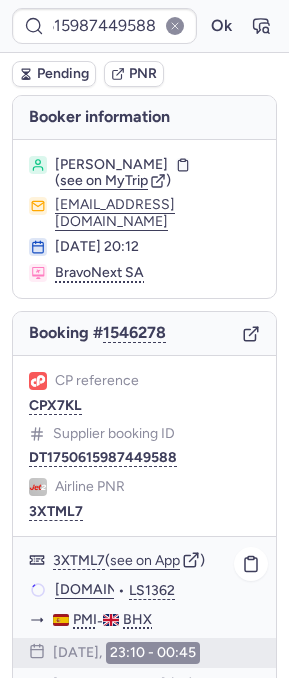 scroll, scrollTop: 0, scrollLeft: 0, axis: both 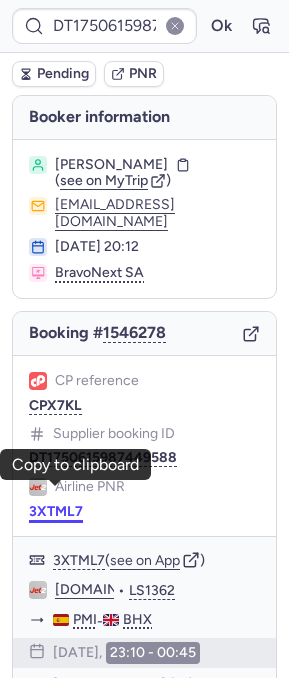 click on "3XTML7" at bounding box center (56, 512) 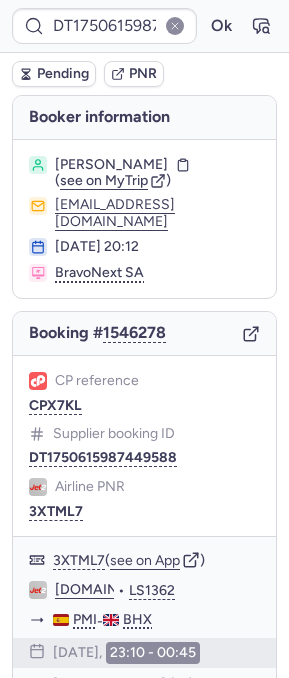 click on "Airline PNR 3XTML7" 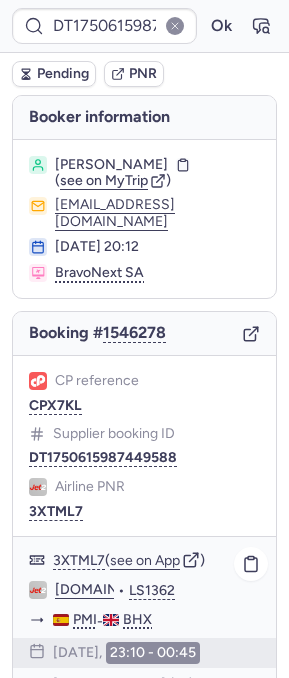 scroll, scrollTop: 57, scrollLeft: 0, axis: vertical 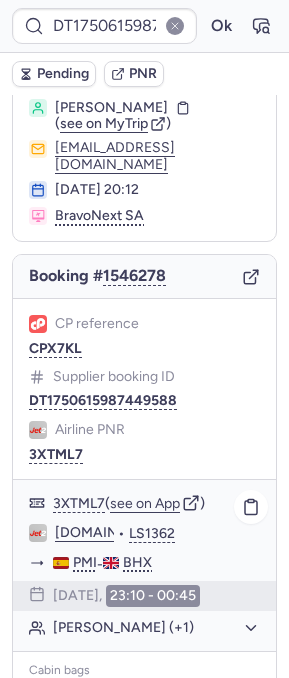 click on "[PERSON_NAME] (+1)" 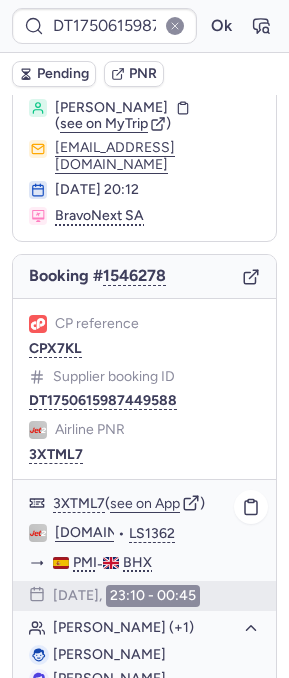 click on "[PERSON_NAME]" at bounding box center (109, 654) 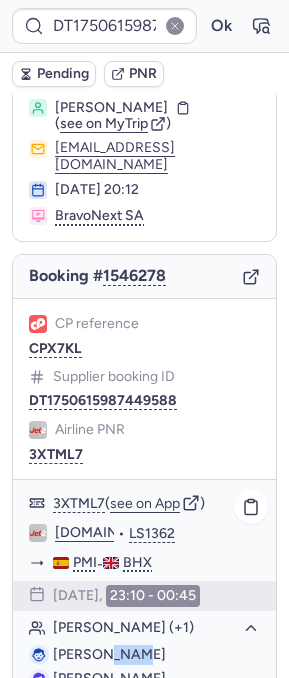click on "[PERSON_NAME]" at bounding box center (109, 654) 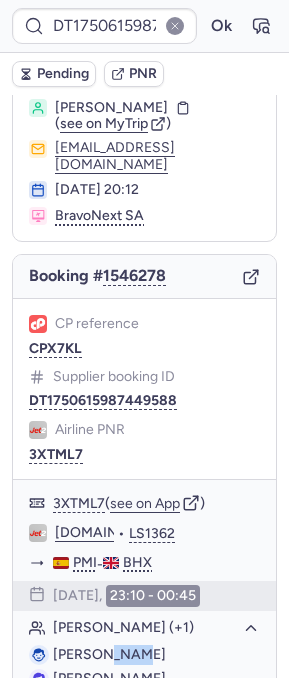 click on "PNR" at bounding box center [134, 74] 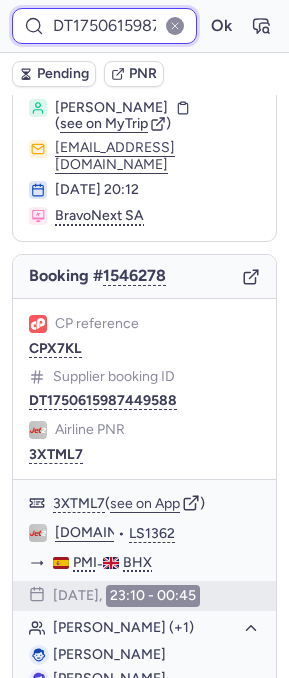 click on "DT1750615987449588" at bounding box center (104, 26) 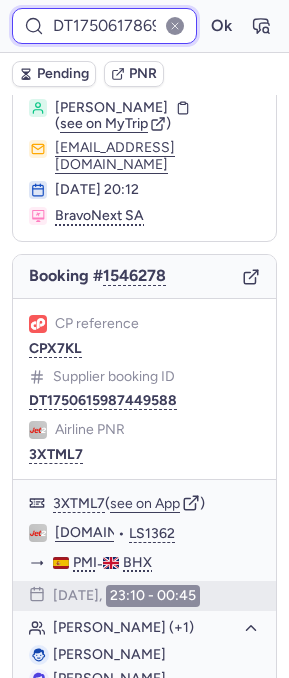 scroll, scrollTop: 0, scrollLeft: 76, axis: horizontal 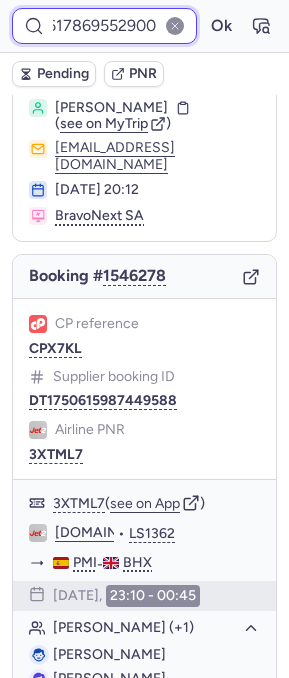 click on "Ok" at bounding box center (221, 26) 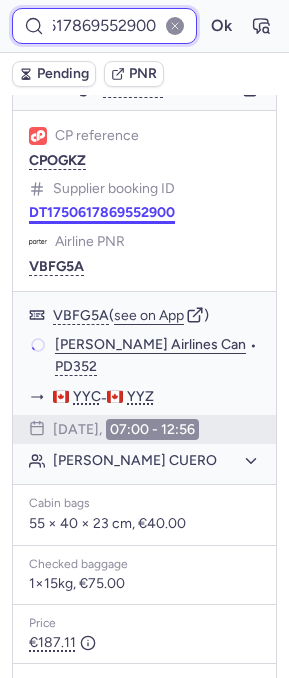 scroll, scrollTop: 252, scrollLeft: 0, axis: vertical 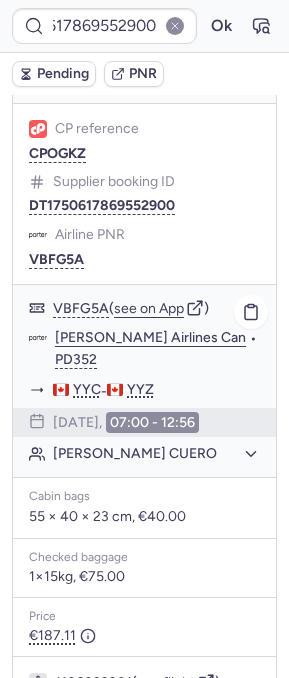 click on "[PERSON_NAME] Airlines Canada Limited" 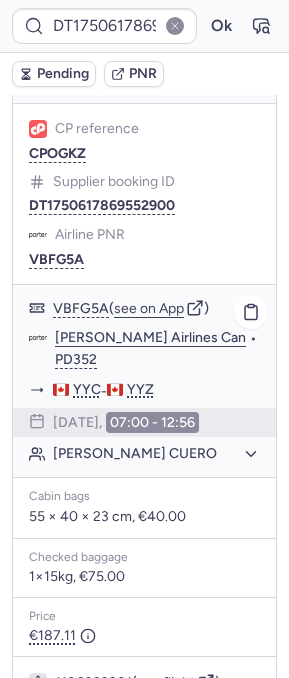 click on "[PERSON_NAME] Airlines Canada Limited  •  PD352" 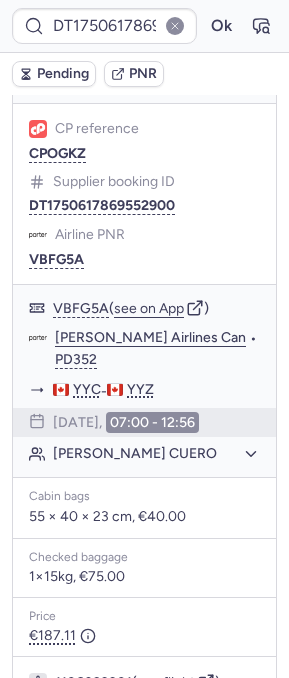 click on "CP reference CPOGKZ Supplier booking ID DT1750617869552900 Airline PNR VBFG5A" at bounding box center [144, 194] 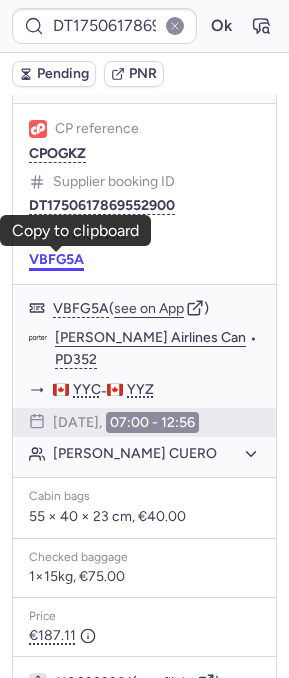click on "VBFG5A" at bounding box center (56, 260) 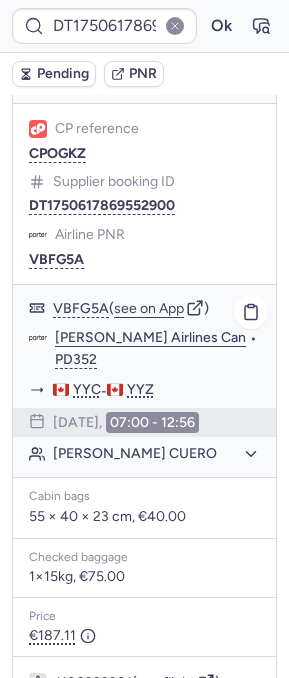 click on "[PERSON_NAME] CUERO" 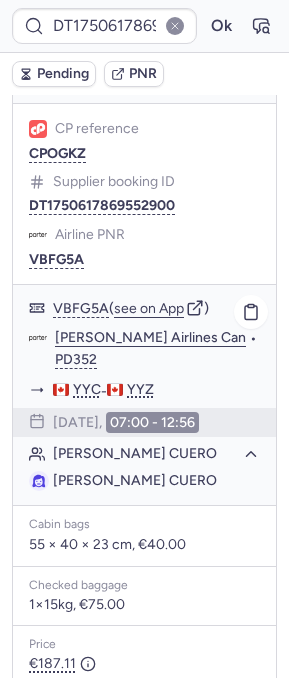 drag, startPoint x: 145, startPoint y: 520, endPoint x: 167, endPoint y: 558, distance: 43.908997 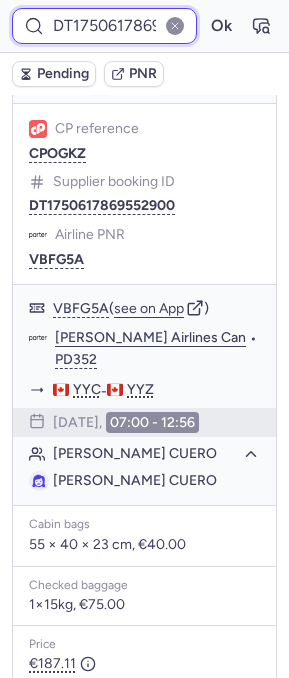 click on "DT1750617869552900" at bounding box center [104, 26] 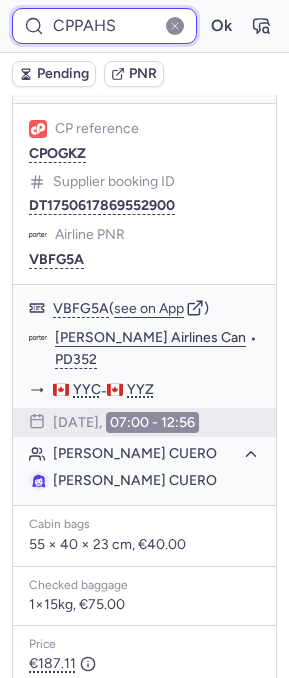 type on "CPPAHS" 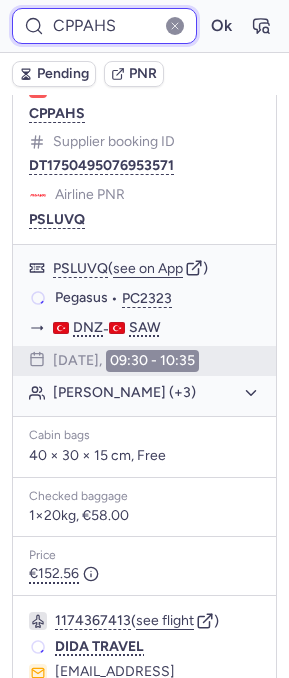 scroll, scrollTop: 252, scrollLeft: 0, axis: vertical 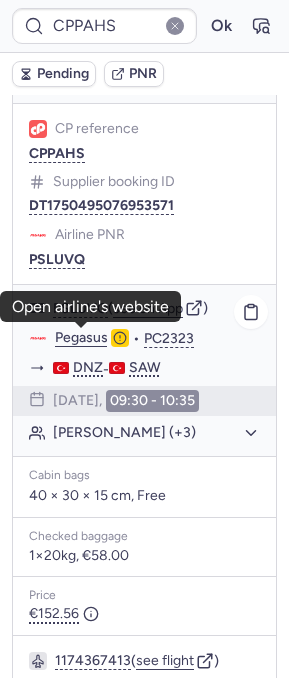 click on "Pegasus" 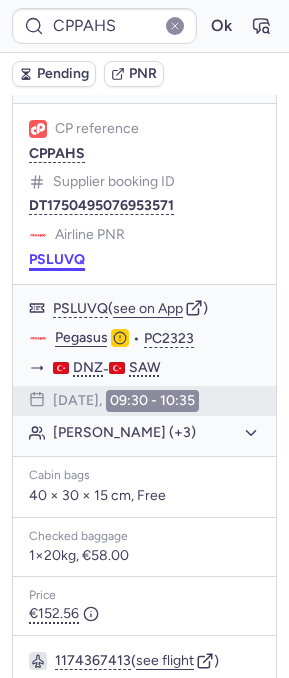click on "PSLUVQ" at bounding box center (57, 260) 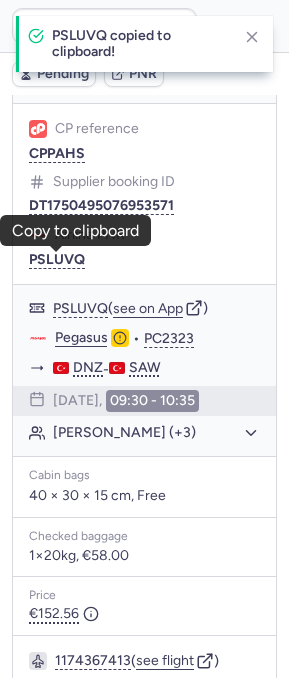 type 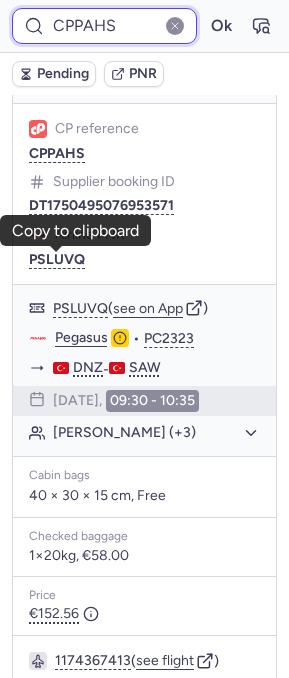 click on "CPPAHS" at bounding box center (104, 26) 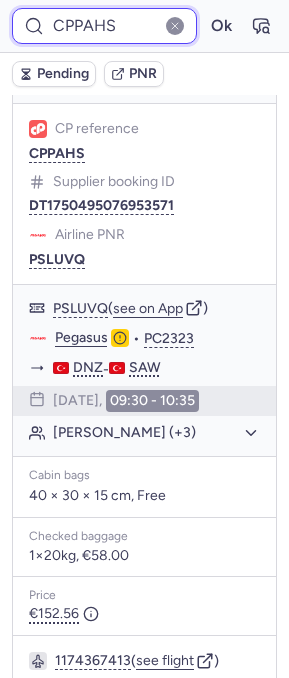 click on "CPPAHS" at bounding box center [104, 26] 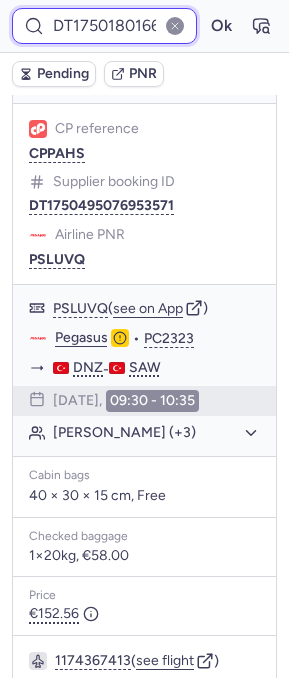 scroll, scrollTop: 0, scrollLeft: 75, axis: horizontal 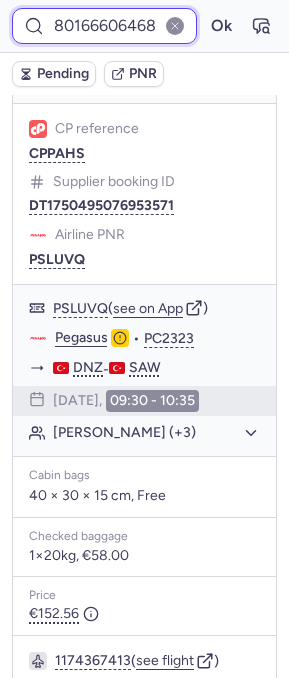 click on "Ok" at bounding box center (221, 26) 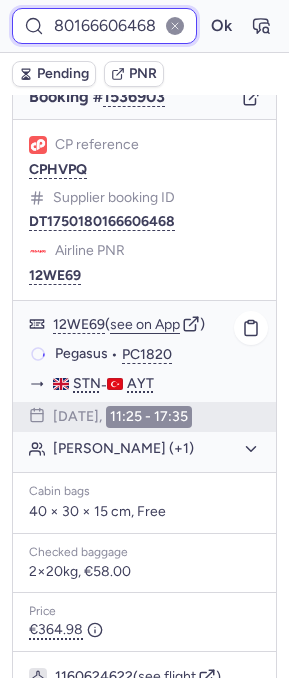 scroll, scrollTop: 234, scrollLeft: 0, axis: vertical 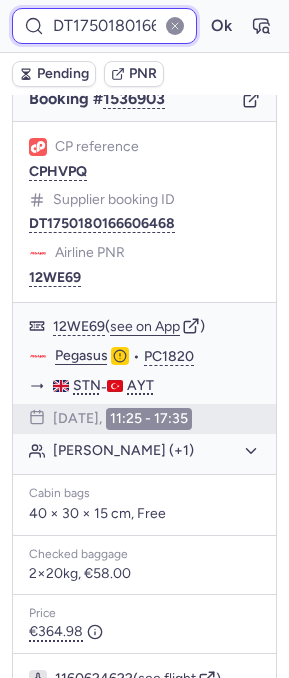 click on "DT1750180166606468" at bounding box center (104, 26) 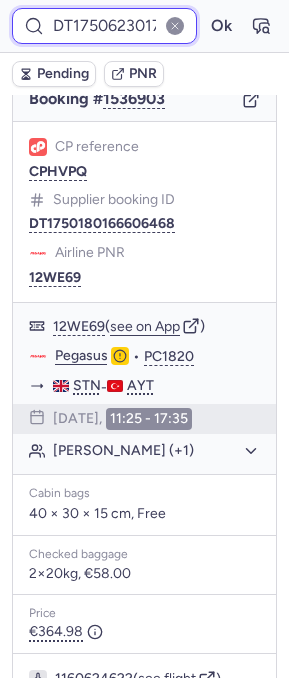 scroll, scrollTop: 0, scrollLeft: 71, axis: horizontal 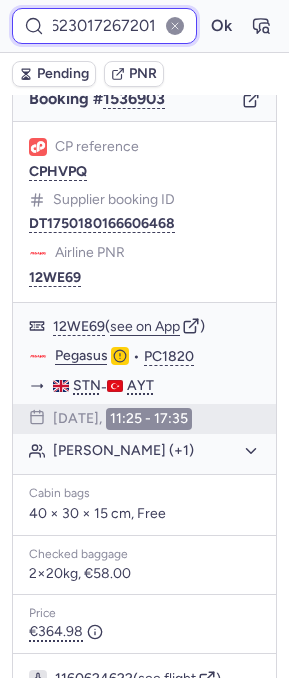 click on "Ok" at bounding box center [221, 26] 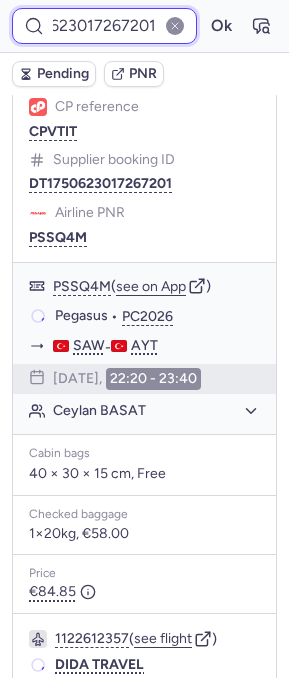 scroll, scrollTop: 234, scrollLeft: 0, axis: vertical 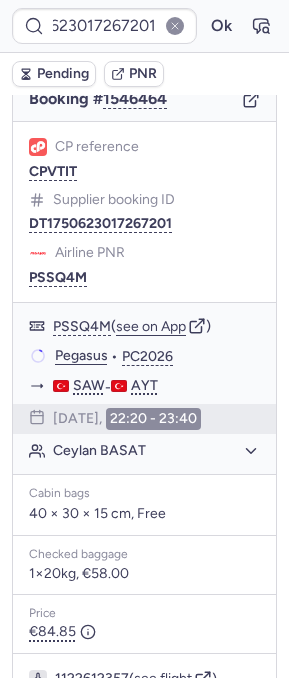 click on "CP reference CPVTIT Supplier booking ID DT1750623017267201 Airline PNR PSSQ4M" at bounding box center (144, 212) 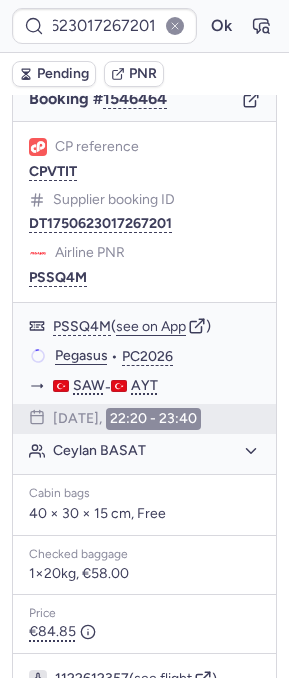 scroll, scrollTop: 0, scrollLeft: 0, axis: both 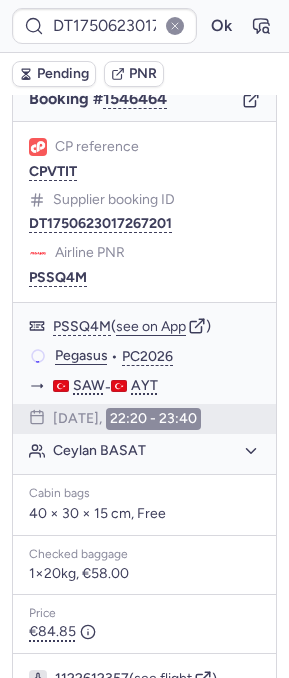 click on "CP reference CPVTIT Supplier booking ID DT1750623017267201 Airline PNR PSSQ4M" at bounding box center [144, 212] 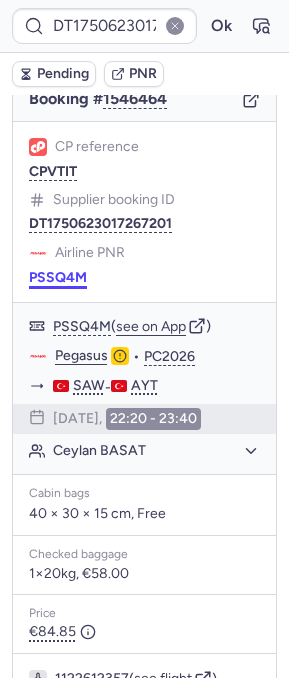 click on "PSSQ4M" at bounding box center (58, 278) 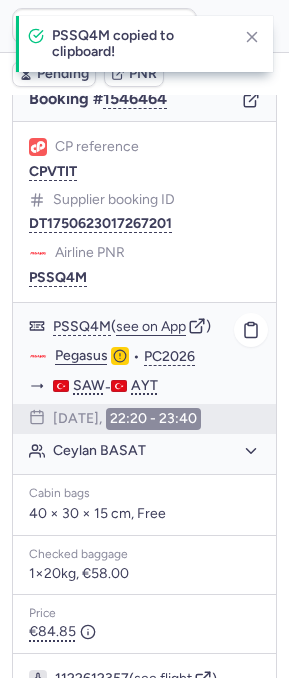 click on "Pegasus" 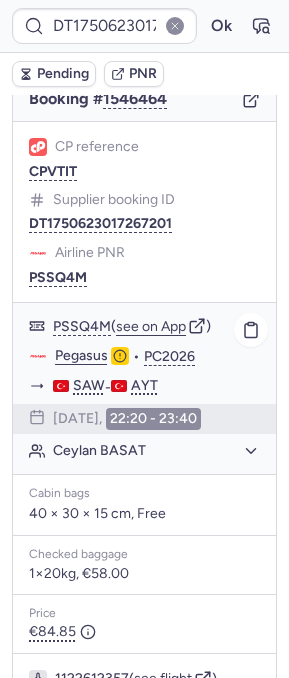 click on "PSSQ4M  ( see on App )  Pegasus  •  PC2026 SAW  -  AYT [DATE]  22:20 - 23:40 Ceylan BASAT" at bounding box center [144, 388] 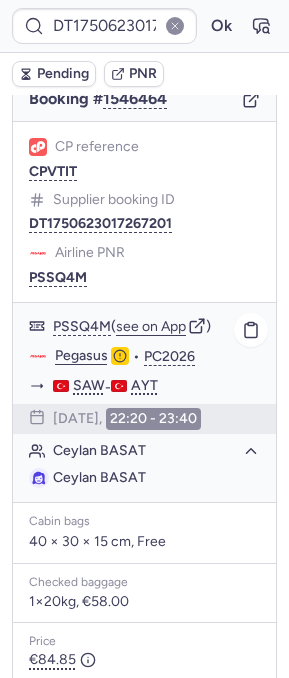 click on "Ceylan BASAT" at bounding box center [99, 477] 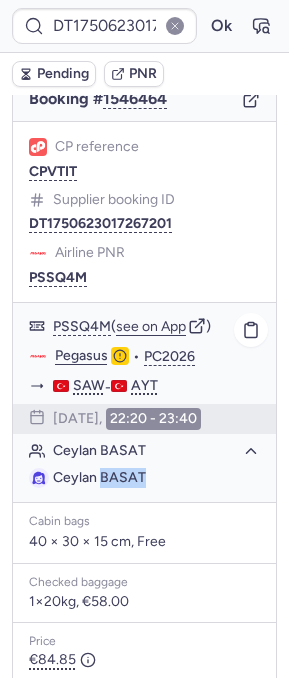click on "Ceylan BASAT" at bounding box center (99, 477) 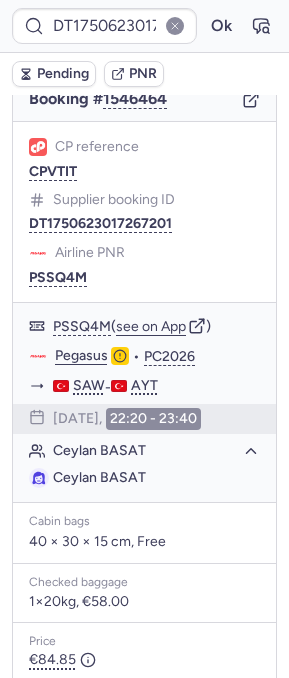 click at bounding box center (175, 26) 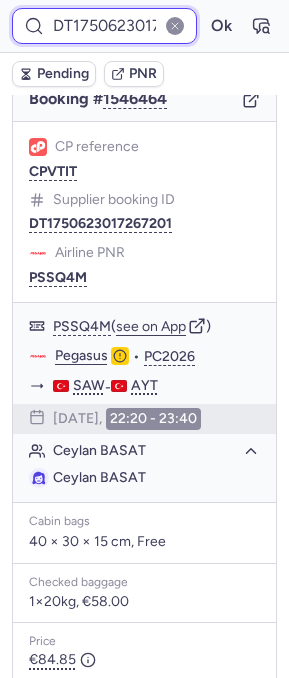 click on "DT1750623017267201" at bounding box center (104, 26) 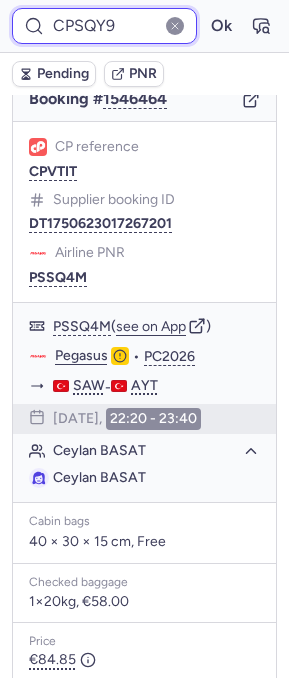 click on "Ok" at bounding box center (221, 26) 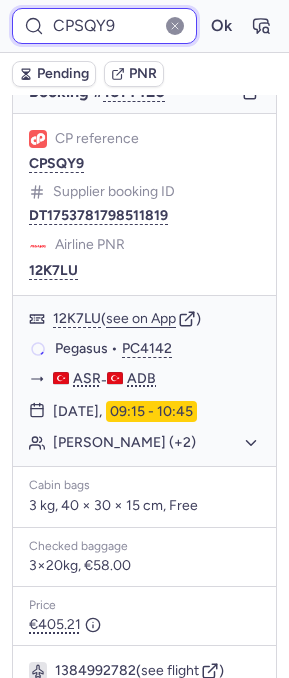 scroll, scrollTop: 234, scrollLeft: 0, axis: vertical 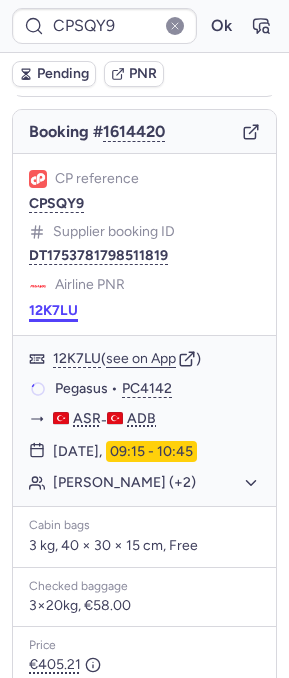 click on "12K7LU" at bounding box center (53, 311) 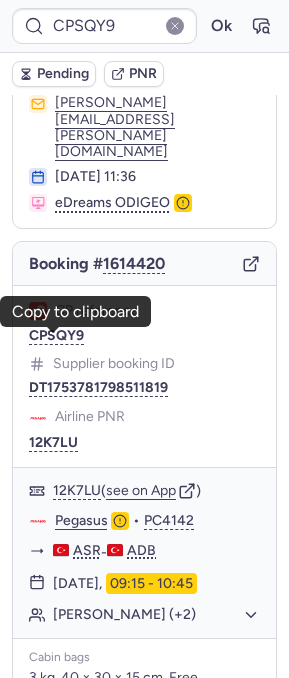 scroll, scrollTop: 154, scrollLeft: 0, axis: vertical 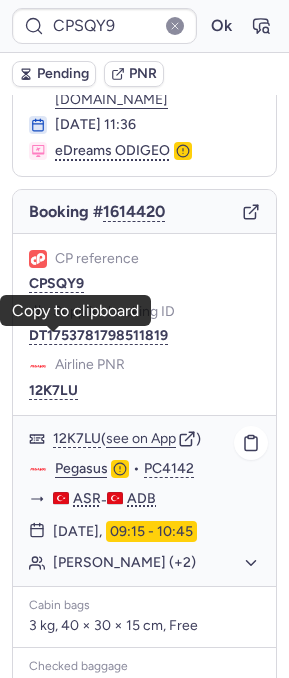 click on "[PERSON_NAME] (+2)" 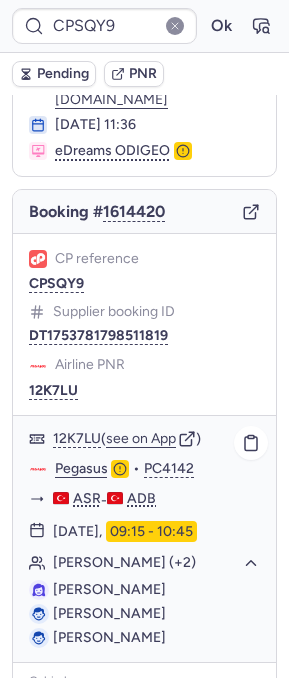 click on "[PERSON_NAME]" at bounding box center [109, 589] 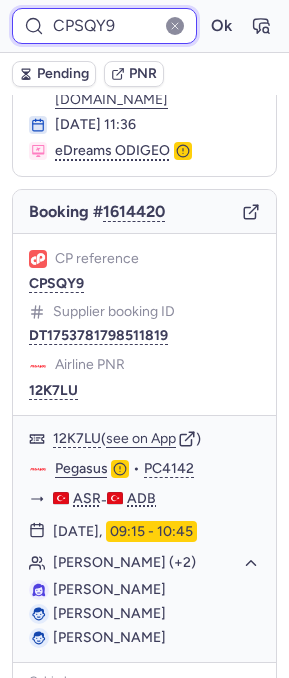 click on "CPSQY9" at bounding box center [104, 26] 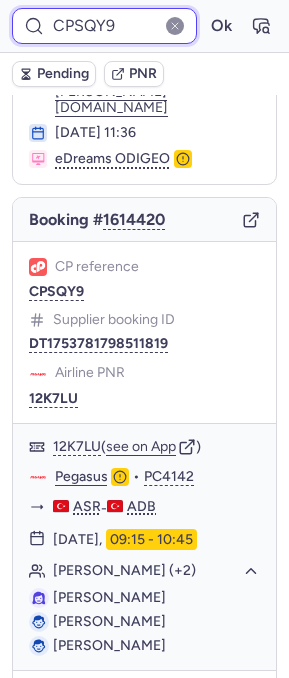 paste on "RWKK" 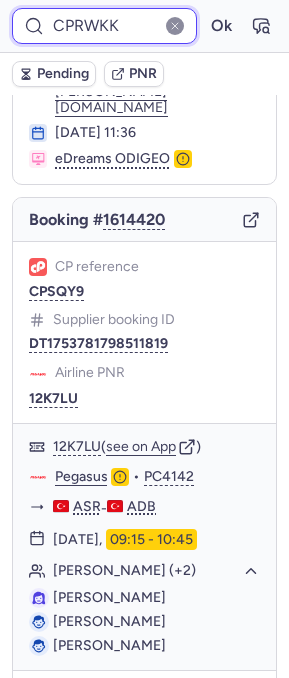 click on "Ok" at bounding box center (221, 26) 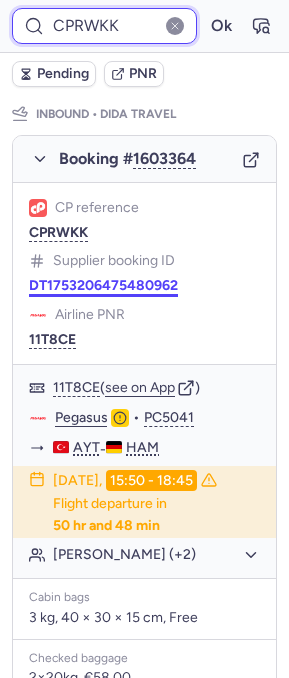 scroll, scrollTop: 1128, scrollLeft: 0, axis: vertical 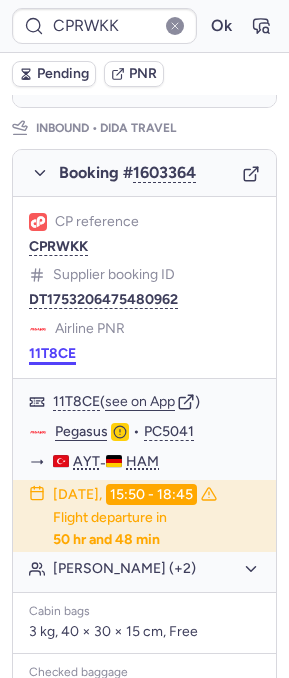 click on "11T8CE" at bounding box center (52, 354) 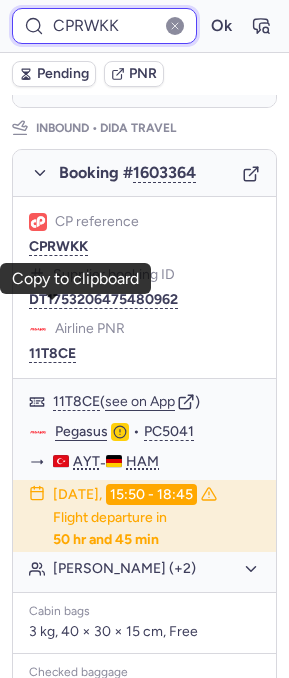 click on "CPRWKK" at bounding box center (104, 26) 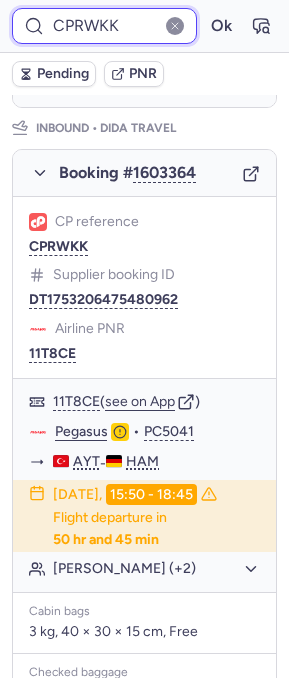 paste on "SQY9" 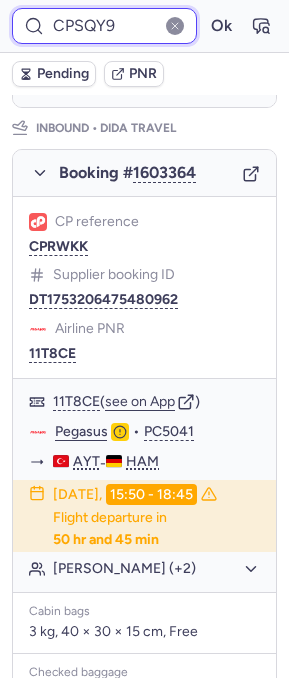 type on "CPSQY9" 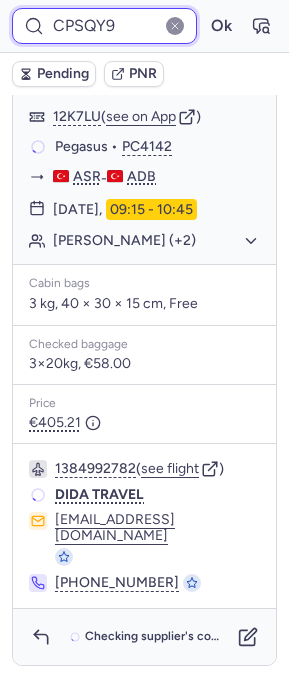 scroll, scrollTop: 219, scrollLeft: 0, axis: vertical 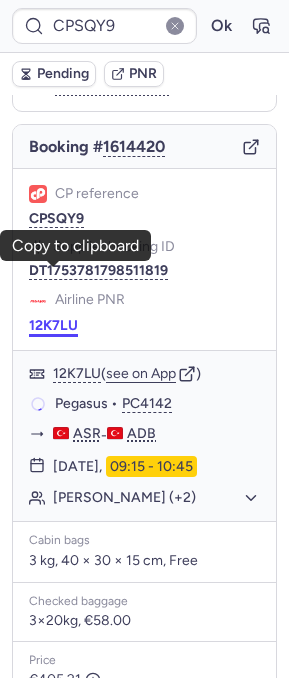 click on "12K7LU" at bounding box center (53, 326) 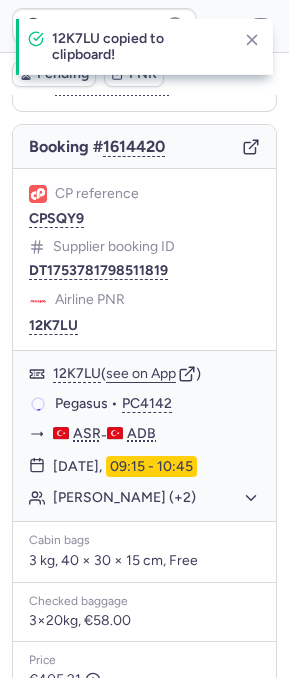 type 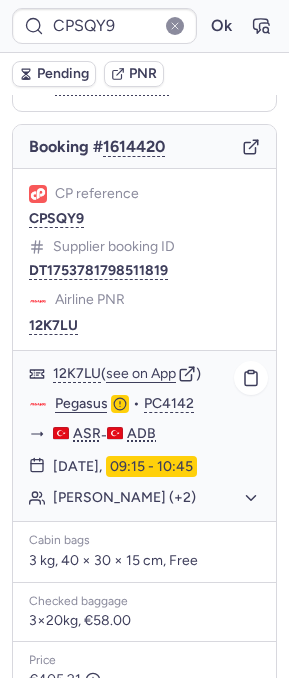 click on "[PERSON_NAME] (+2)" 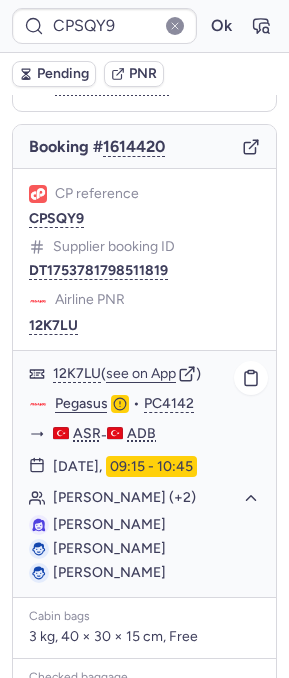 click on "[PERSON_NAME]" at bounding box center [109, 548] 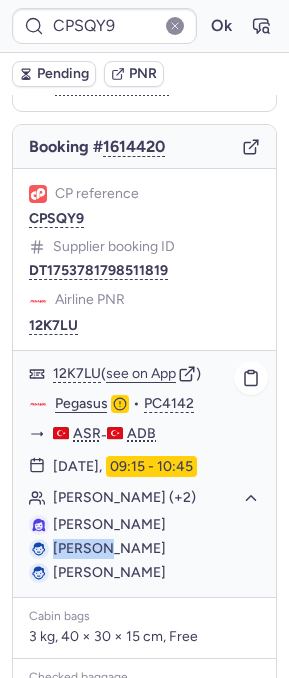 click on "[PERSON_NAME] [PERSON_NAME] [PERSON_NAME]" 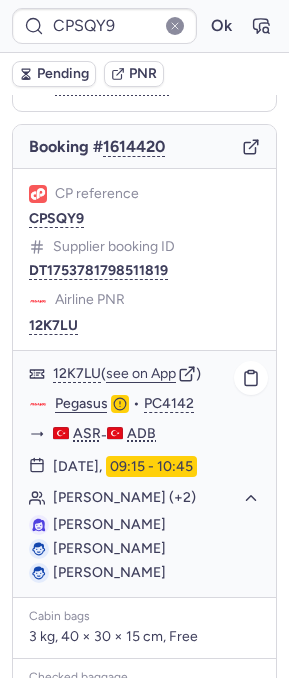 click on "[PERSON_NAME] [PERSON_NAME] [PERSON_NAME]" 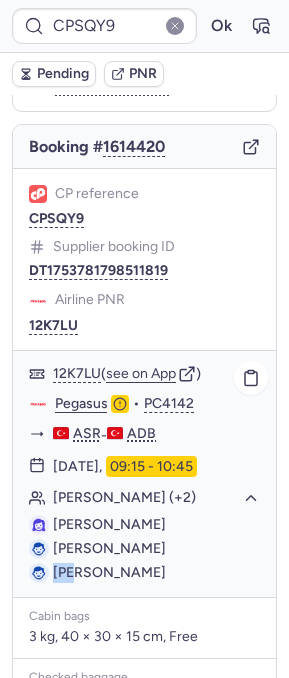 click on "[PERSON_NAME] [PERSON_NAME] [PERSON_NAME]" 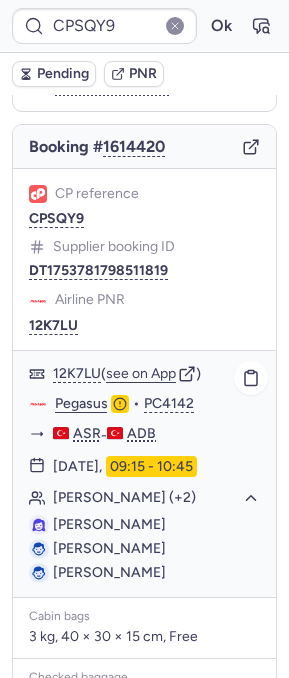 click on "[PERSON_NAME]" at bounding box center (109, 548) 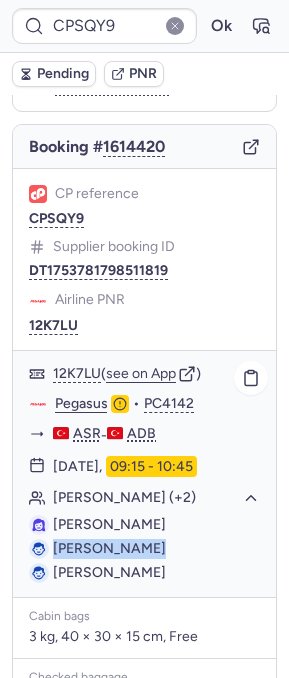 click on "[PERSON_NAME]" at bounding box center [109, 548] 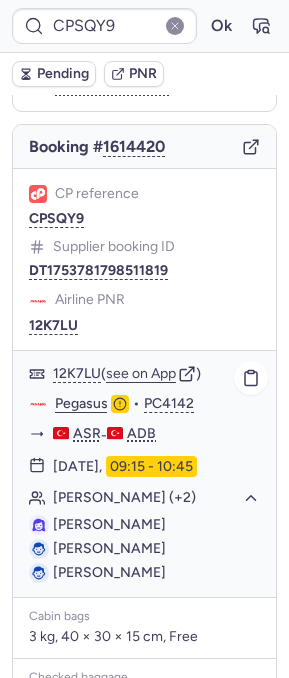 click on "[PERSON_NAME]" at bounding box center [109, 548] 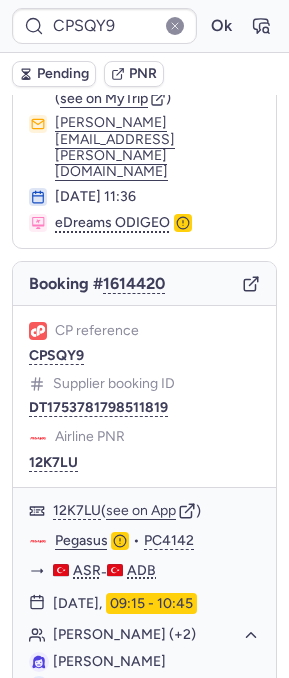 scroll, scrollTop: 0, scrollLeft: 0, axis: both 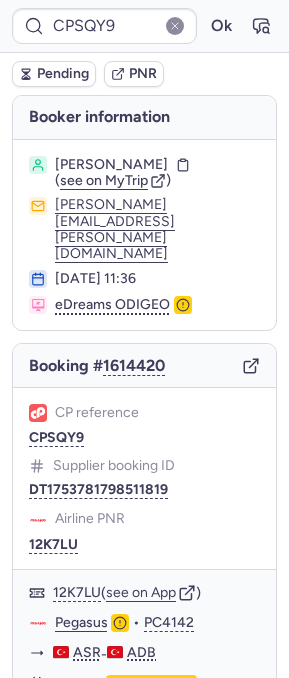 click on "CPSQY9  Ok" at bounding box center (144, 26) 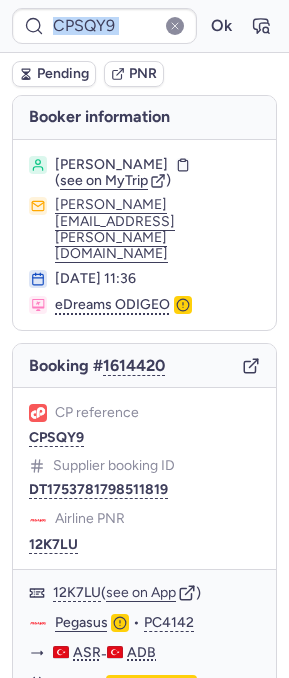 click on "CPSQY9  Ok" at bounding box center [144, 26] 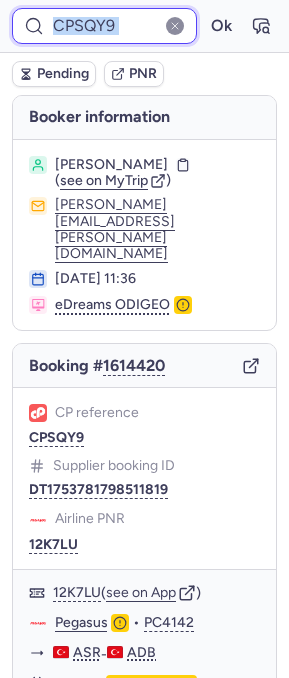 click on "CPSQY9" at bounding box center (104, 26) 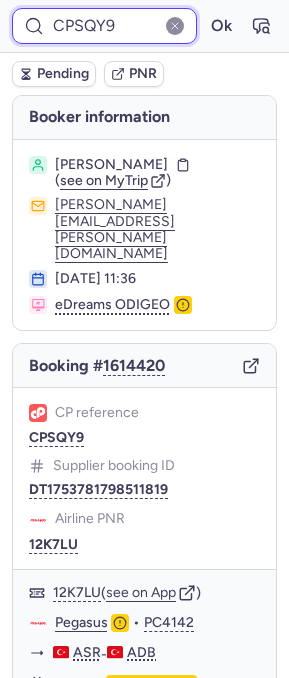 click on "CPSQY9" at bounding box center (104, 26) 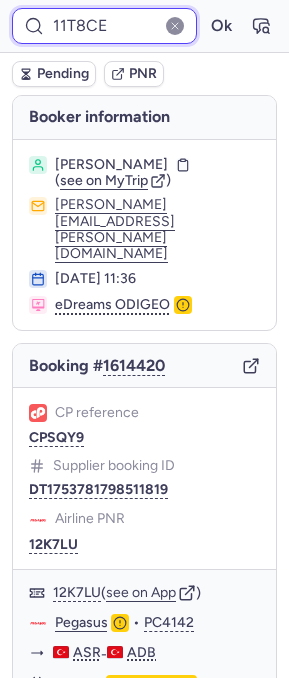 type on "11T8CE" 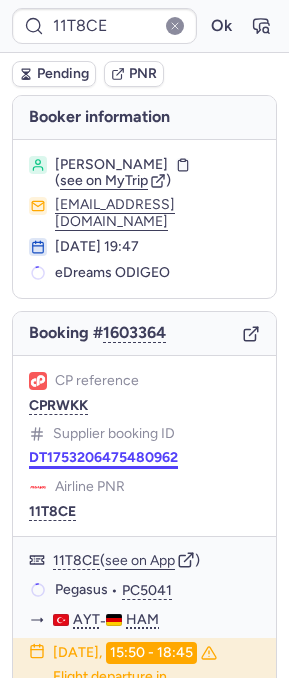 click on "DT1753206475480962" at bounding box center [103, 458] 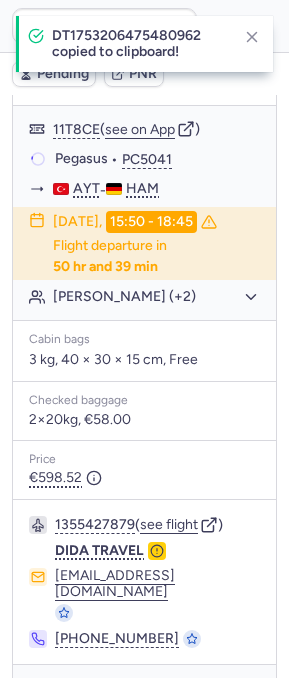 scroll, scrollTop: 462, scrollLeft: 0, axis: vertical 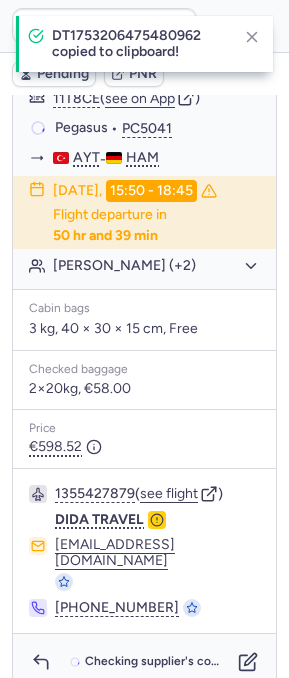type 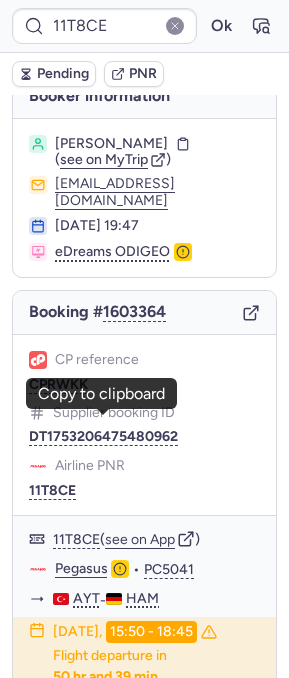 scroll, scrollTop: 16, scrollLeft: 0, axis: vertical 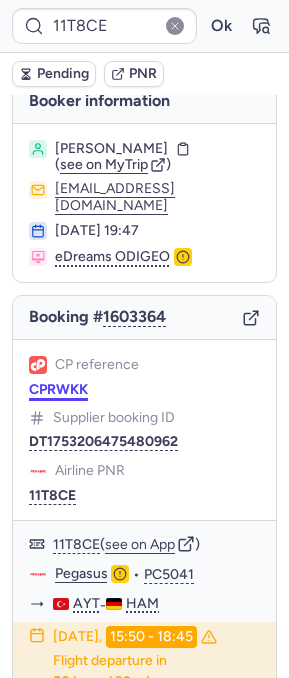 click on "CPRWKK" at bounding box center [58, 390] 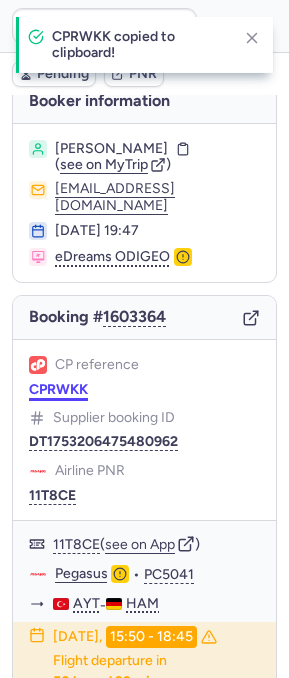 type 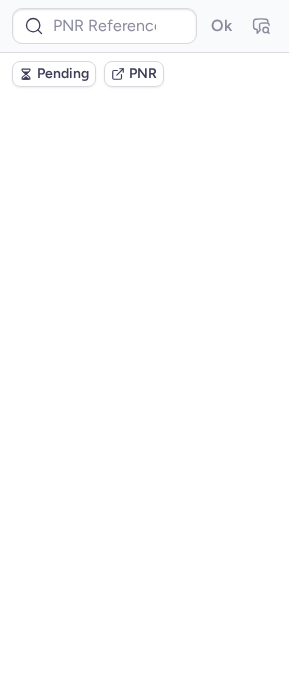 scroll, scrollTop: 0, scrollLeft: 0, axis: both 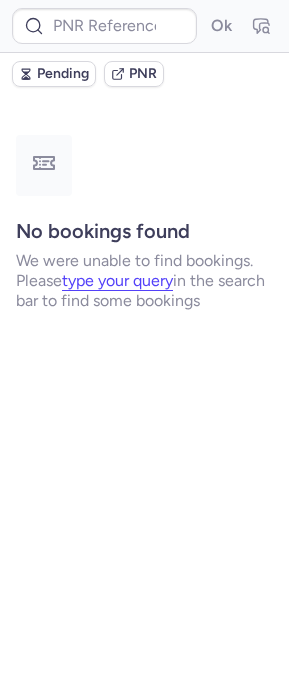 type on "CPT7HT" 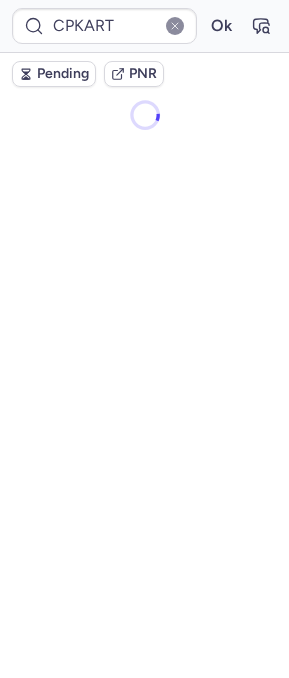 type on "CPT7HT" 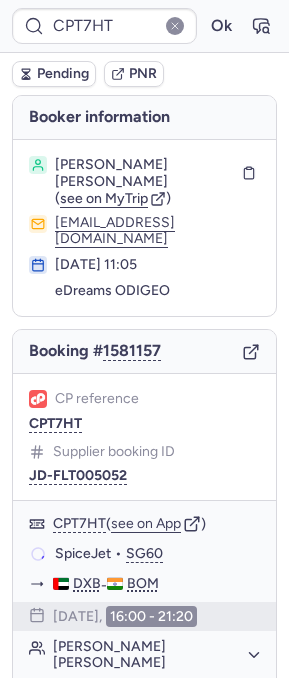 type on "CPKART" 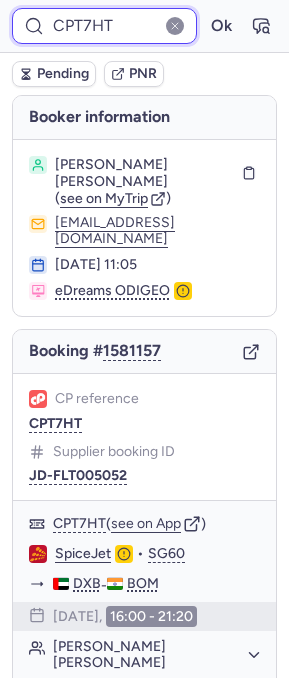 click on "CPT7HT" at bounding box center (104, 26) 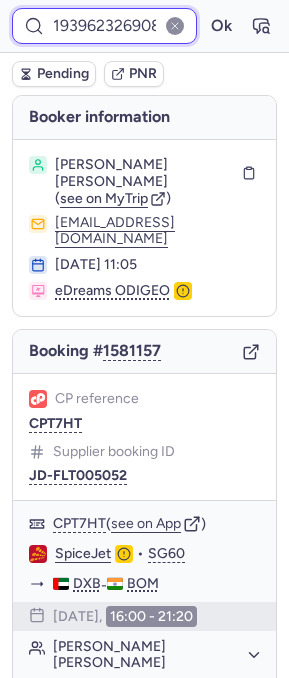 scroll, scrollTop: 0, scrollLeft: 82, axis: horizontal 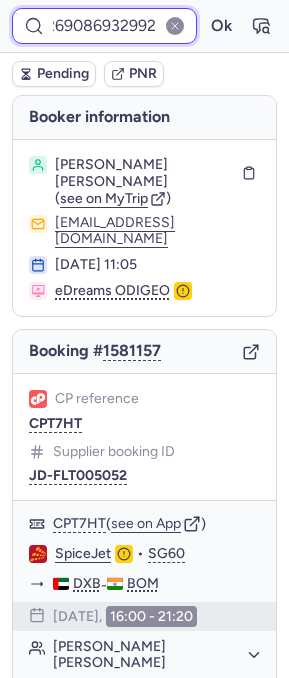 type on "1939623269086932992" 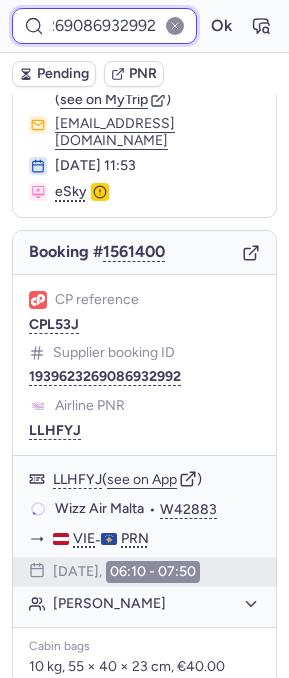 scroll, scrollTop: 81, scrollLeft: 0, axis: vertical 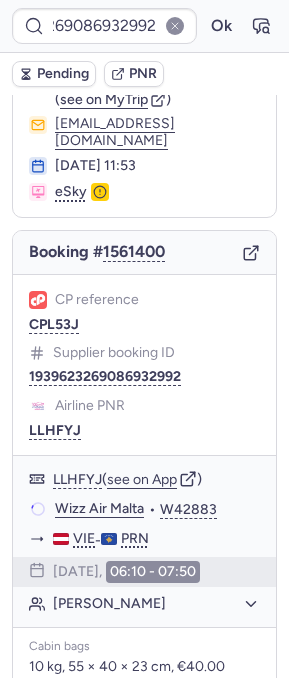 click 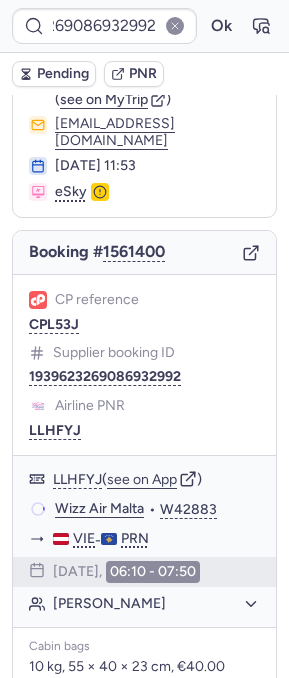 scroll, scrollTop: 0, scrollLeft: 0, axis: both 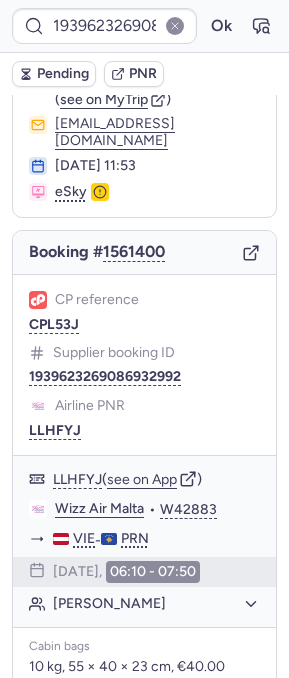type 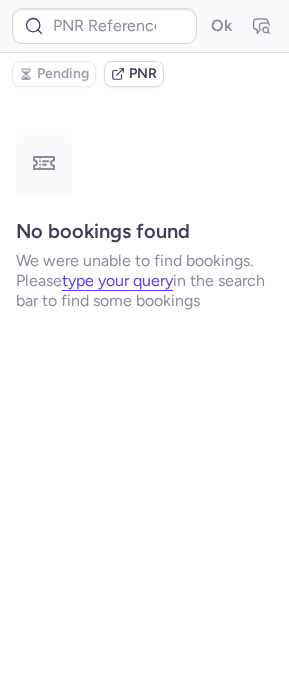 scroll, scrollTop: 0, scrollLeft: 0, axis: both 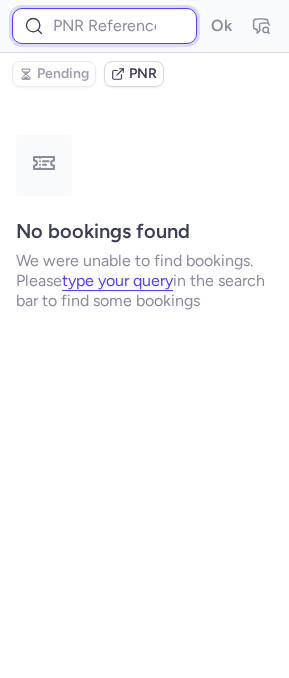 click at bounding box center [104, 26] 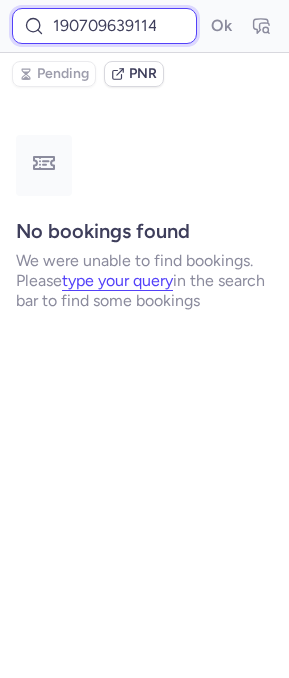 scroll, scrollTop: 0, scrollLeft: 62, axis: horizontal 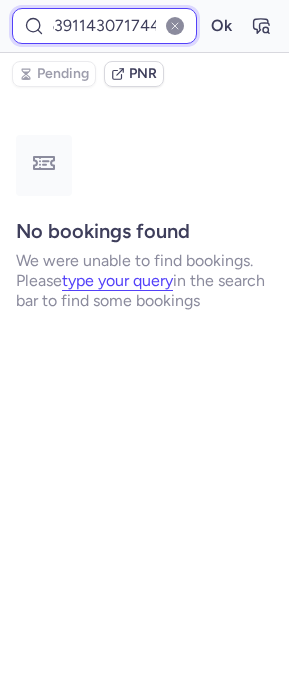 type on "1907096391143071744" 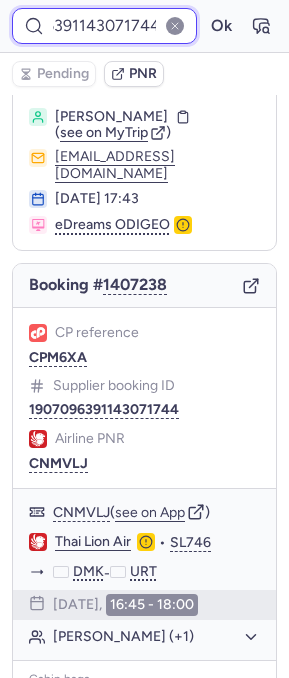 scroll, scrollTop: 0, scrollLeft: 0, axis: both 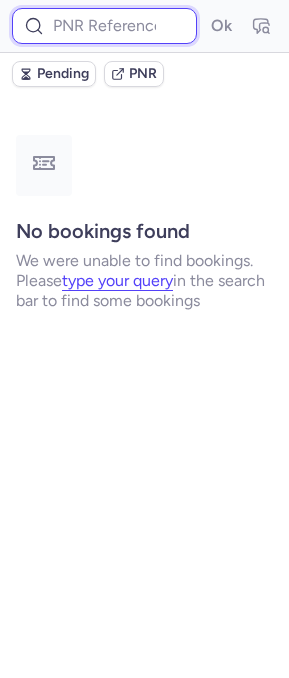 click at bounding box center (104, 26) 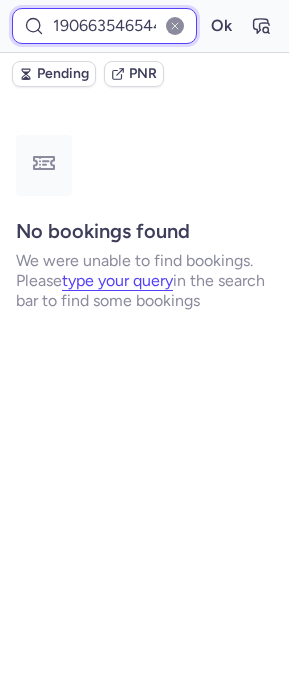 scroll, scrollTop: 0, scrollLeft: 64, axis: horizontal 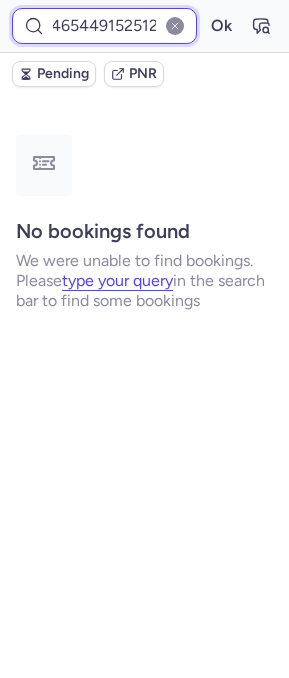 type on "1906635465449152512" 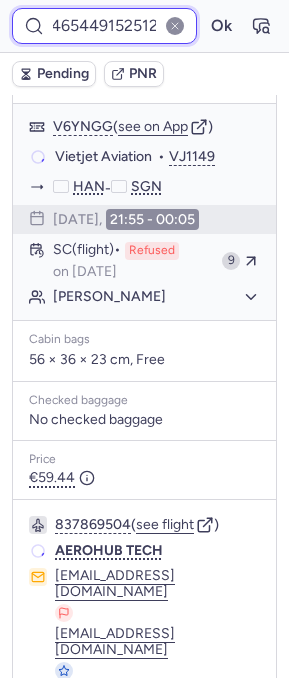 scroll, scrollTop: 482, scrollLeft: 0, axis: vertical 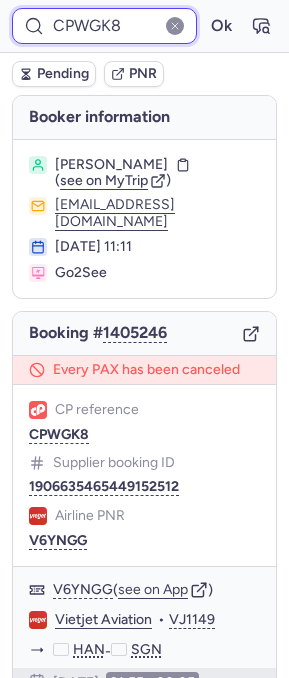 click on "CPWGK8" at bounding box center [104, 26] 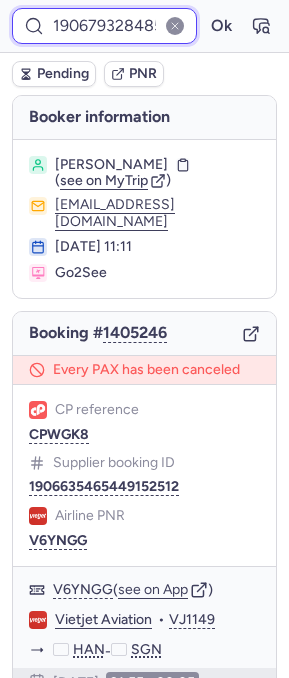 scroll, scrollTop: 0, scrollLeft: 79, axis: horizontal 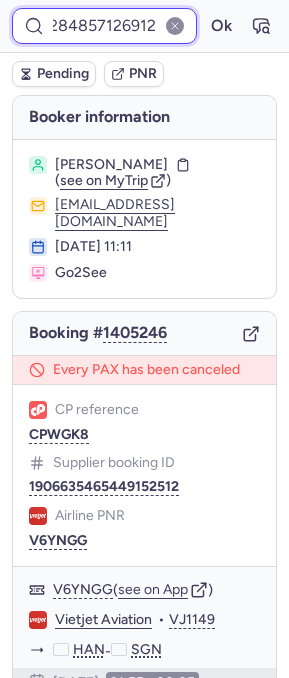 type on "1906793284857126912" 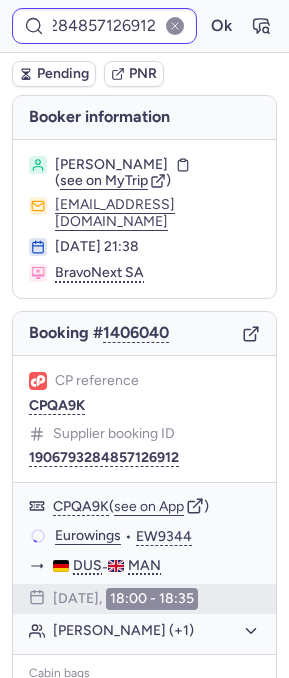 scroll, scrollTop: 0, scrollLeft: 0, axis: both 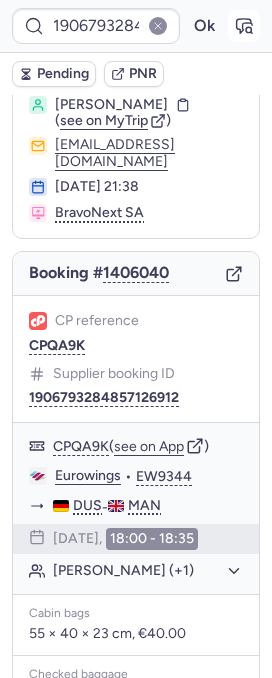 click 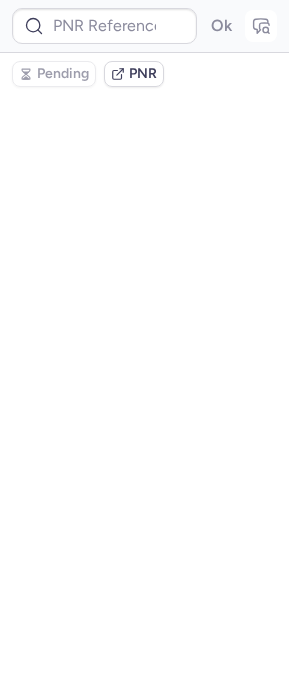 scroll, scrollTop: 0, scrollLeft: 0, axis: both 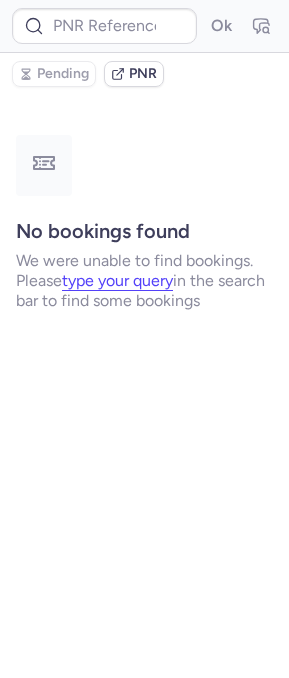 type on "CPQA9K" 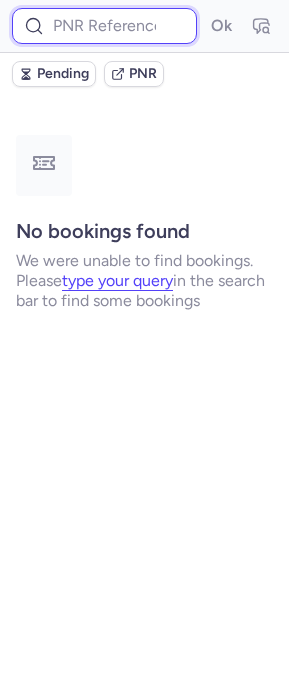 click at bounding box center (104, 26) 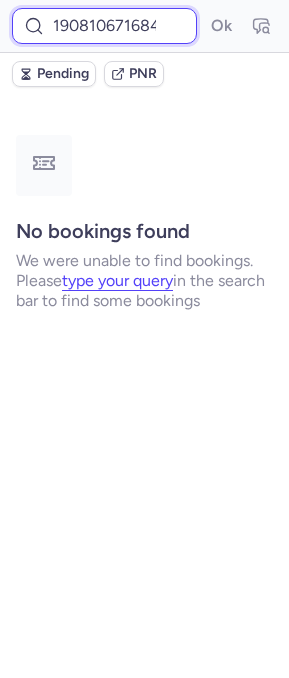 scroll, scrollTop: 0, scrollLeft: 63, axis: horizontal 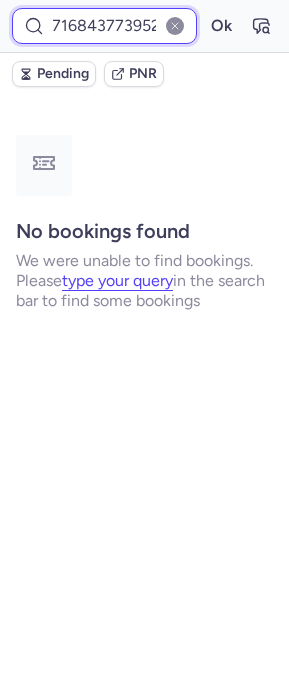 click on "Ok" at bounding box center [221, 26] 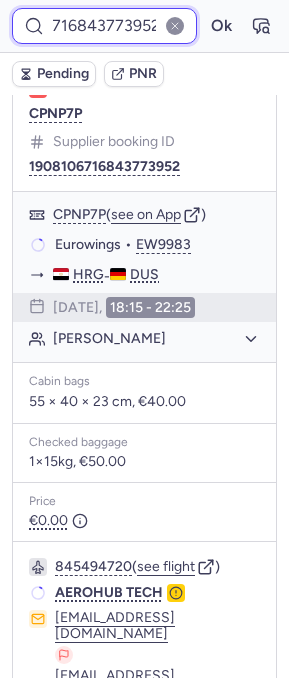 scroll, scrollTop: 426, scrollLeft: 0, axis: vertical 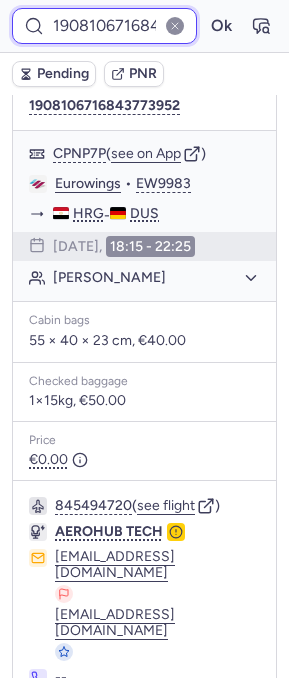 click on "1908106716843773952" at bounding box center [104, 26] 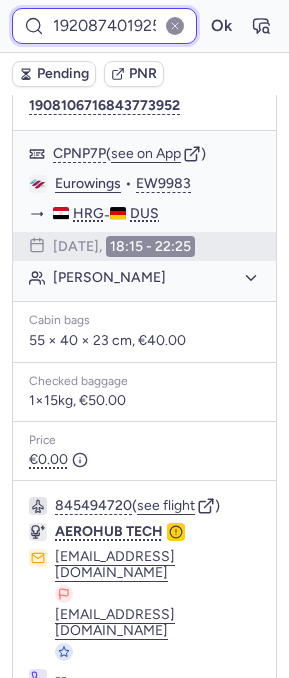 scroll, scrollTop: 0, scrollLeft: 85, axis: horizontal 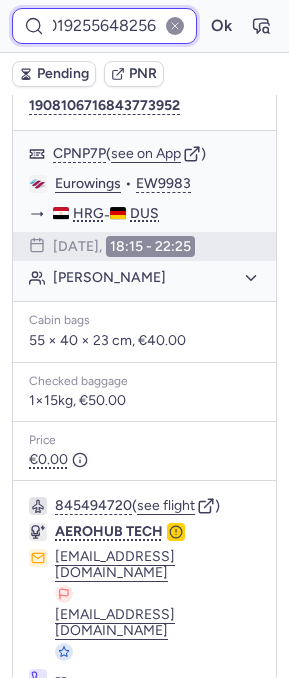 type on "1920874019255648256" 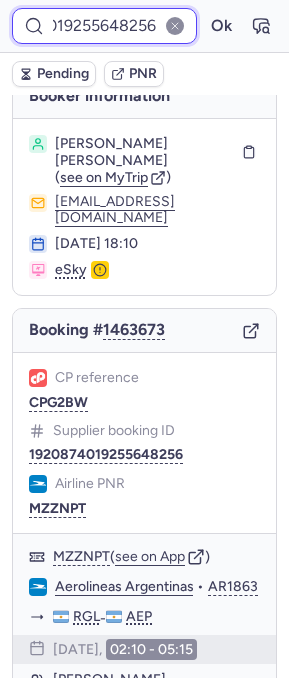 scroll, scrollTop: 45, scrollLeft: 0, axis: vertical 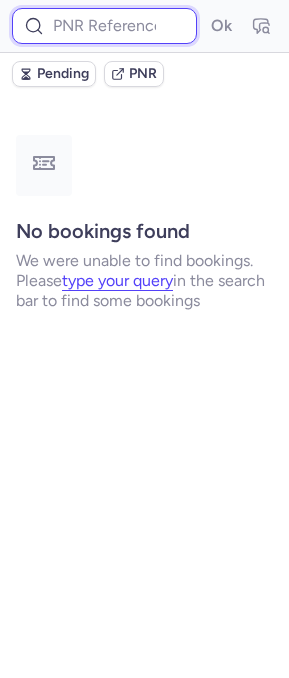click at bounding box center (104, 26) 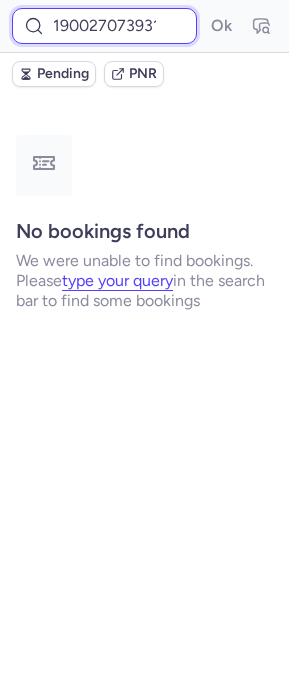 scroll, scrollTop: 0, scrollLeft: 60, axis: horizontal 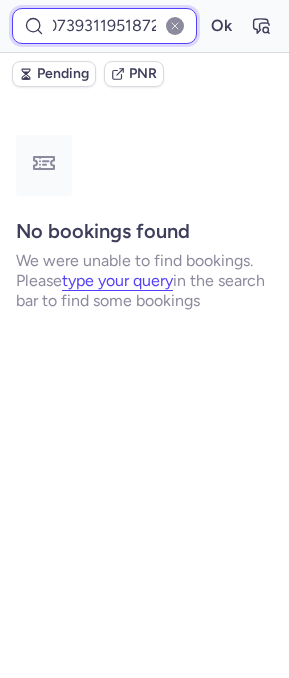 type on "1900270739311951872" 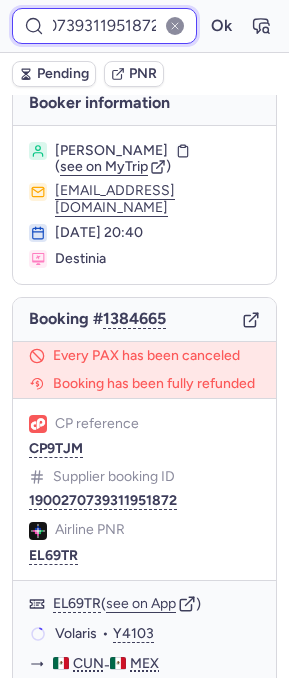 scroll, scrollTop: 0, scrollLeft: 0, axis: both 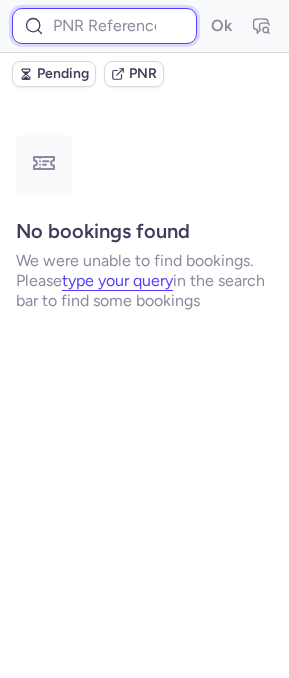 click at bounding box center [104, 26] 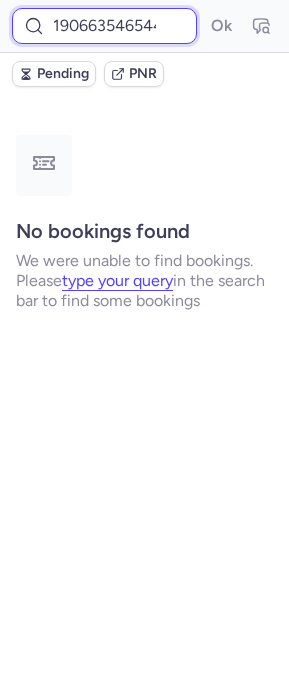 scroll, scrollTop: 0, scrollLeft: 64, axis: horizontal 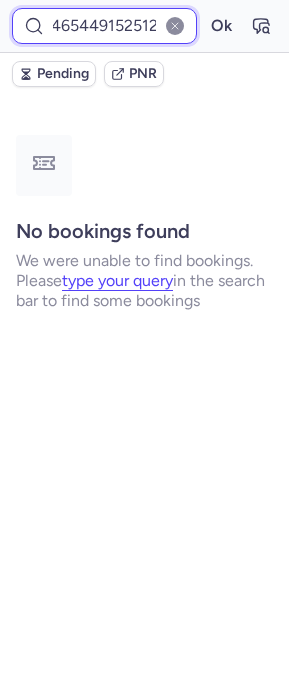 type on "1906635465449152512" 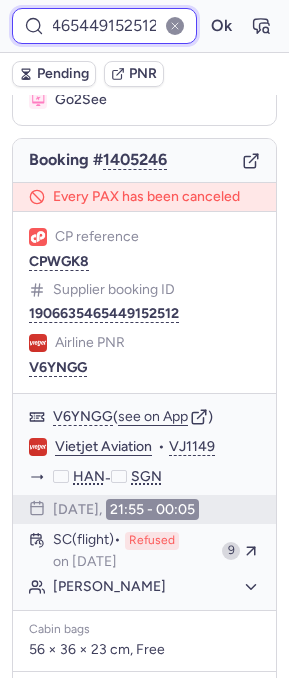 scroll, scrollTop: 0, scrollLeft: 0, axis: both 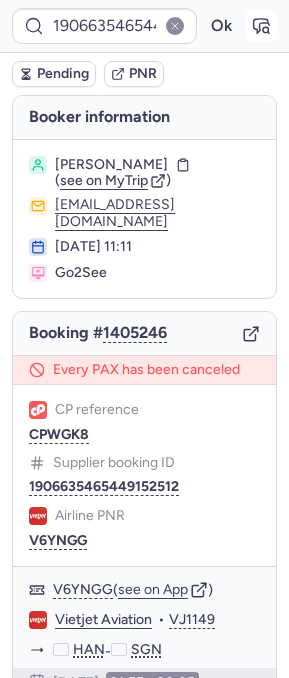 click 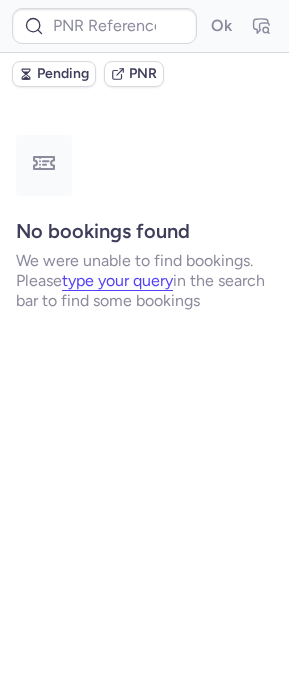 type on "CPWGK8" 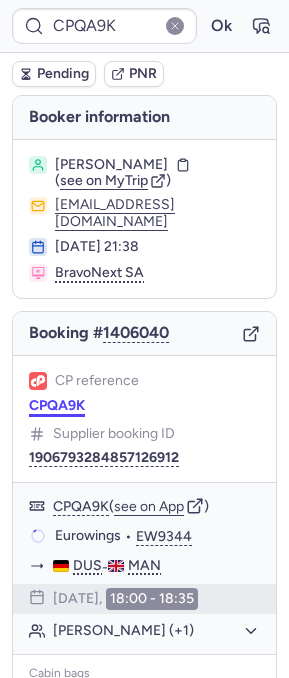 click on "CPQA9K" at bounding box center [57, 406] 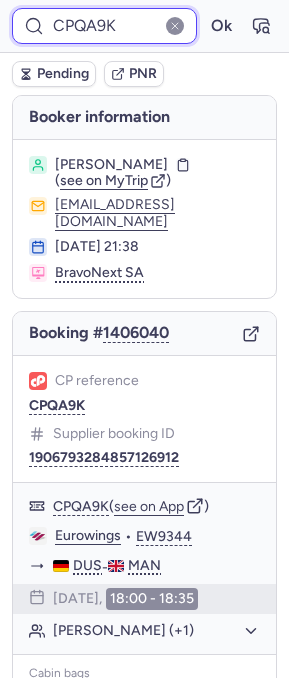 click on "CPQA9K" at bounding box center (104, 26) 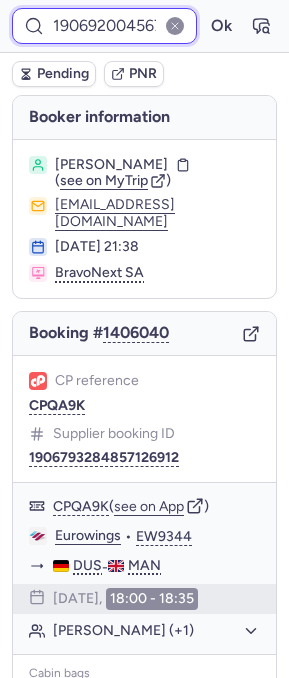 scroll, scrollTop: 0, scrollLeft: 88, axis: horizontal 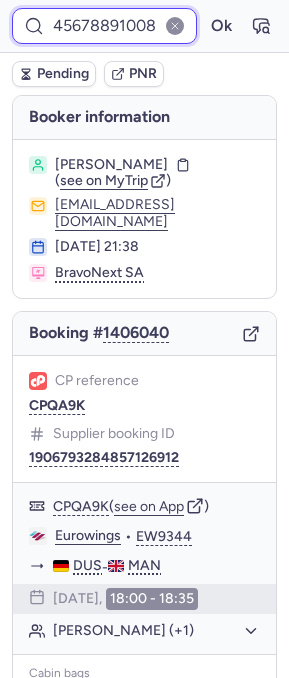 click on "Ok" at bounding box center (221, 26) 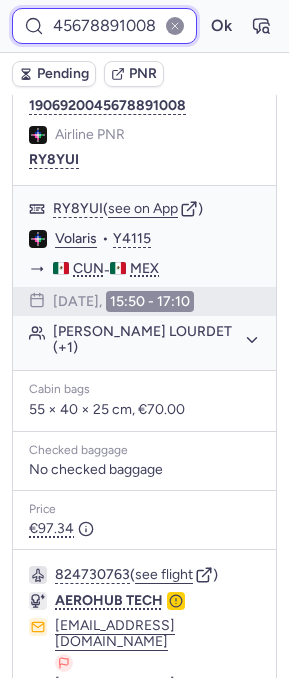 scroll, scrollTop: 407, scrollLeft: 0, axis: vertical 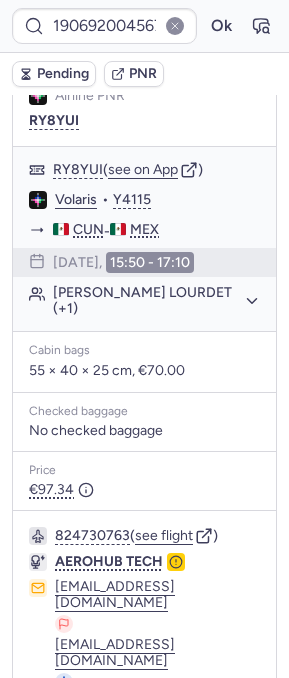 type on "CPQA9K" 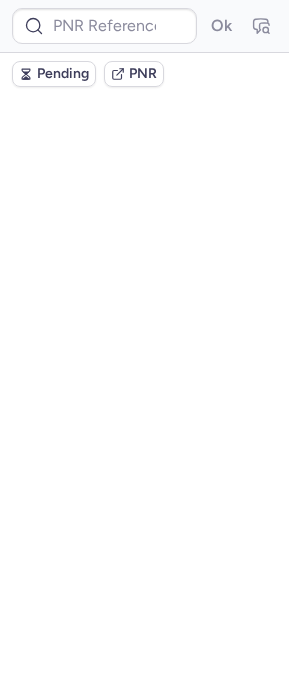 scroll, scrollTop: 0, scrollLeft: 0, axis: both 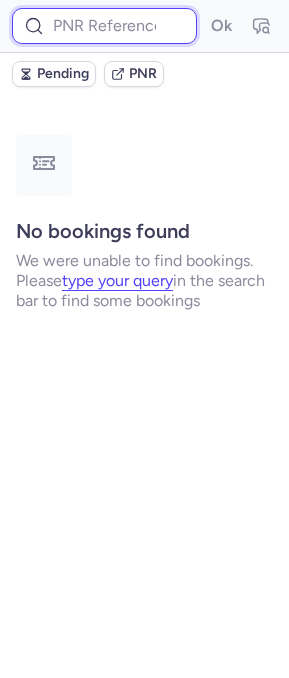 click at bounding box center (104, 26) 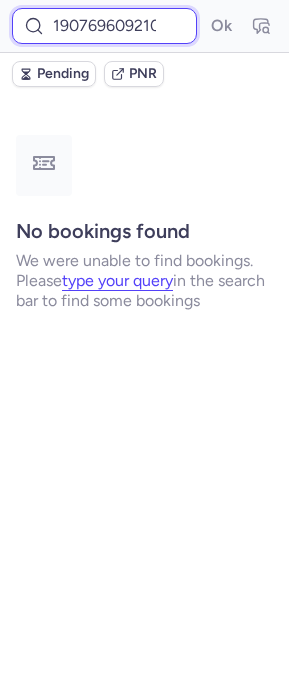 scroll, scrollTop: 0, scrollLeft: 68, axis: horizontal 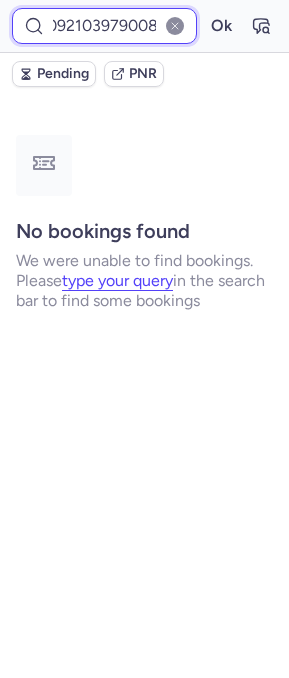 click on "Ok" at bounding box center (221, 26) 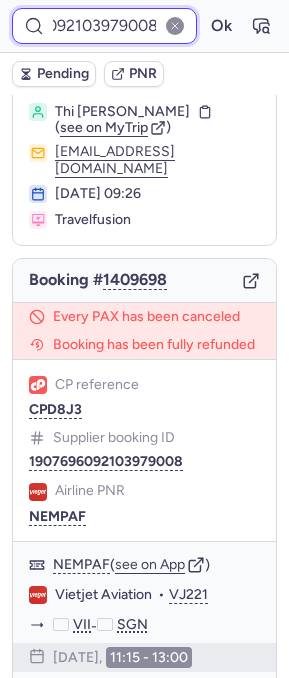 scroll, scrollTop: 0, scrollLeft: 0, axis: both 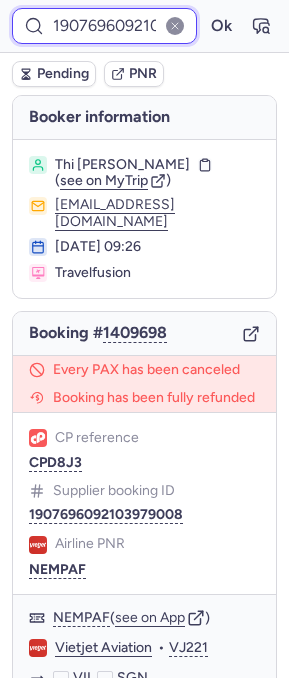 click on "1907696092103979008" at bounding box center (104, 26) 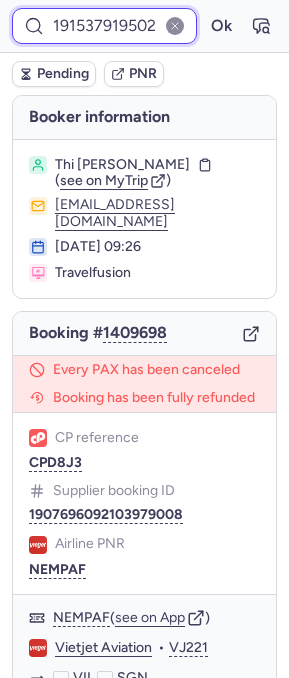 scroll, scrollTop: 0, scrollLeft: 78, axis: horizontal 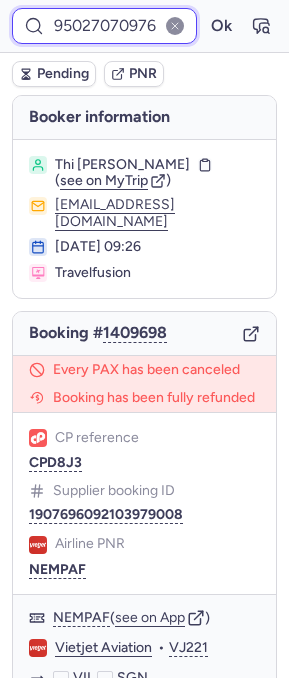 click on "Ok" at bounding box center (221, 26) 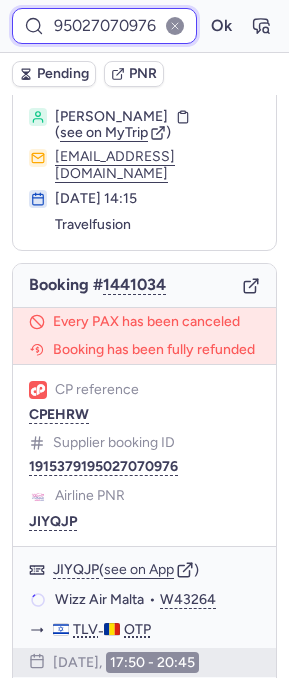 scroll, scrollTop: 0, scrollLeft: 0, axis: both 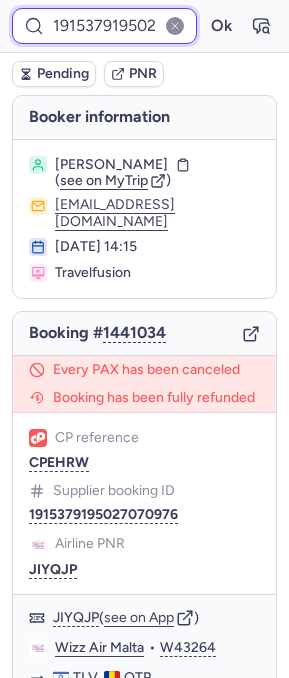 click on "1915379195027070976" at bounding box center [104, 26] 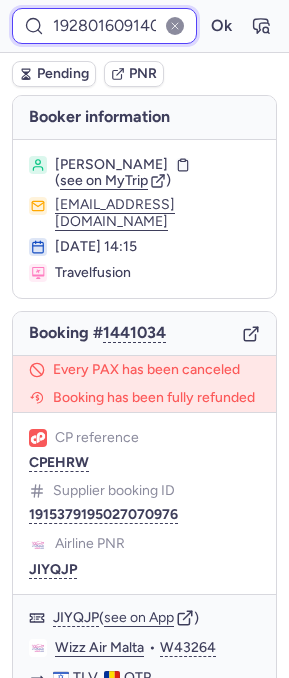 scroll, scrollTop: 0, scrollLeft: 81, axis: horizontal 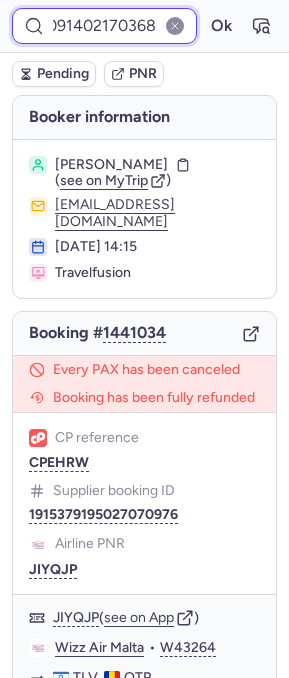 type on "1928016091402170368" 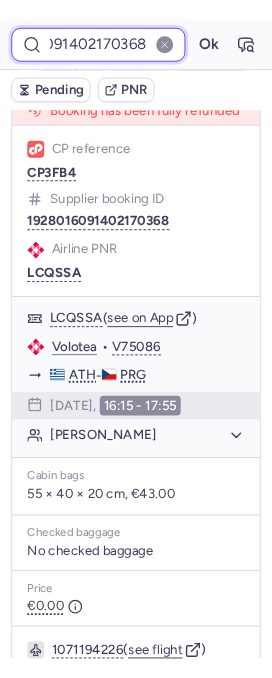 scroll, scrollTop: 0, scrollLeft: 0, axis: both 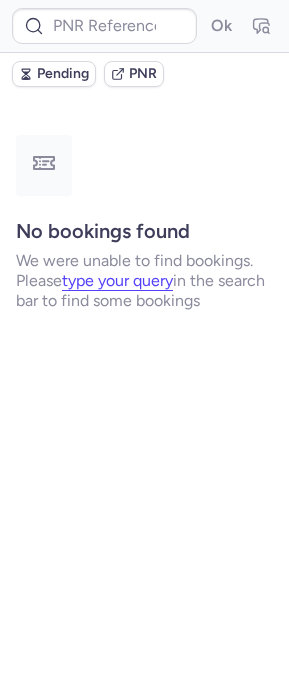 type on "CPEHRW" 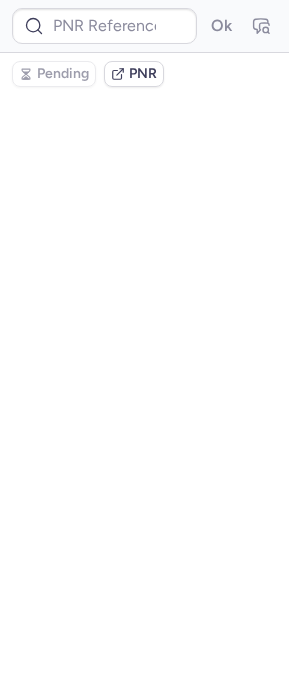 type on "CP99J7" 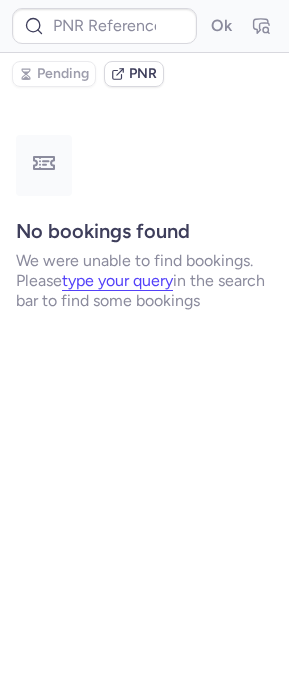 scroll, scrollTop: 0, scrollLeft: 0, axis: both 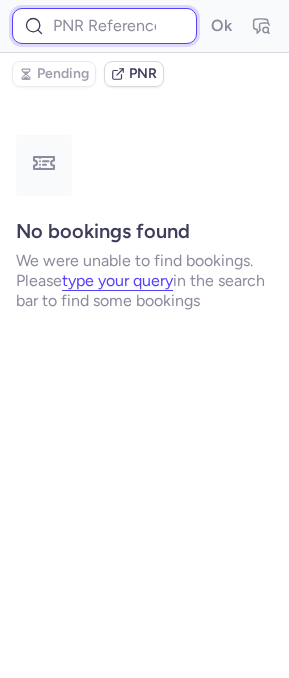 click at bounding box center [104, 26] 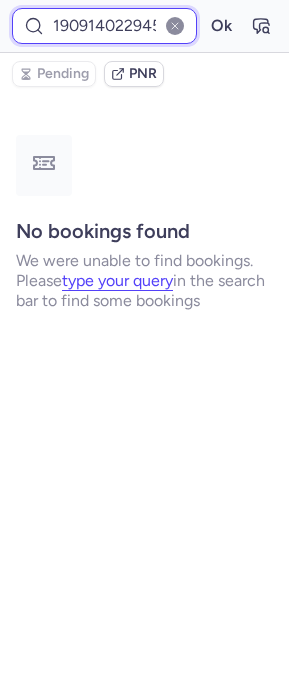 scroll, scrollTop: 0, scrollLeft: 63, axis: horizontal 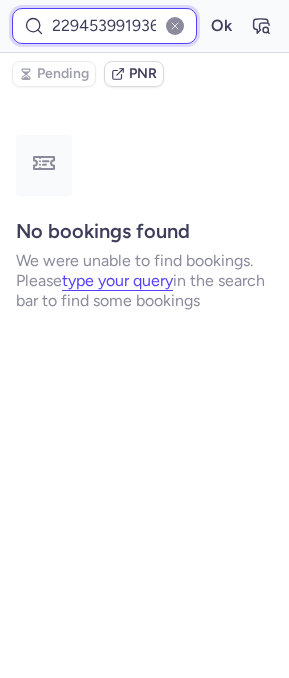 click on "Ok" at bounding box center (221, 26) 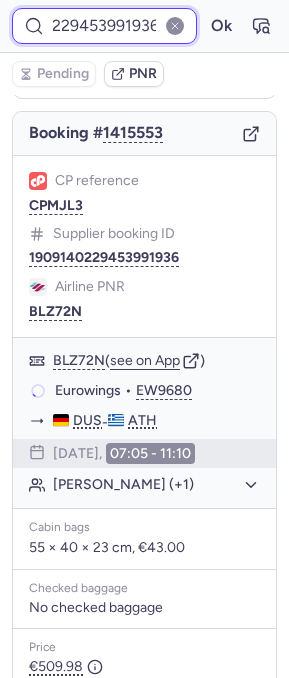 scroll, scrollTop: 407, scrollLeft: 0, axis: vertical 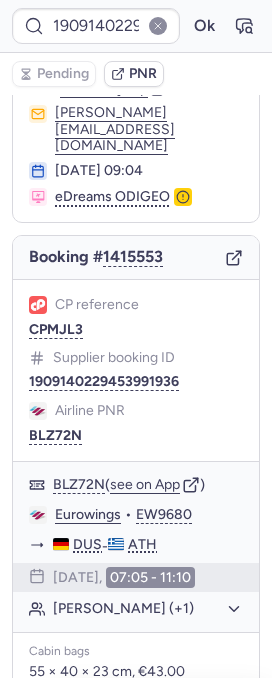 click 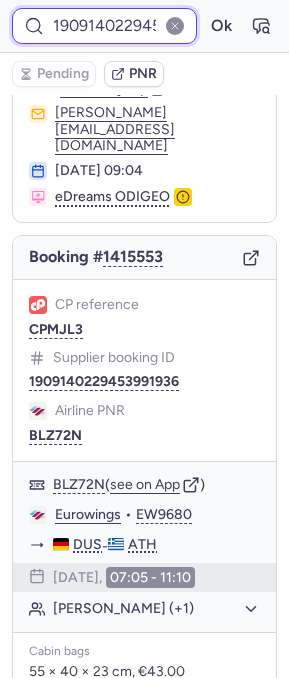 click on "1909140229453991936" at bounding box center [104, 26] 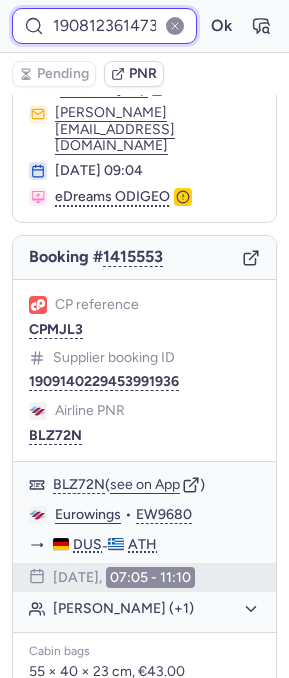 scroll, scrollTop: 0, scrollLeft: 73, axis: horizontal 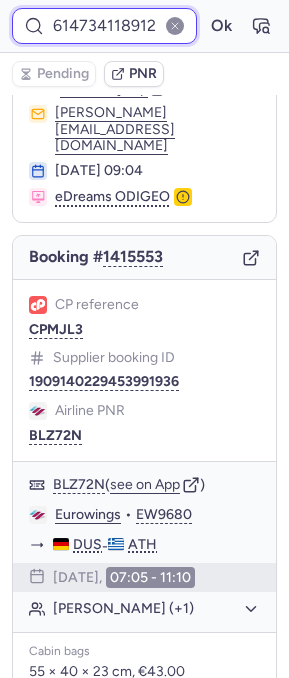 click on "Ok" at bounding box center [221, 26] 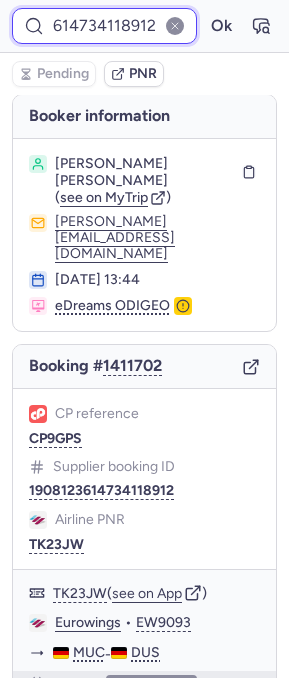 scroll, scrollTop: 0, scrollLeft: 0, axis: both 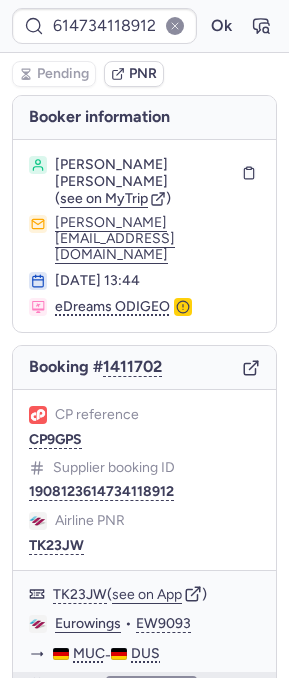 click 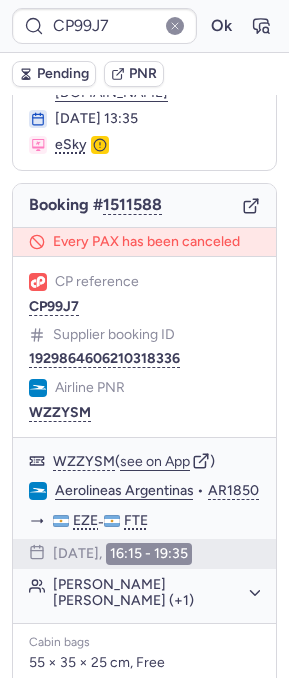 scroll, scrollTop: 0, scrollLeft: 0, axis: both 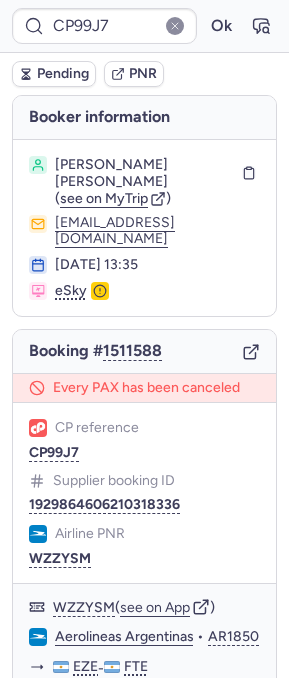 click 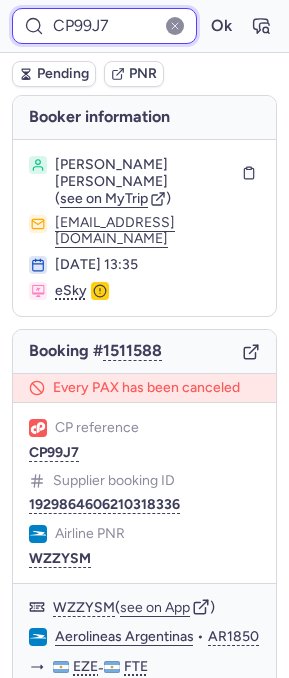 click on "CP99J7" at bounding box center [104, 26] 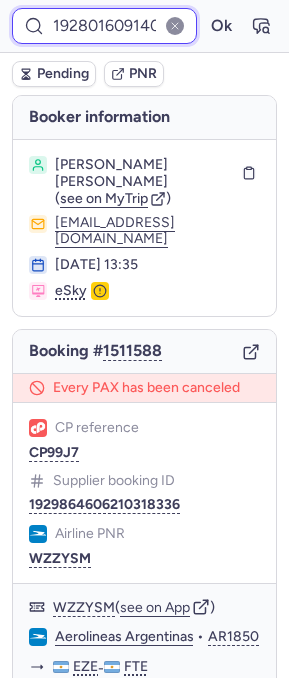 scroll, scrollTop: 0, scrollLeft: 81, axis: horizontal 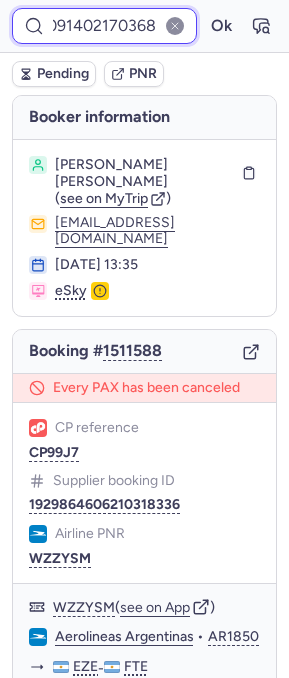 click on "Ok" at bounding box center [221, 26] 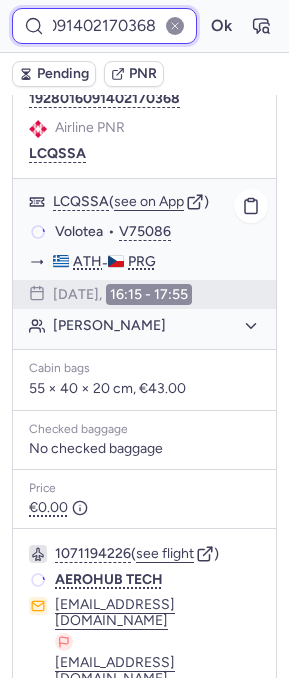 scroll, scrollTop: 480, scrollLeft: 0, axis: vertical 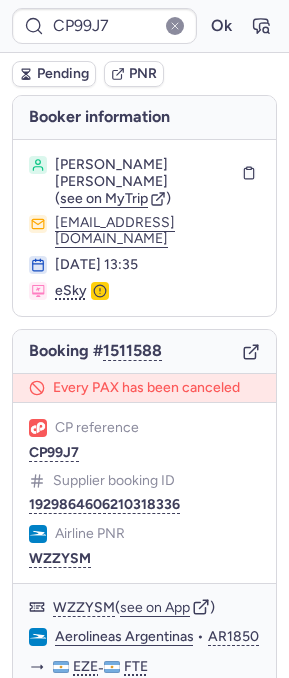 type on "CPT7HT" 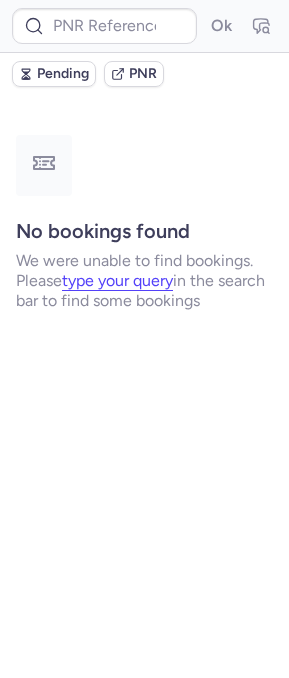 type on "CPEXDR" 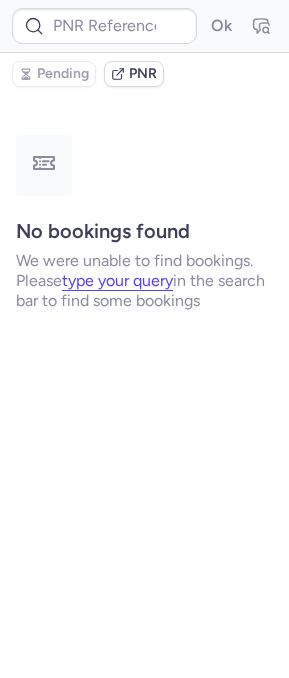 type on "CP3NSR" 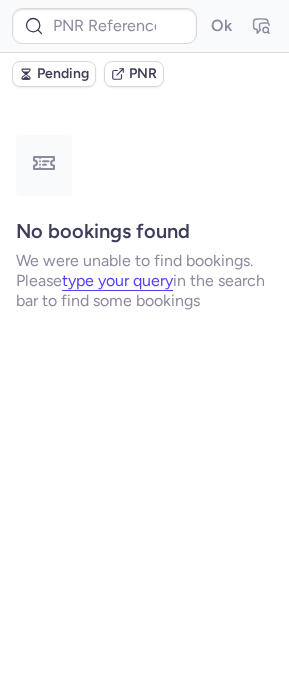 type on "CP99J7" 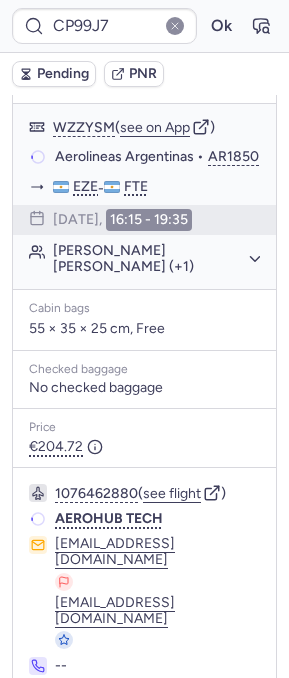 scroll, scrollTop: 480, scrollLeft: 0, axis: vertical 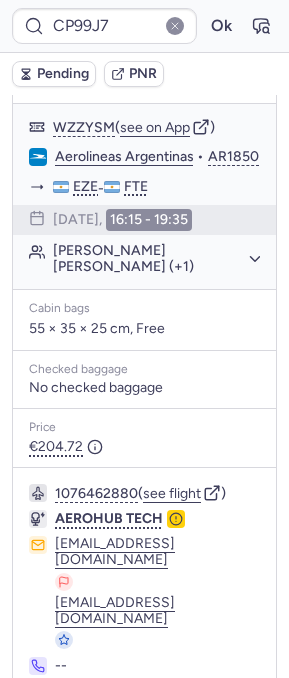 type on "CPDFFU" 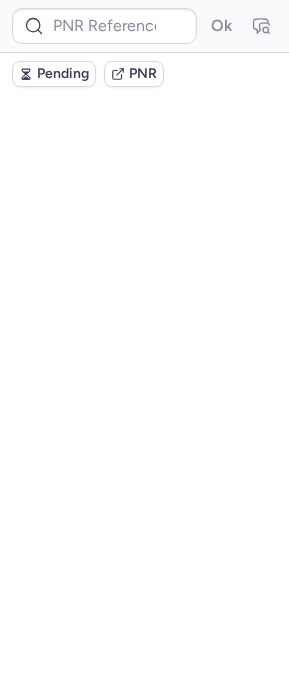 scroll, scrollTop: 0, scrollLeft: 0, axis: both 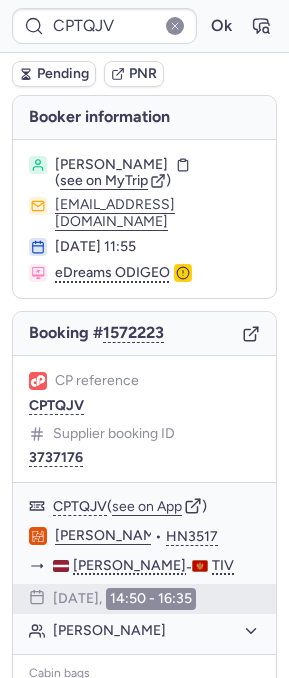 type on "CP9ZGB" 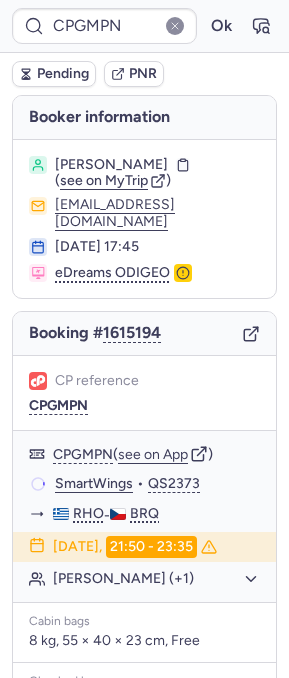 type on "CPRIKO" 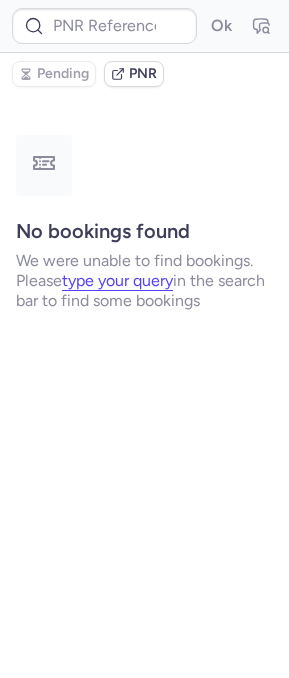 type on "CPRIKO" 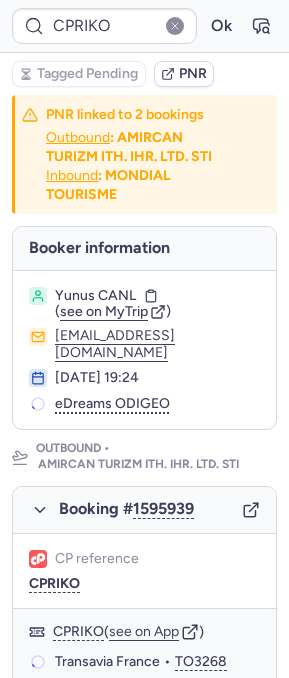 type 